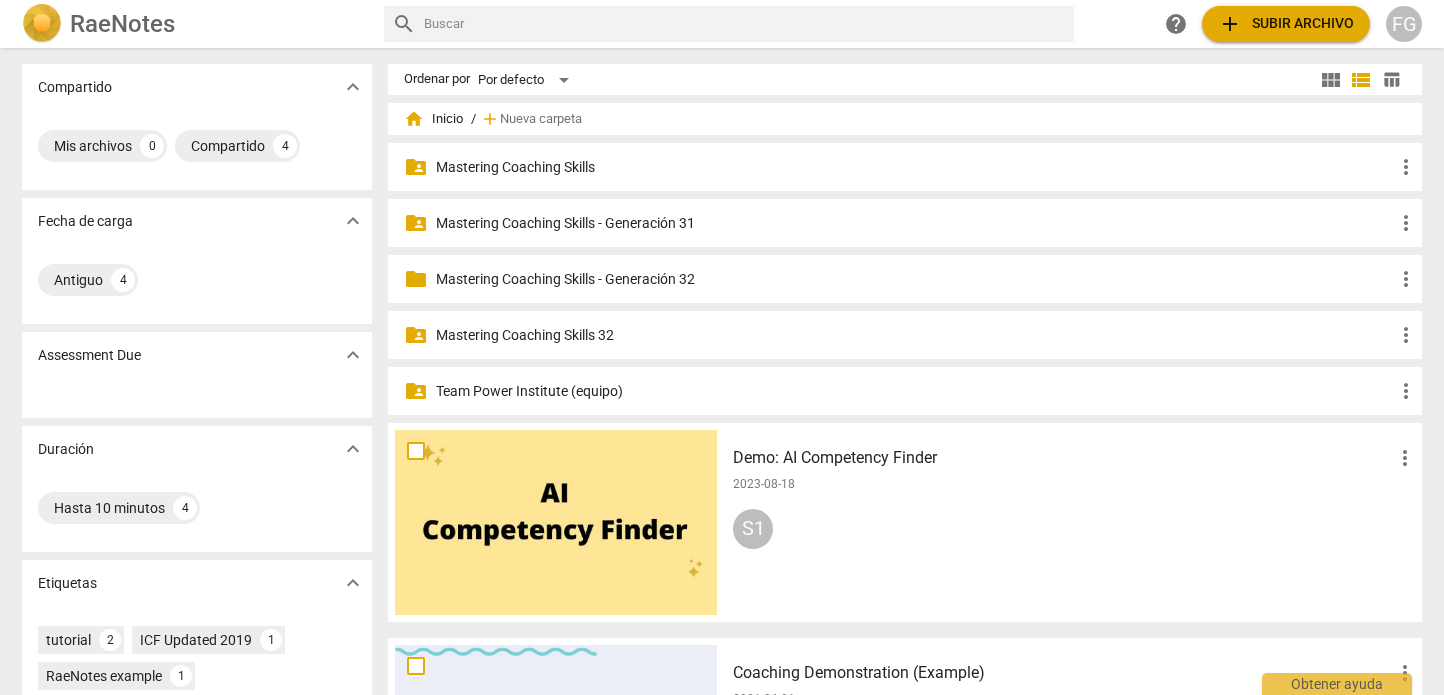 scroll, scrollTop: 0, scrollLeft: 0, axis: both 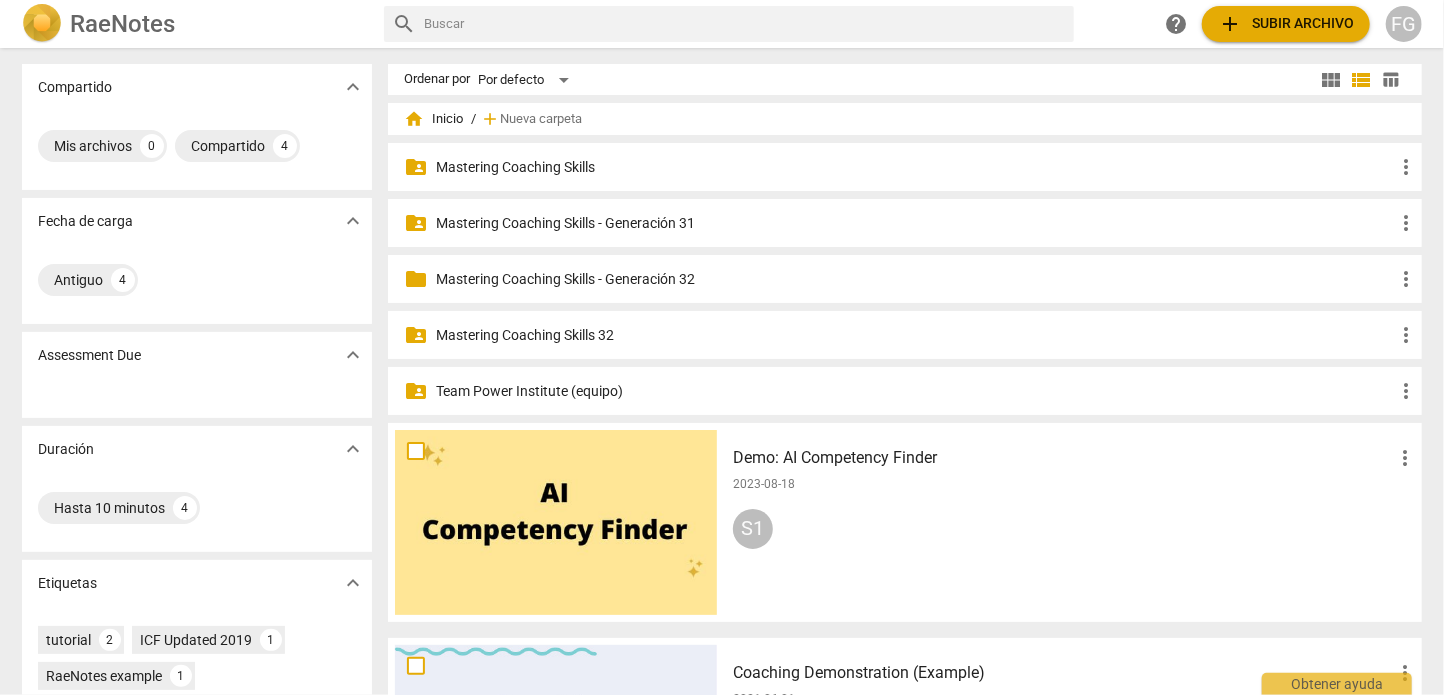 click on "Mastering Coaching Skills - Generación 32" at bounding box center (915, 279) 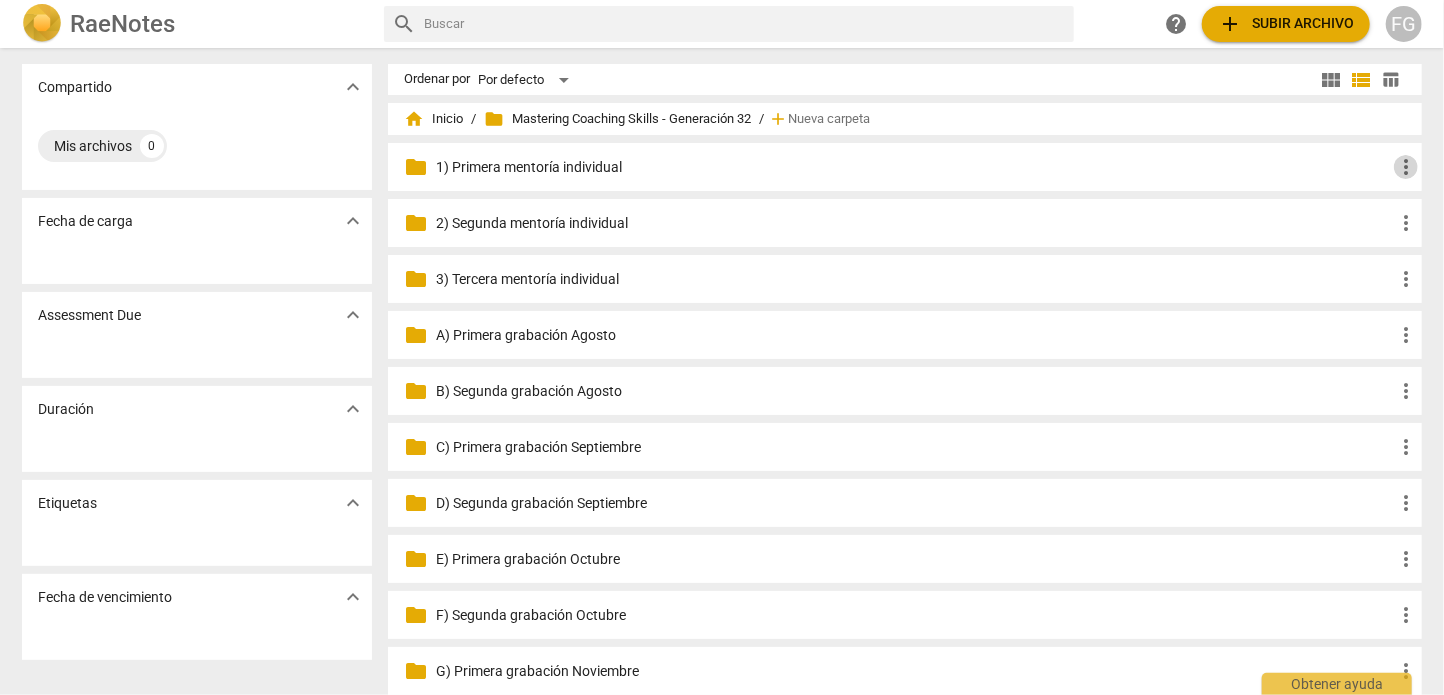 click on "more_vert" at bounding box center [1406, 167] 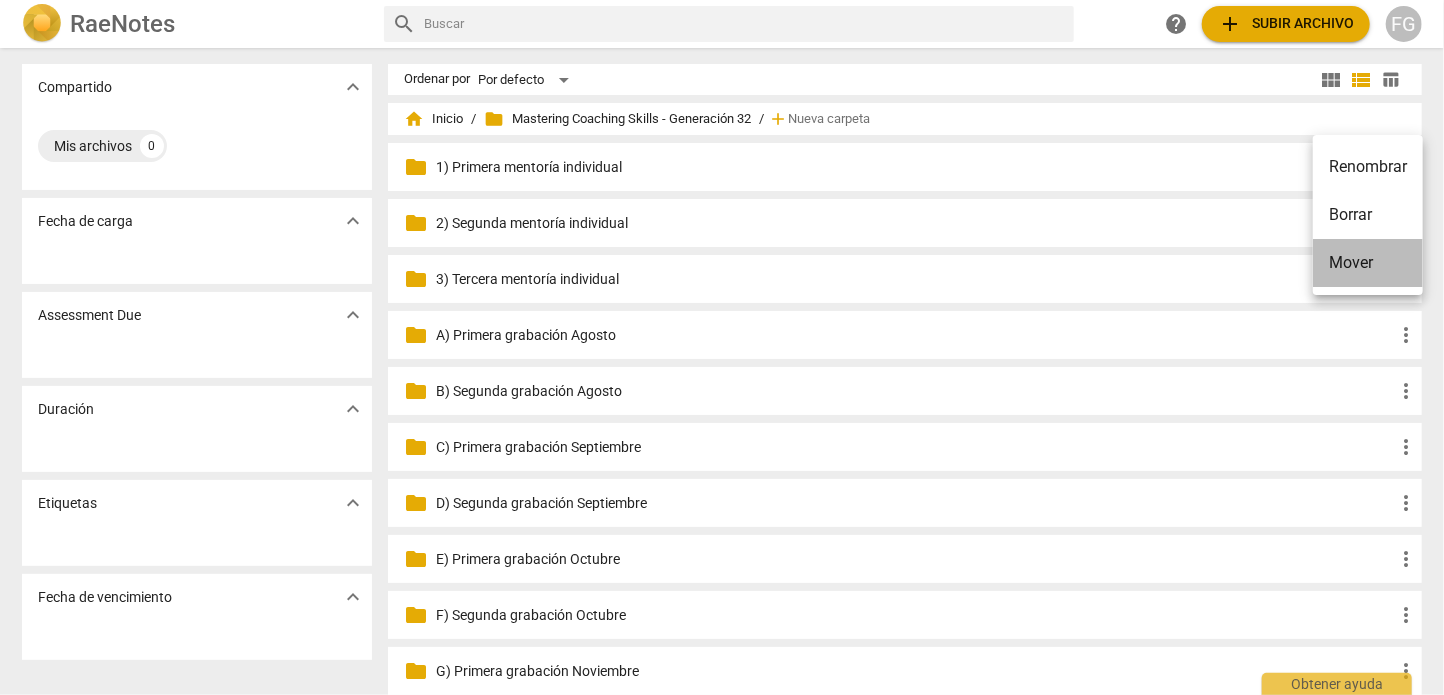 click on "Mover" at bounding box center (1368, 263) 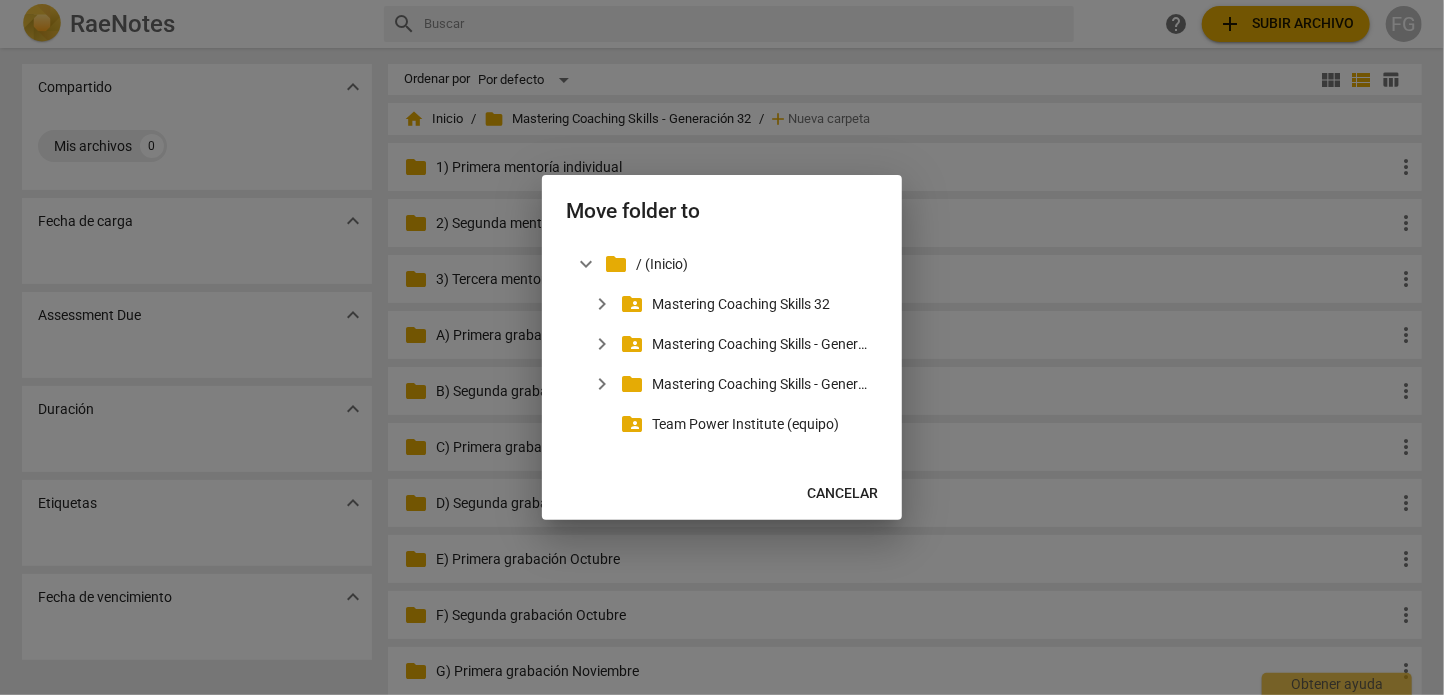 click on "Cancelar" at bounding box center (842, 494) 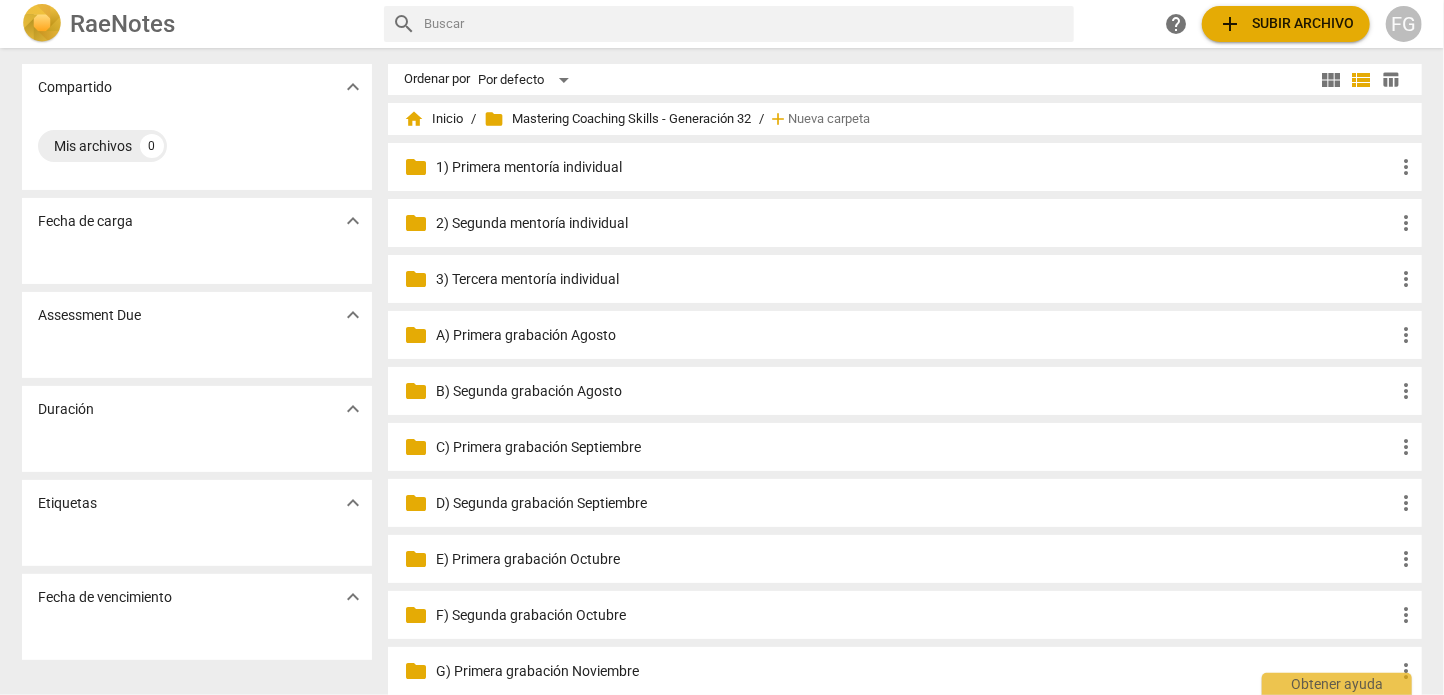 click on "folder Mastering Coaching Skills - Generación 32" at bounding box center (617, 119) 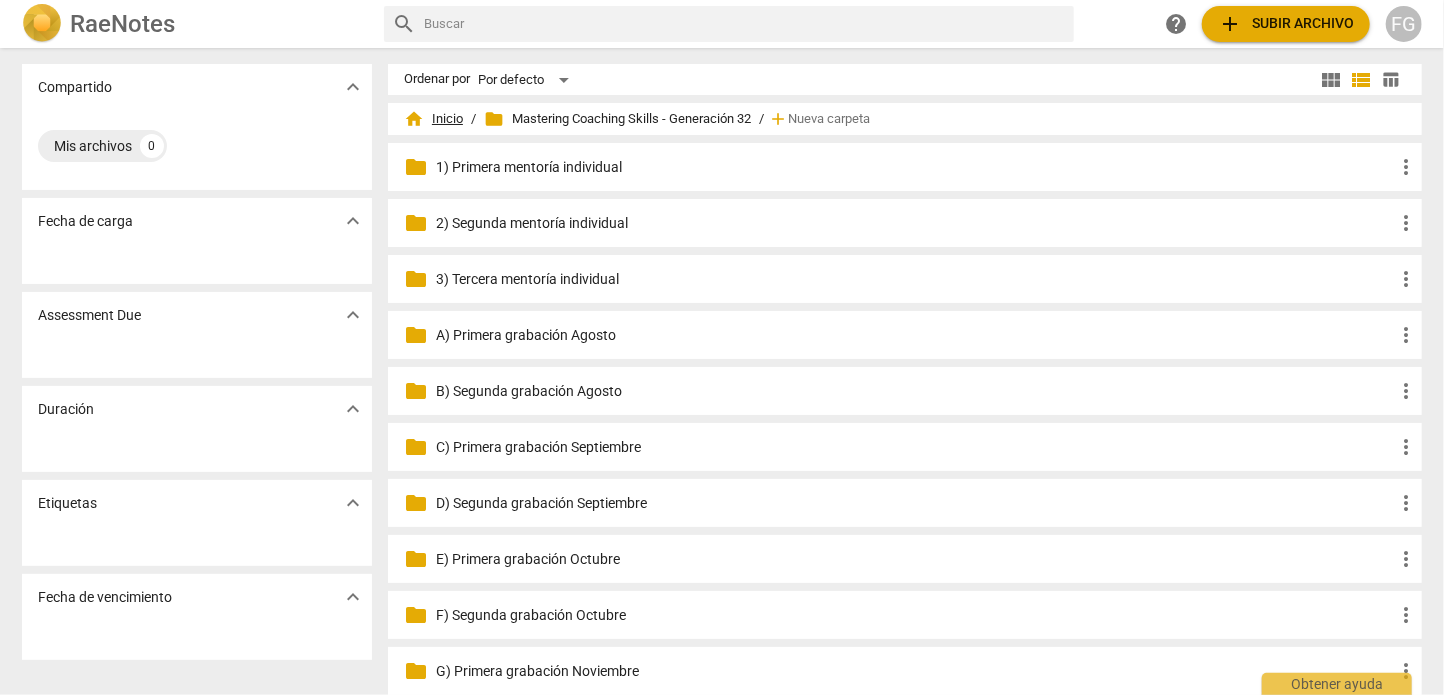 click on "home Inicio" at bounding box center [433, 119] 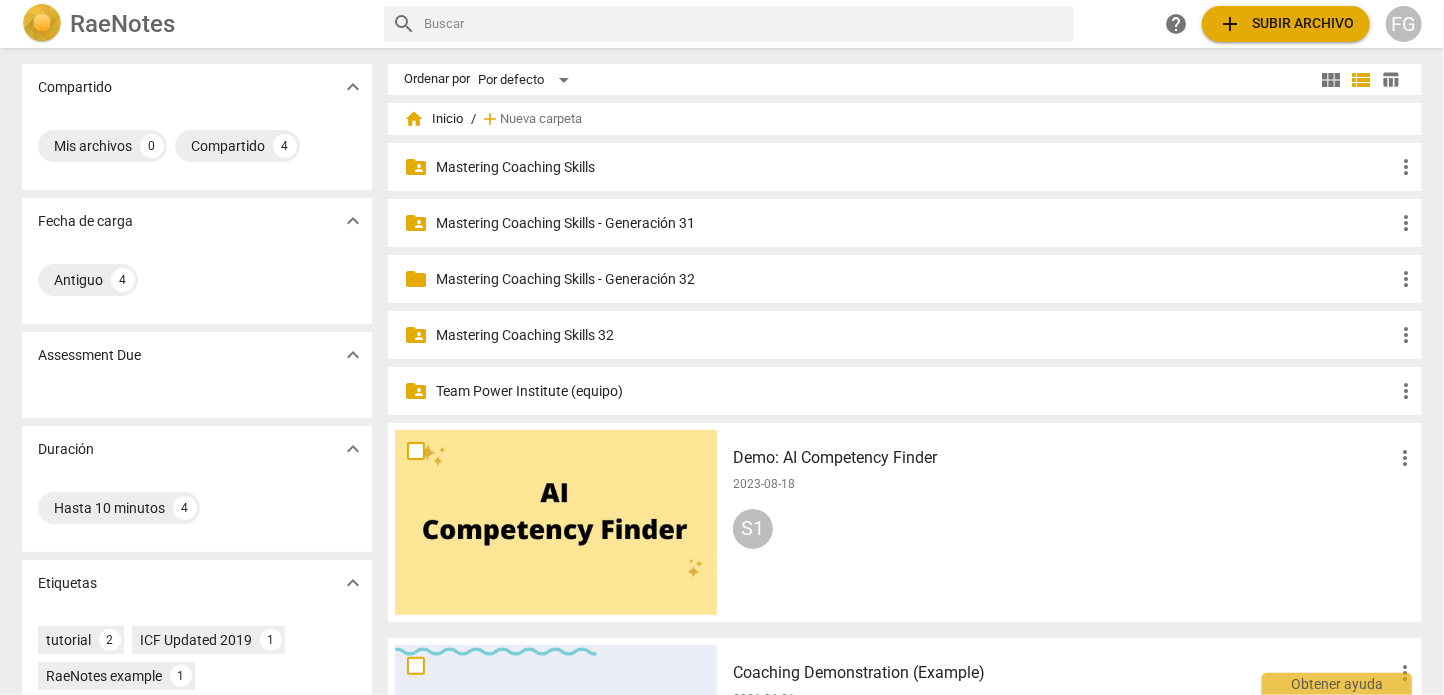 click on "Mastering Coaching Skills - Generación 32" at bounding box center (915, 279) 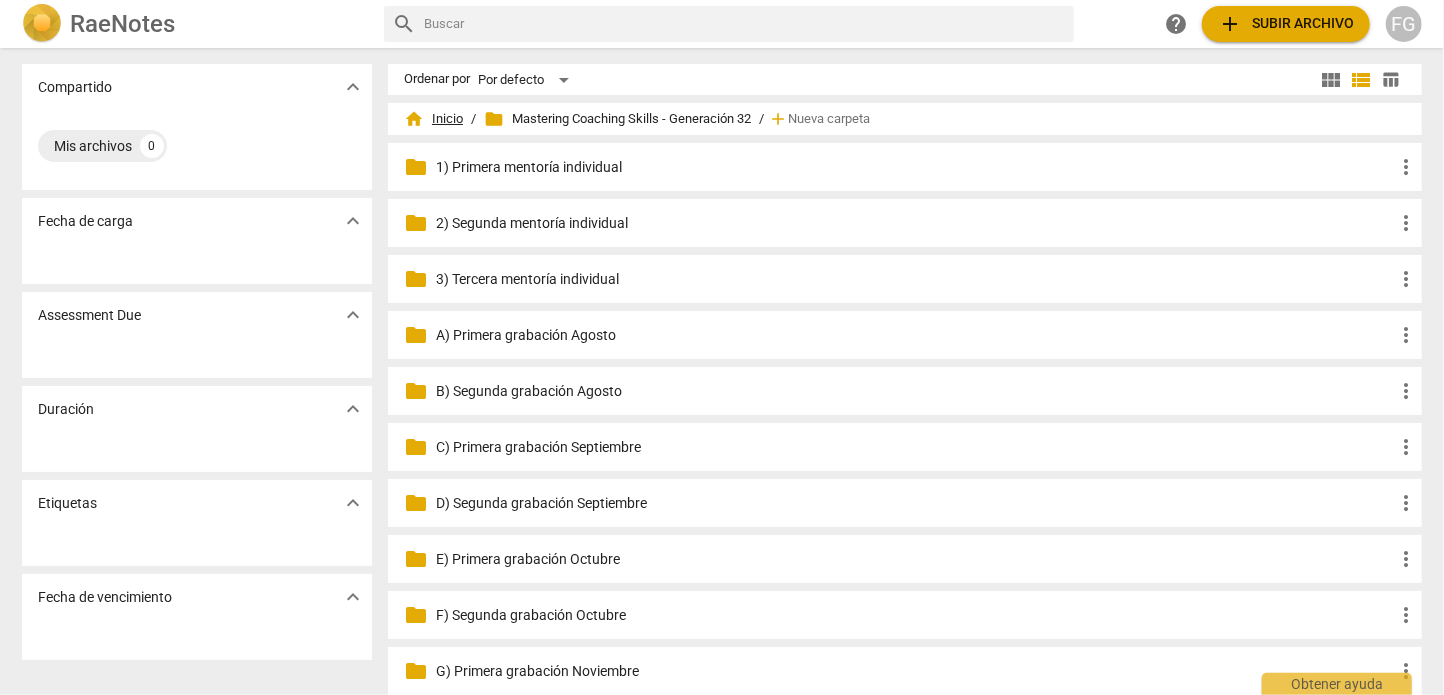 click on "home Inicio" at bounding box center (433, 119) 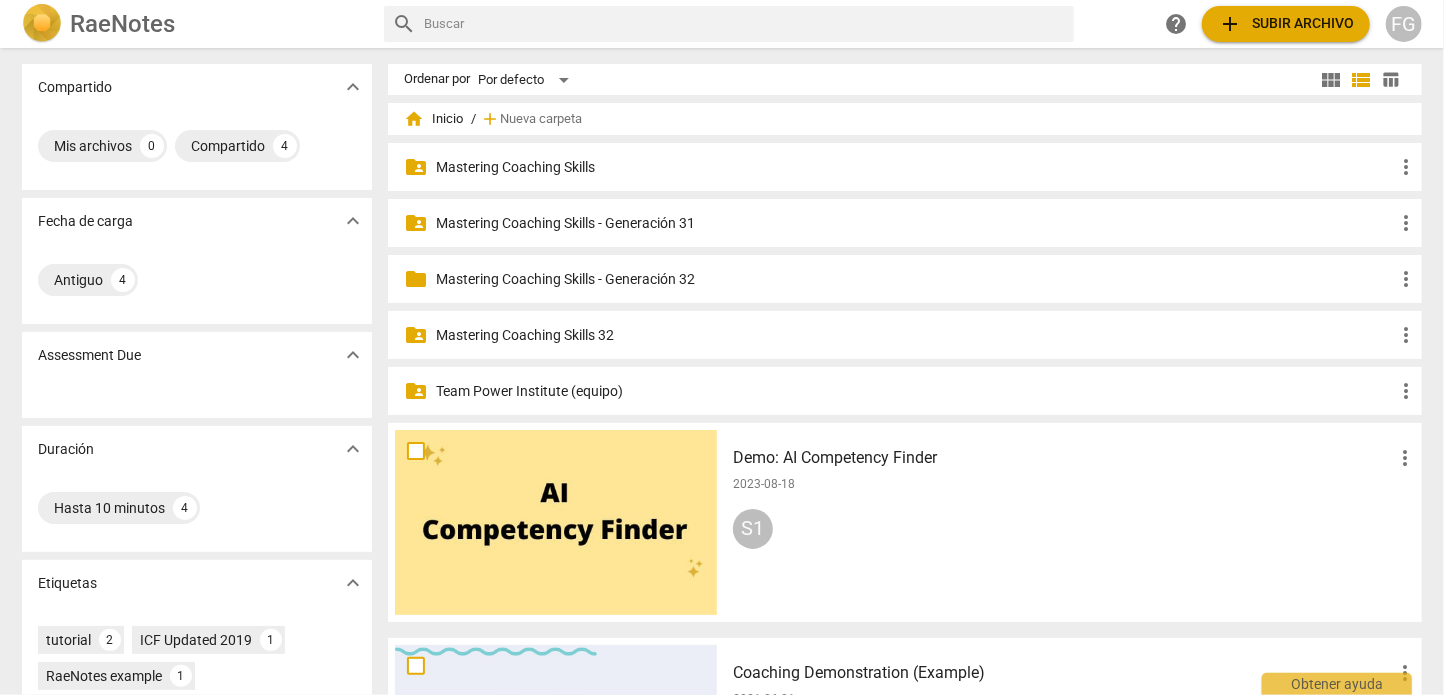 click on "Mastering Coaching Skills 32" at bounding box center (915, 335) 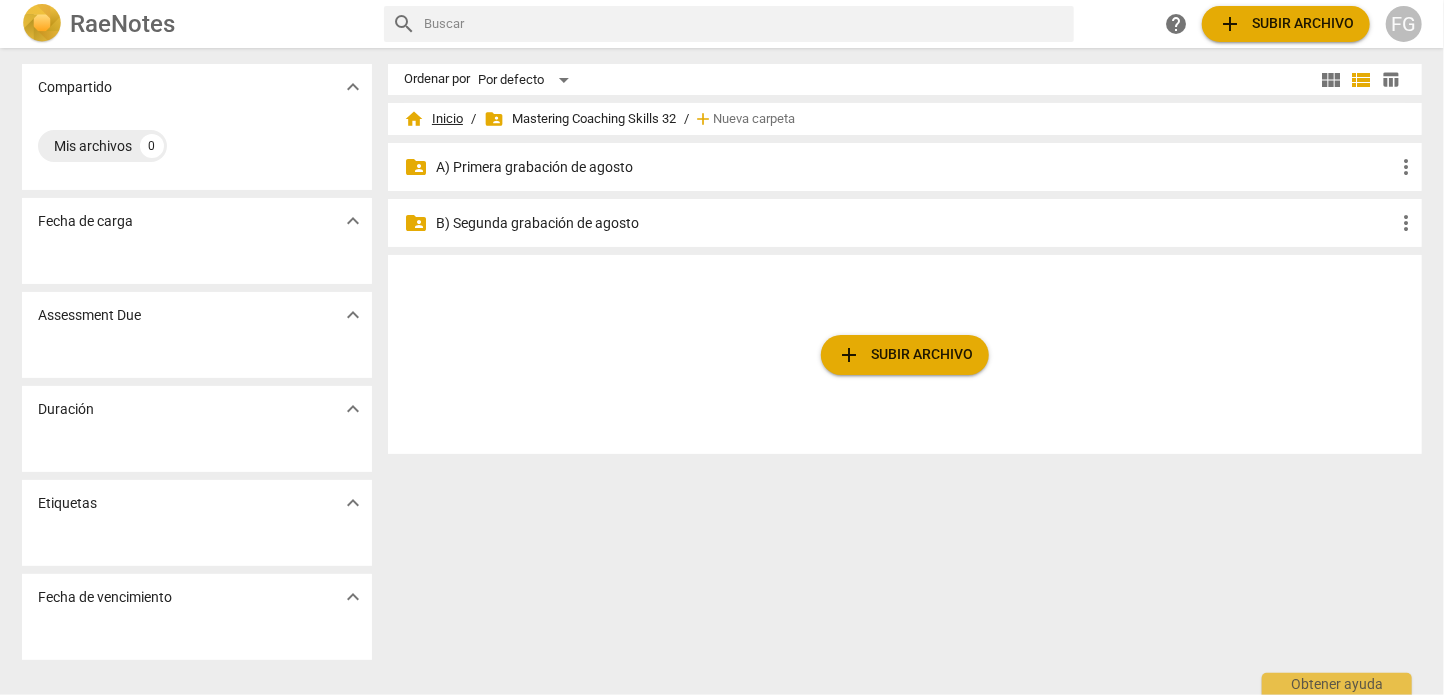 click on "home Inicio" at bounding box center (433, 119) 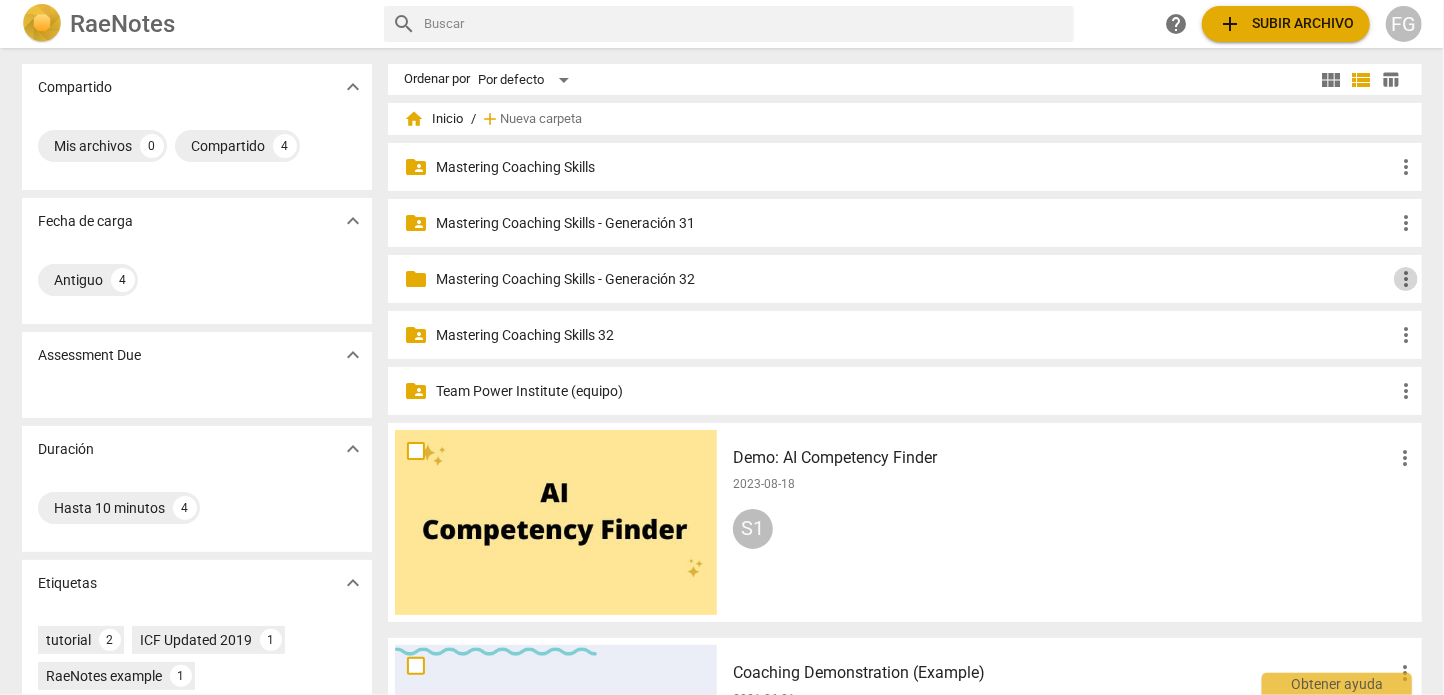 click on "more_vert" at bounding box center [1406, 279] 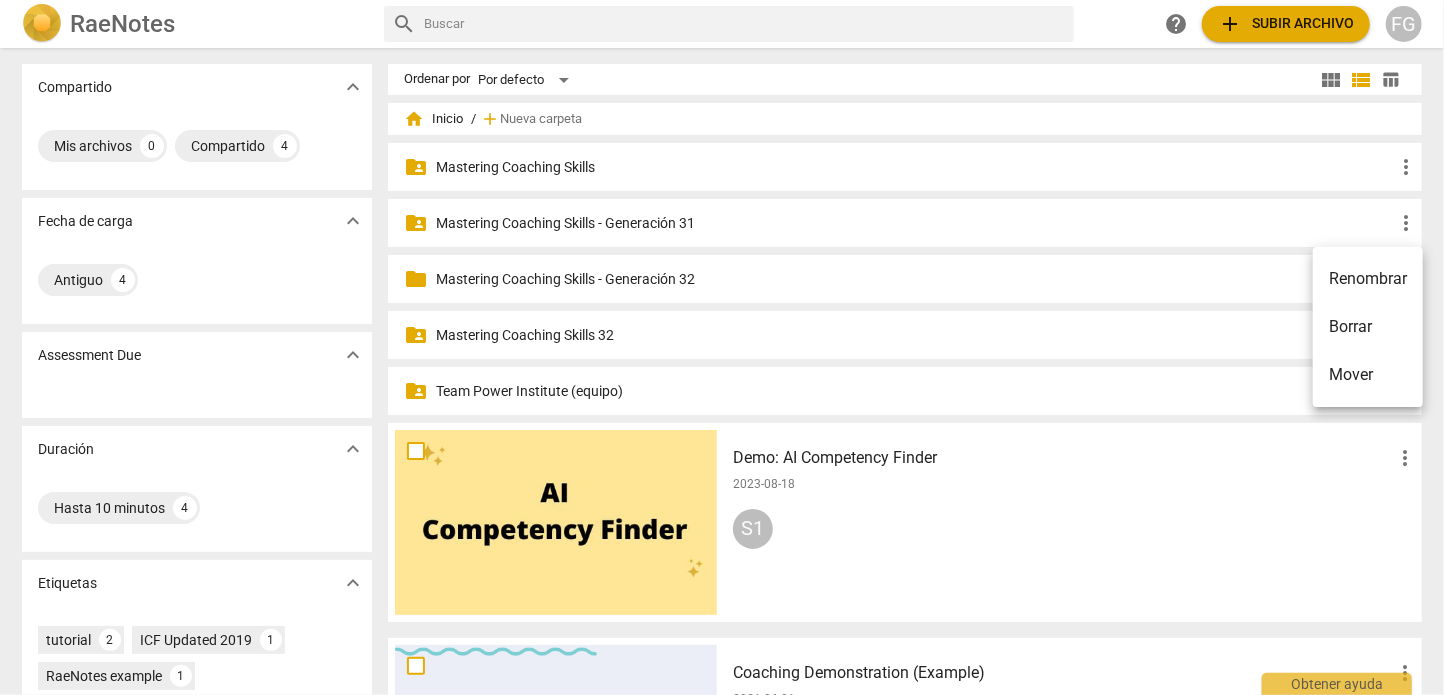 click at bounding box center [722, 347] 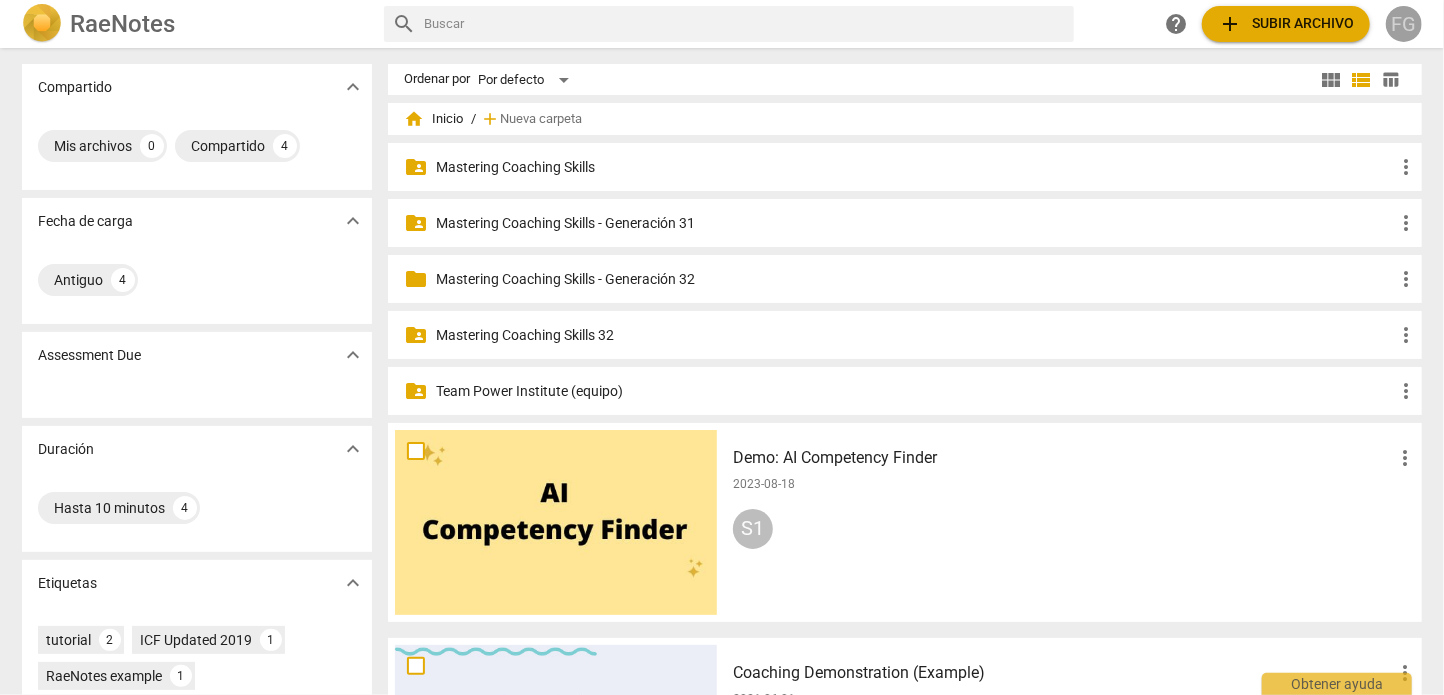 click on "FG" at bounding box center (1404, 24) 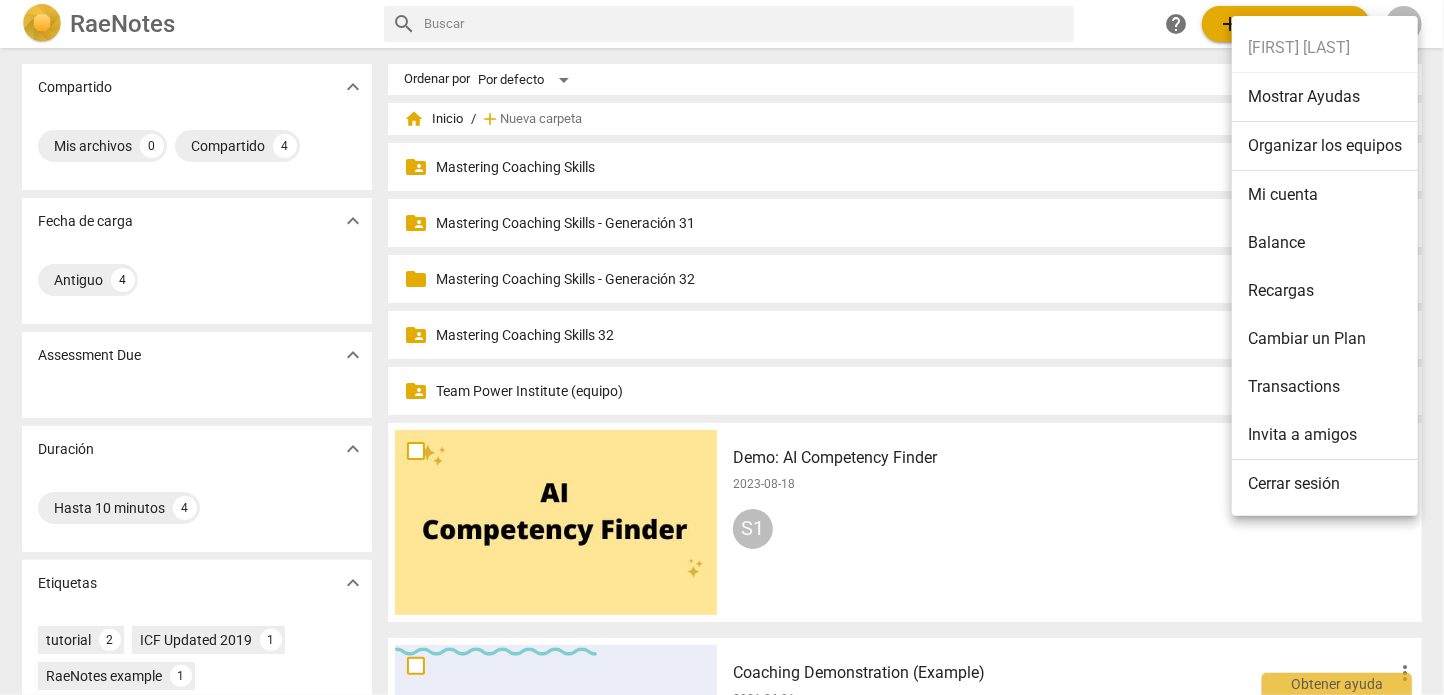 click on "Organizar los equipos" at bounding box center [1325, 146] 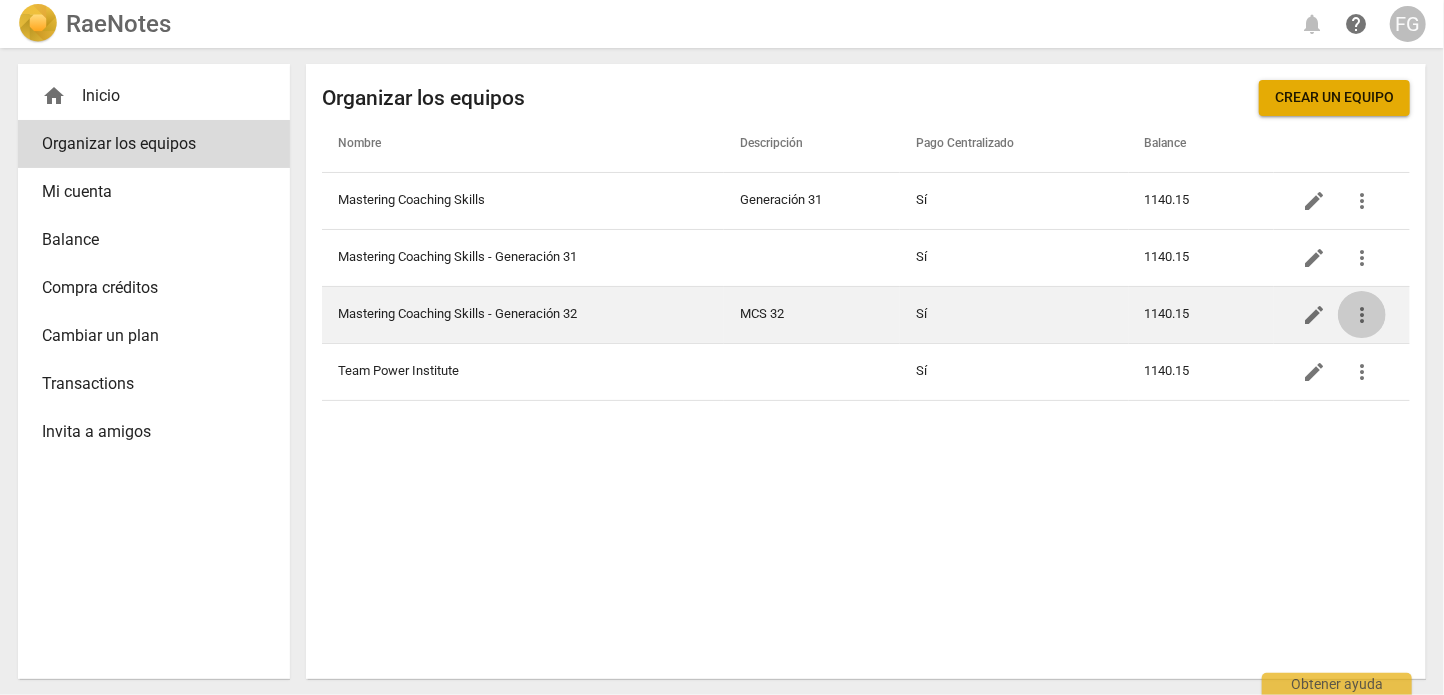 click on "more_vert" at bounding box center (1362, 315) 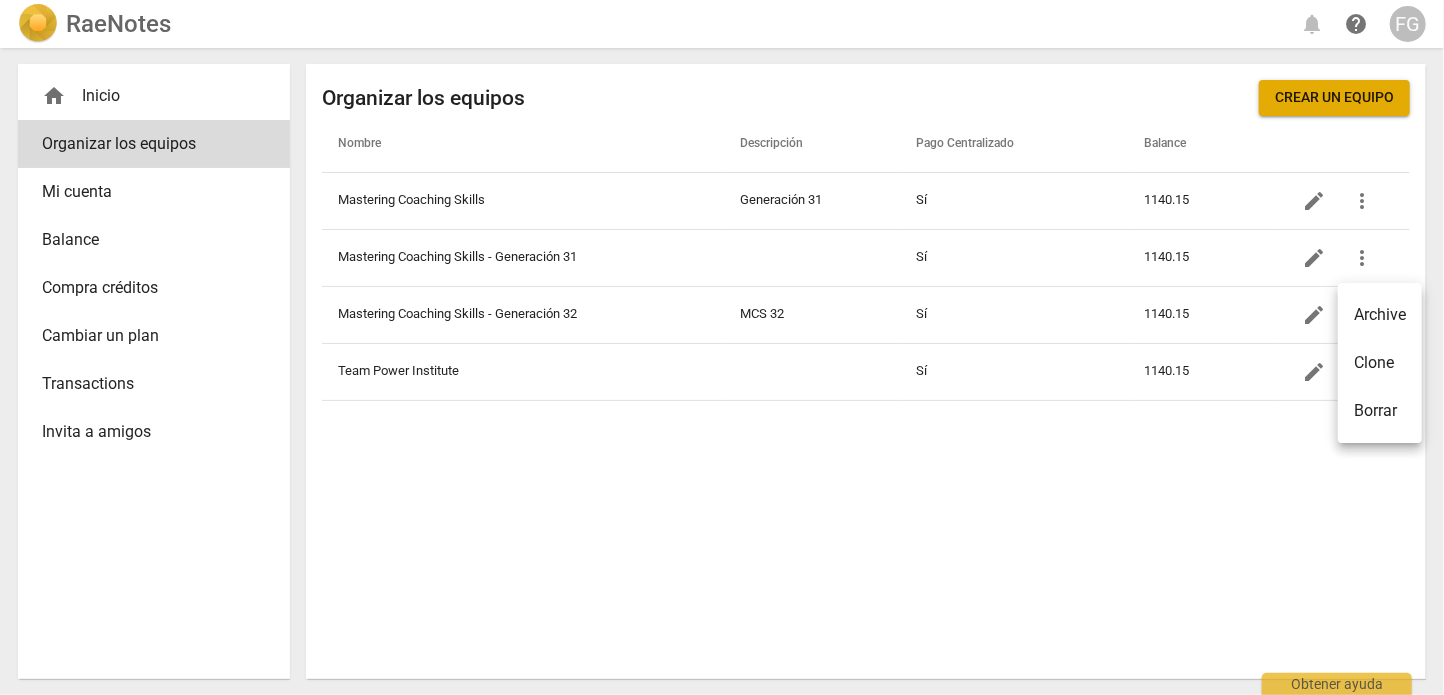 click at bounding box center (722, 347) 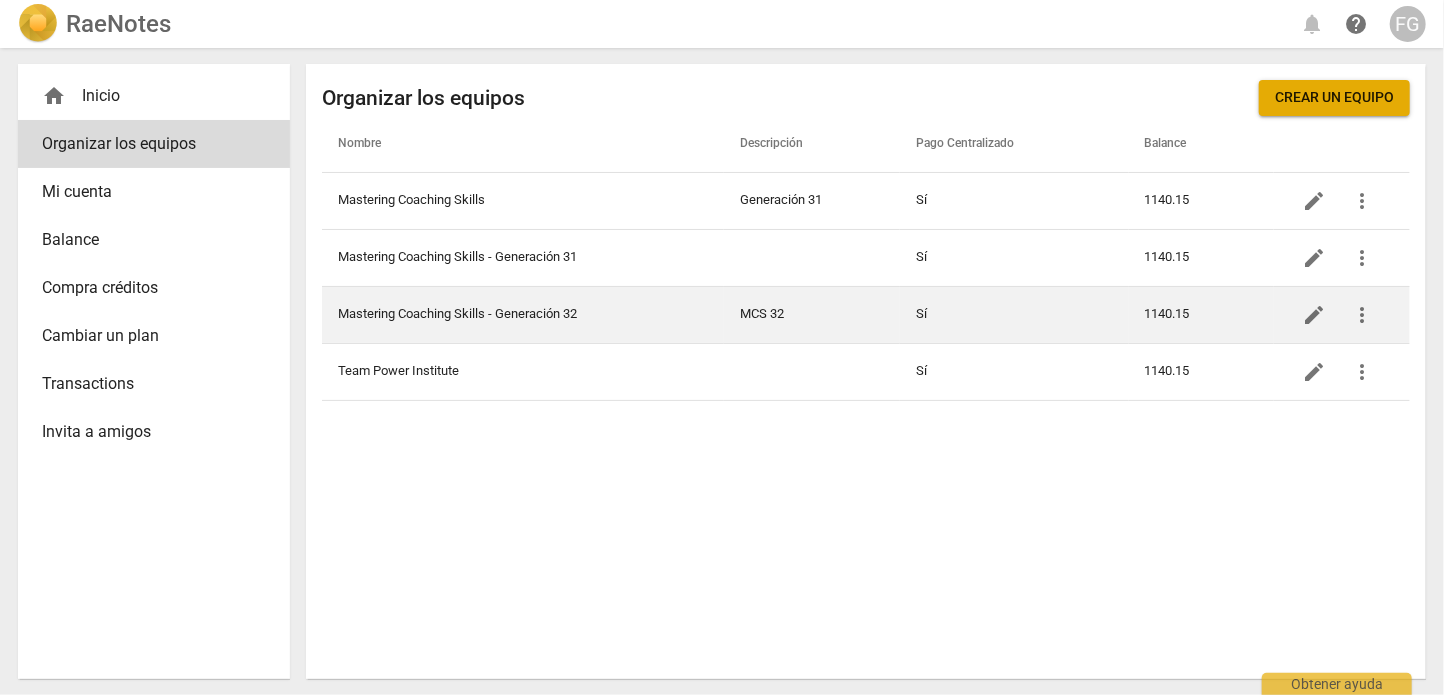 click on "edit" at bounding box center [1314, 315] 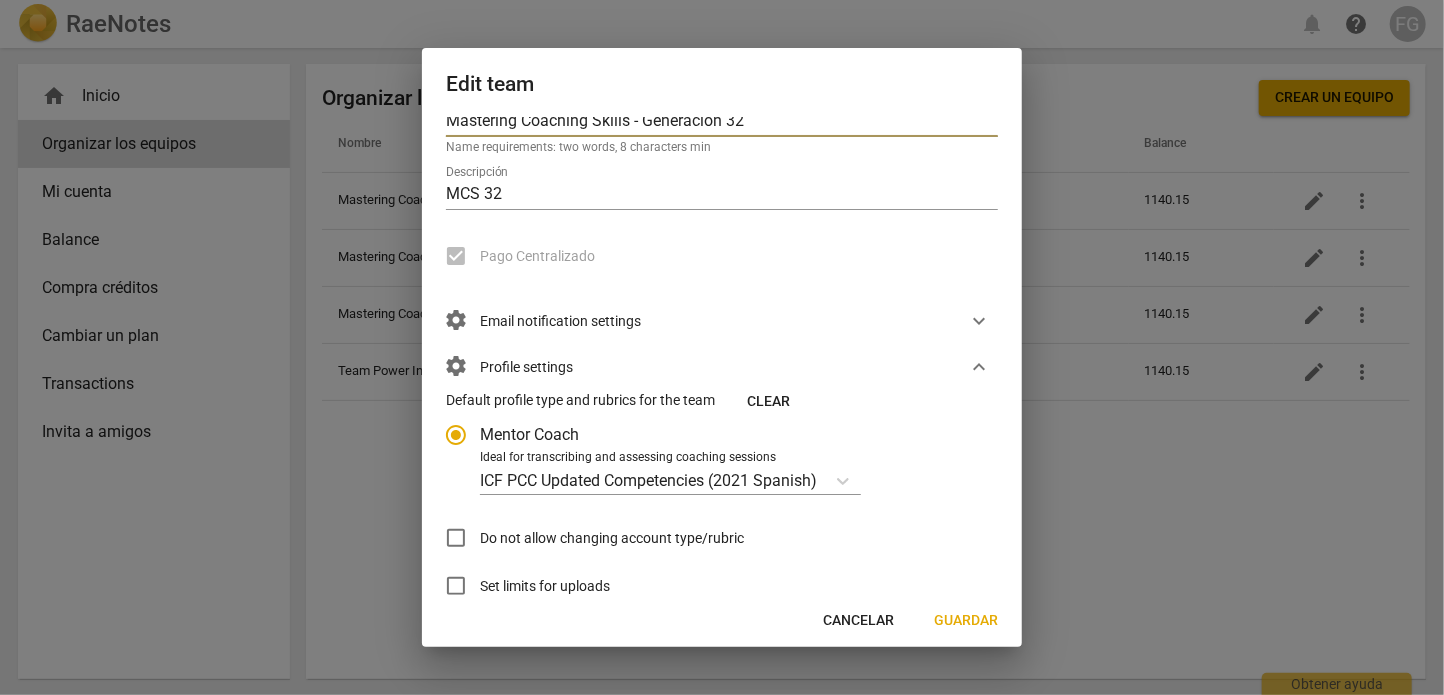 scroll, scrollTop: 0, scrollLeft: 0, axis: both 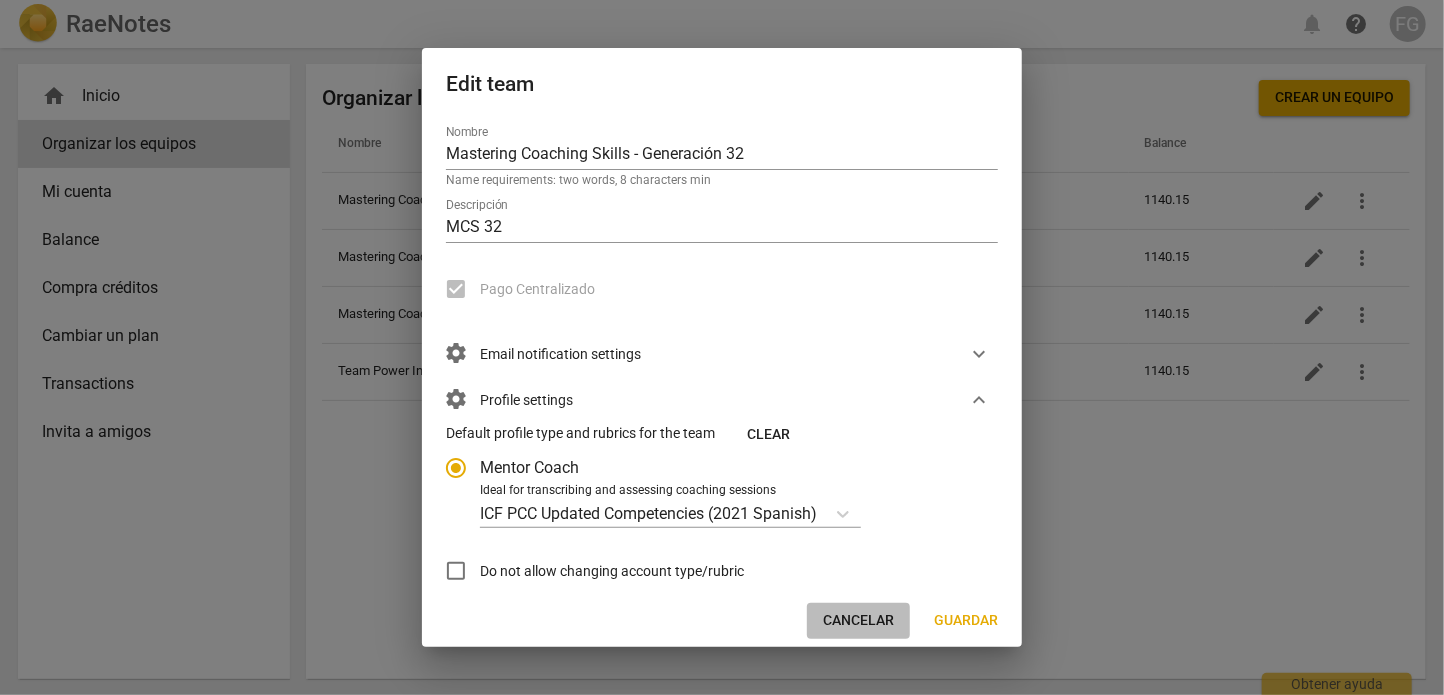 click on "Cancelar" at bounding box center (858, 621) 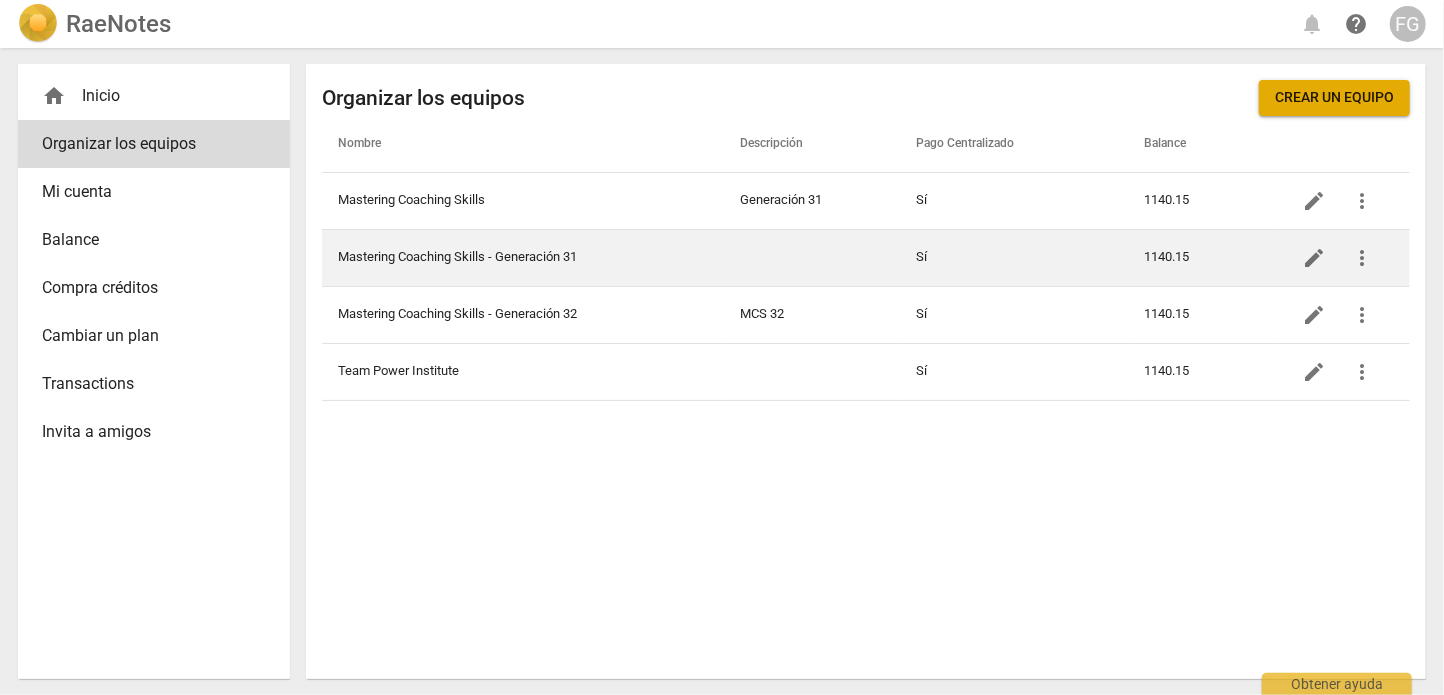 click on "edit" at bounding box center [1314, 258] 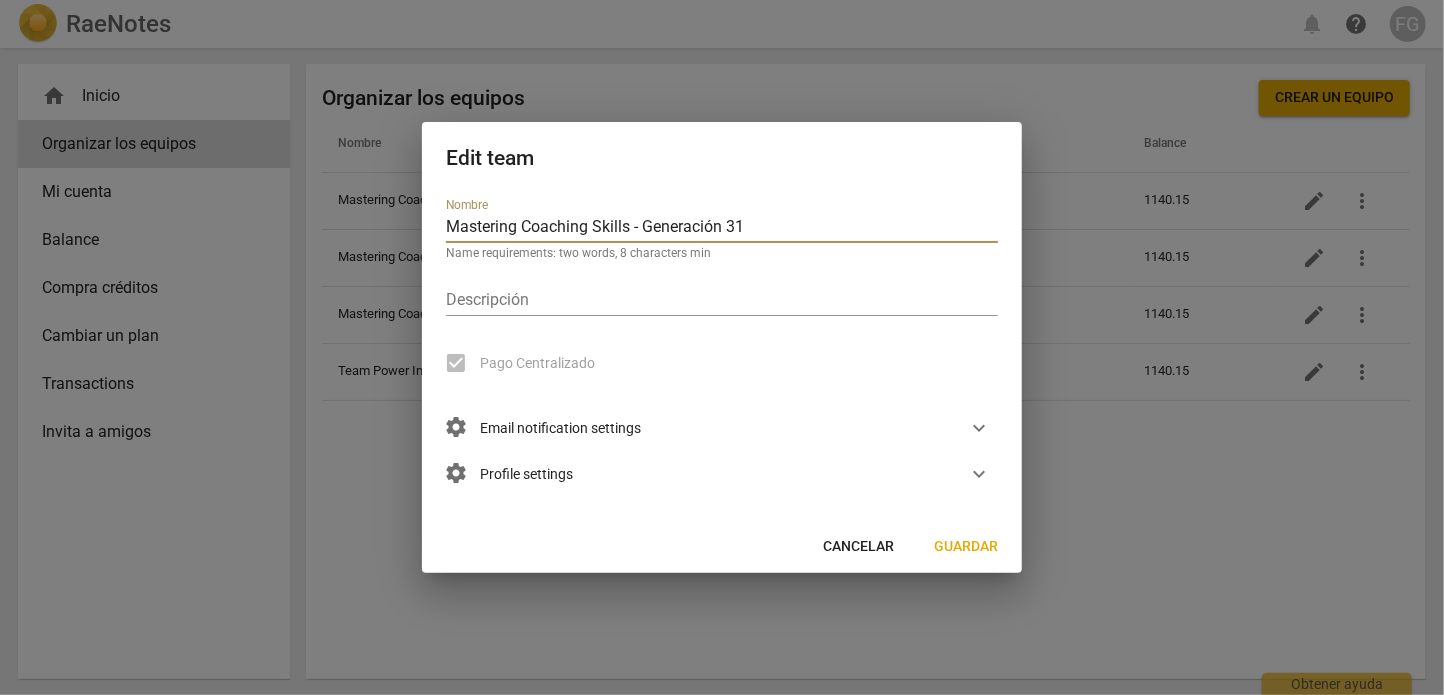 click on "Cancelar" at bounding box center (858, 547) 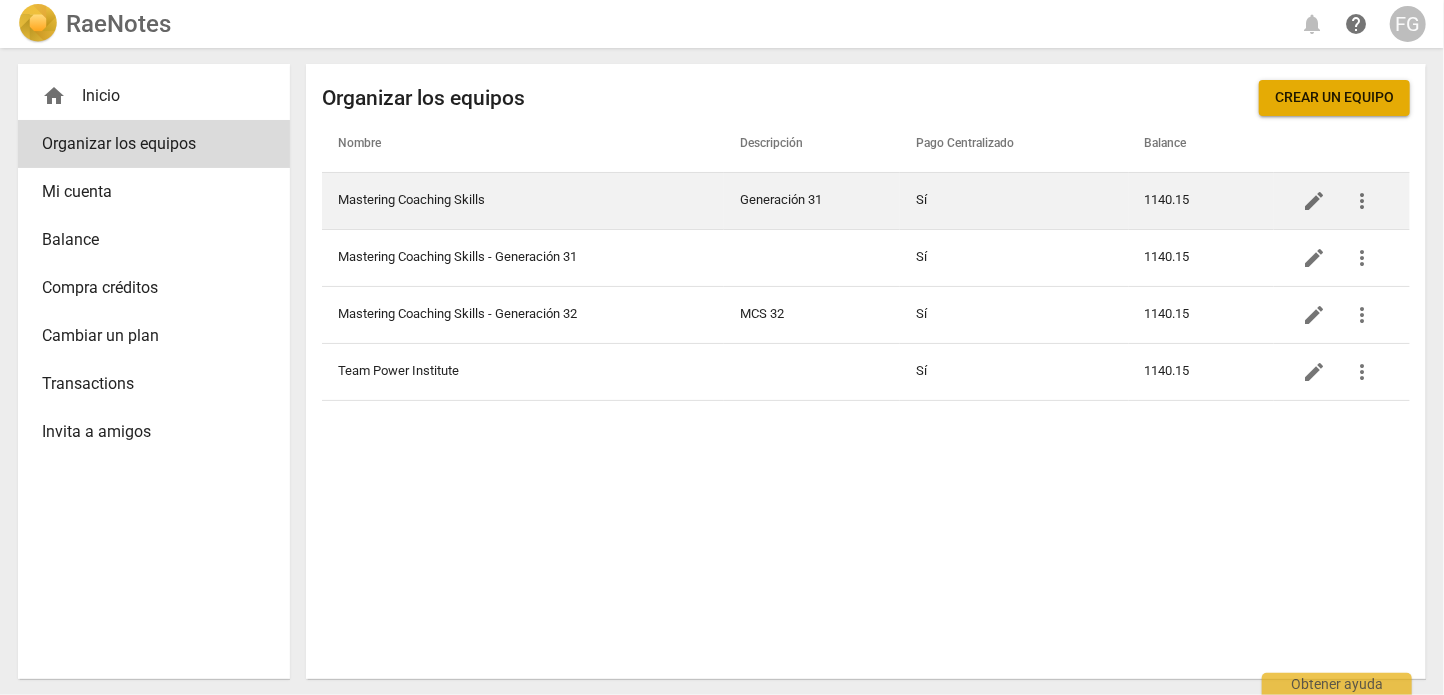 click on "Mastering Coaching Skills" at bounding box center (523, 200) 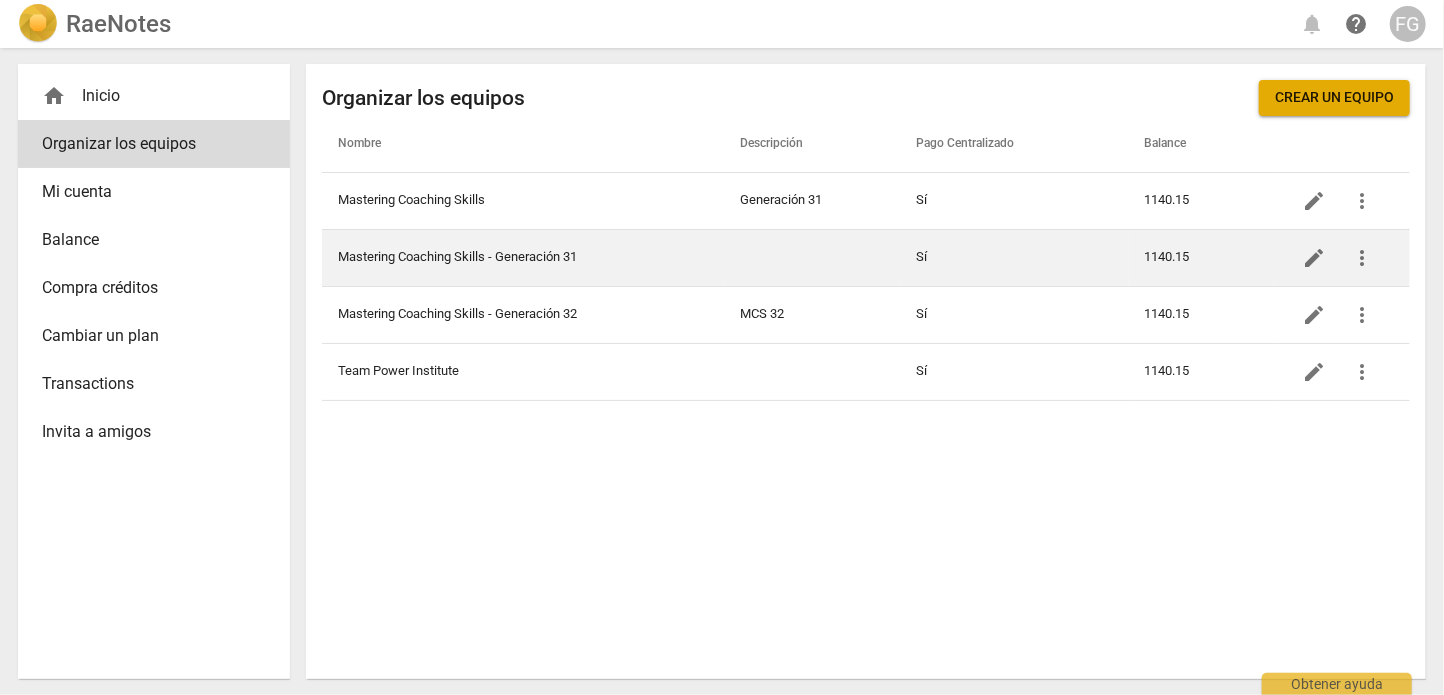 click on "Mastering Coaching Skills - Generación 31" at bounding box center (523, 257) 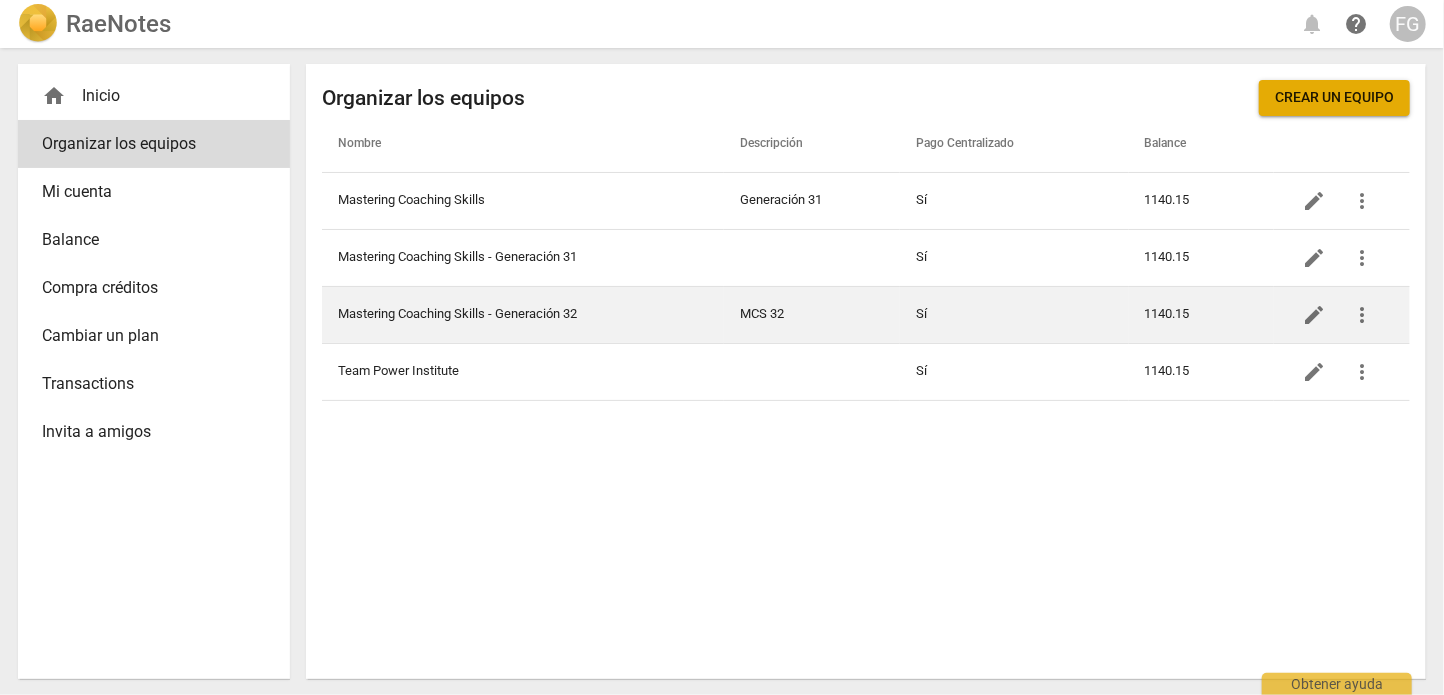 click on "Mastering Coaching Skills - Generación 32" at bounding box center [523, 314] 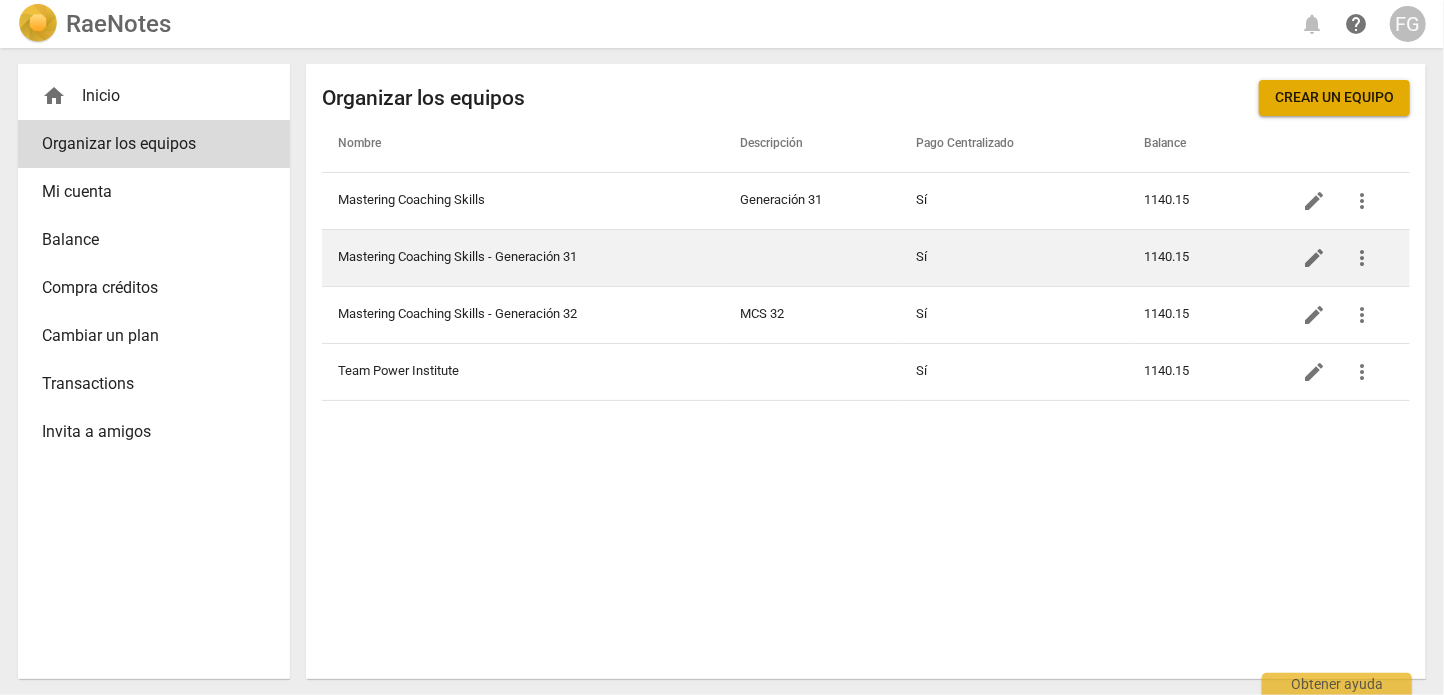 click at bounding box center (812, 257) 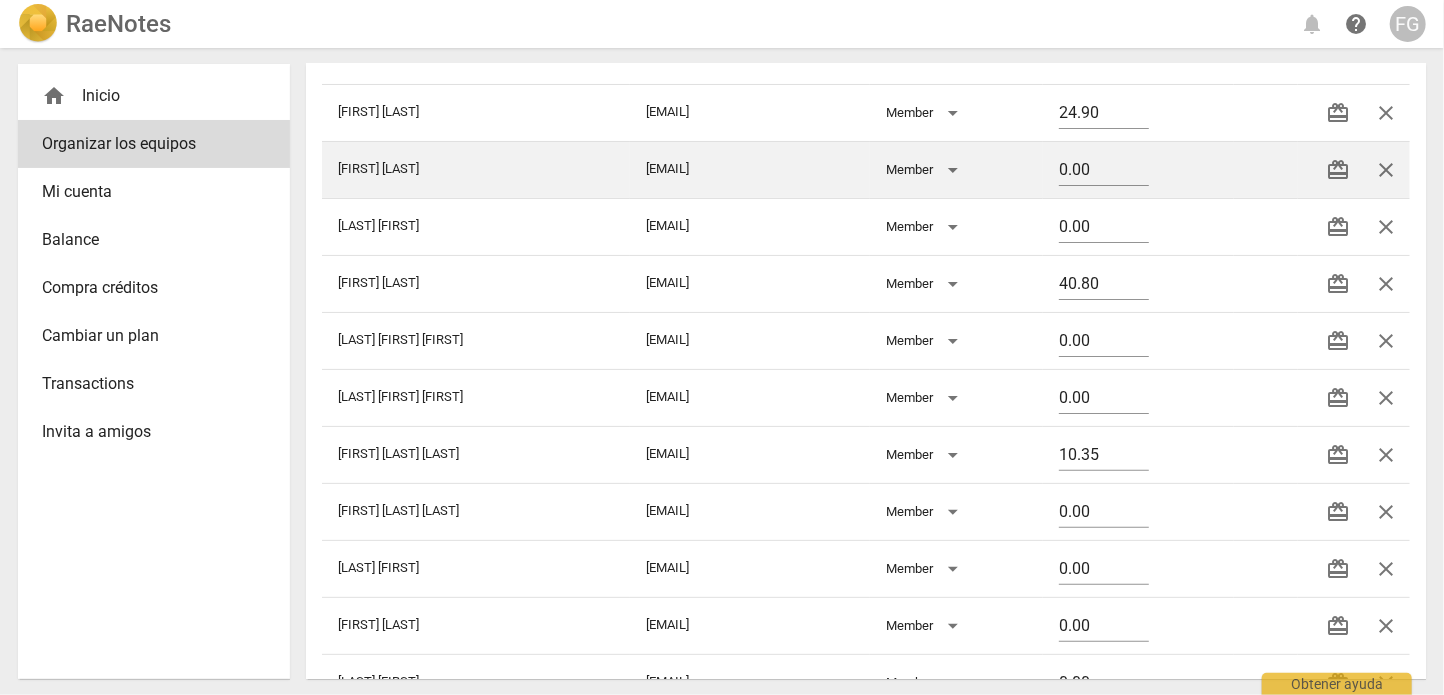 scroll, scrollTop: 0, scrollLeft: 0, axis: both 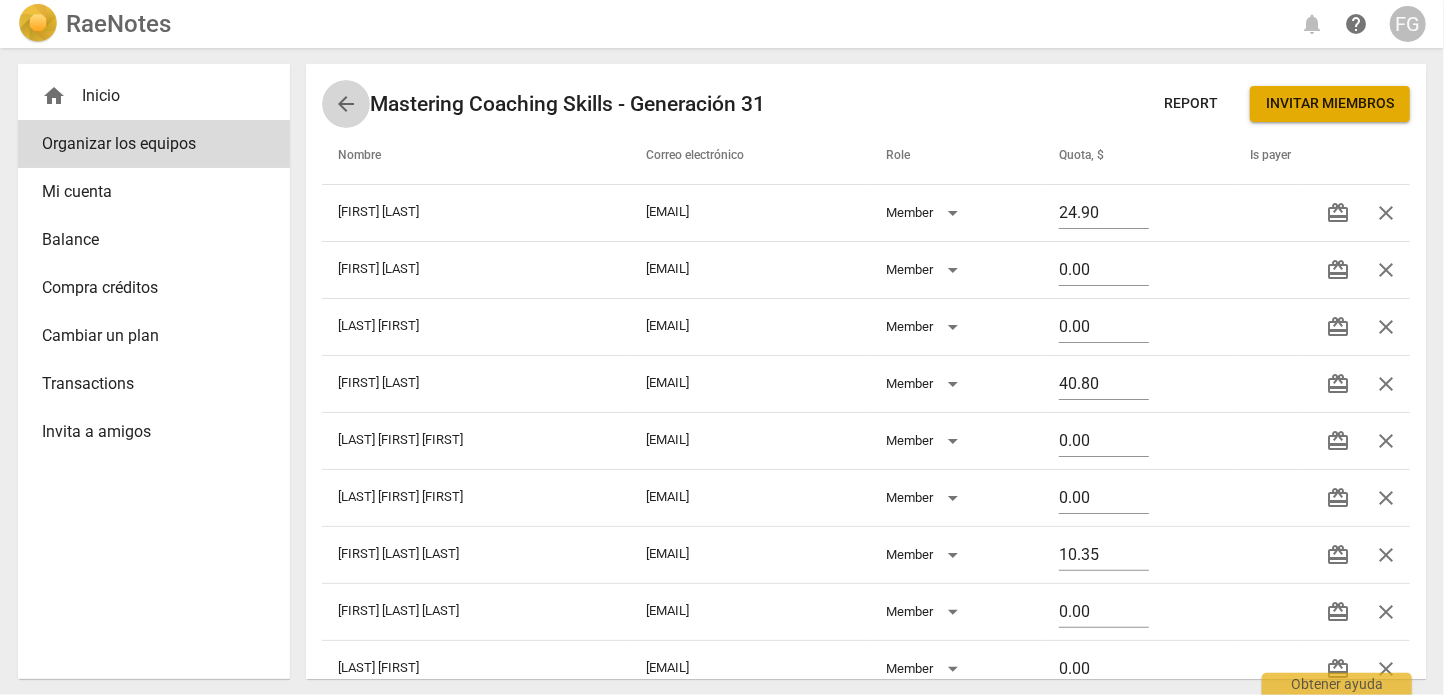 click on "arrow_back" at bounding box center [346, 104] 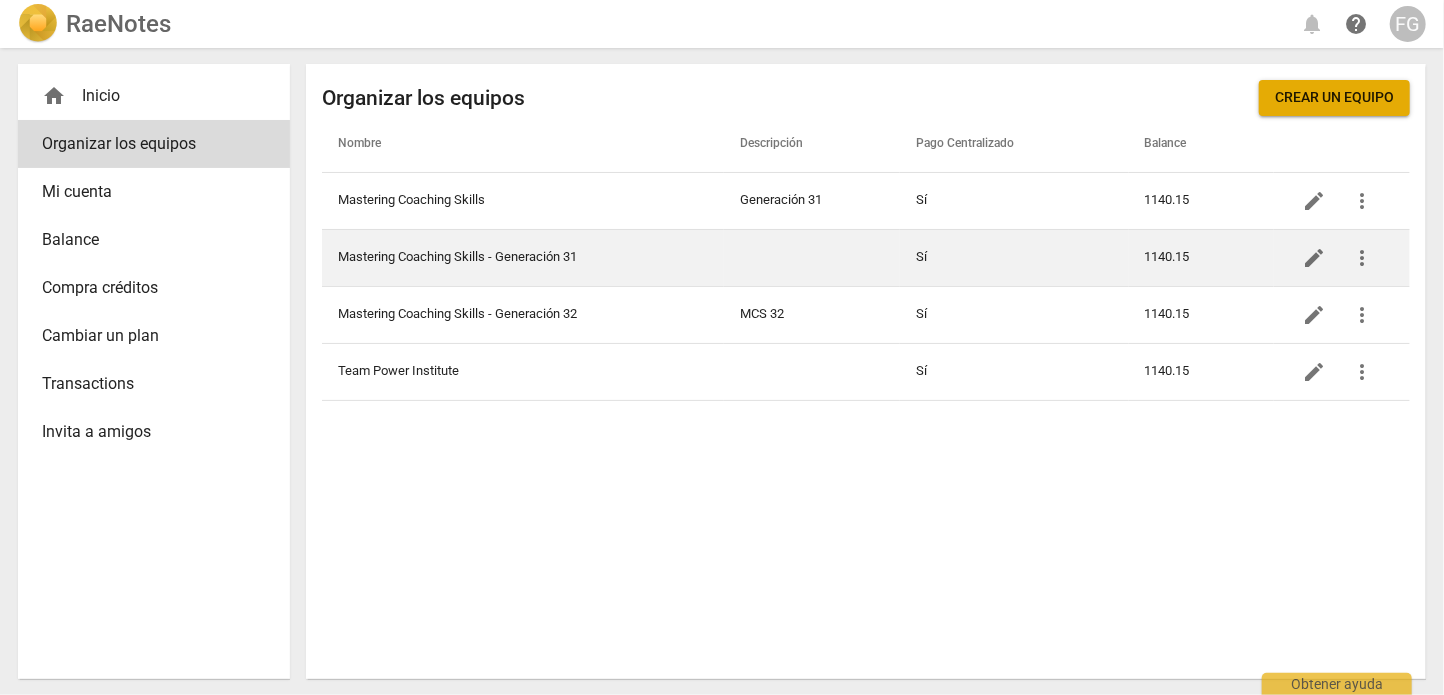 click on "more_vert" at bounding box center [1362, 258] 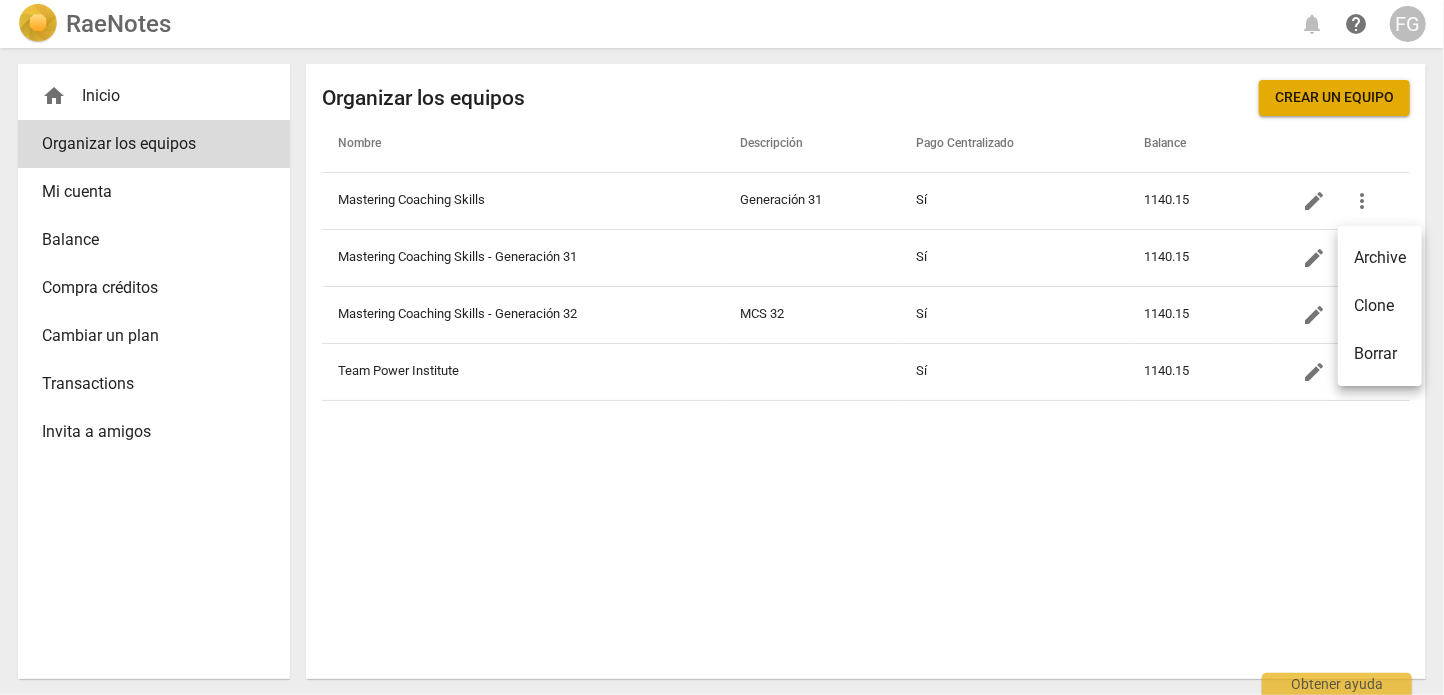click at bounding box center [722, 347] 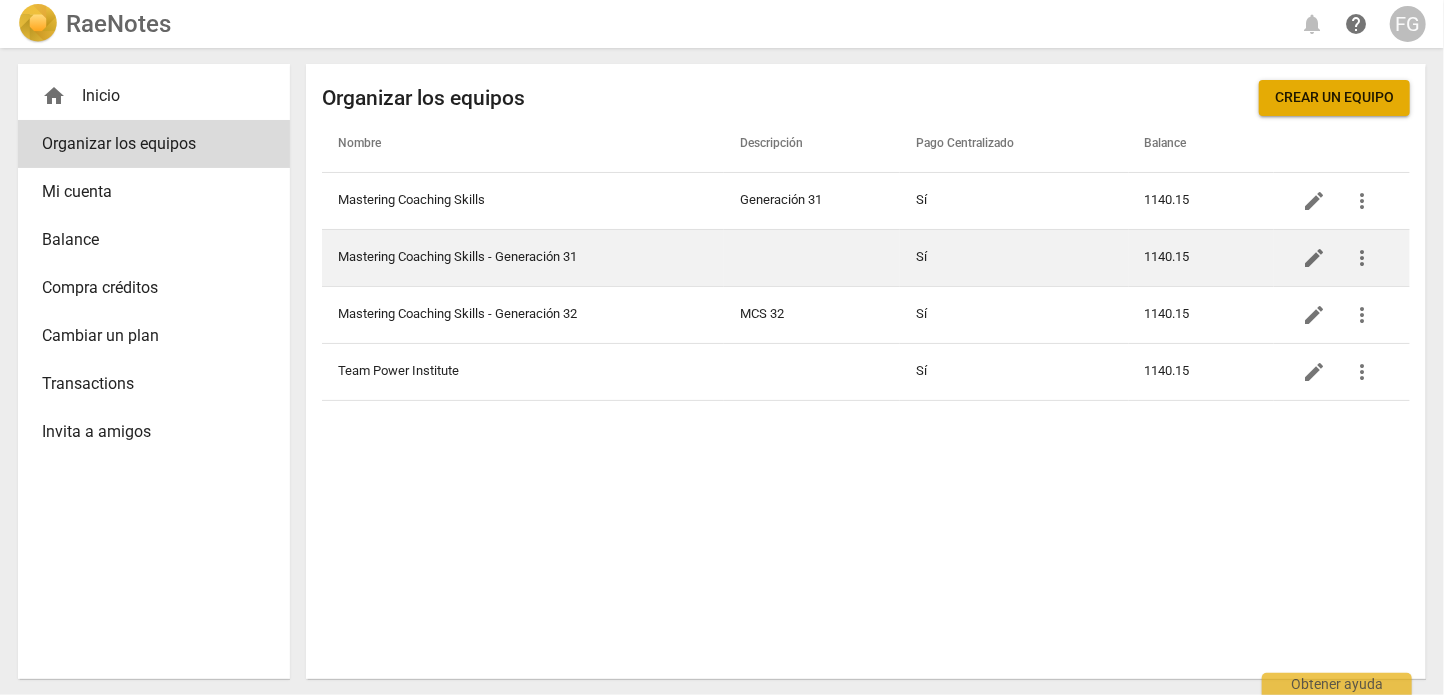 click on "edit" at bounding box center (1314, 258) 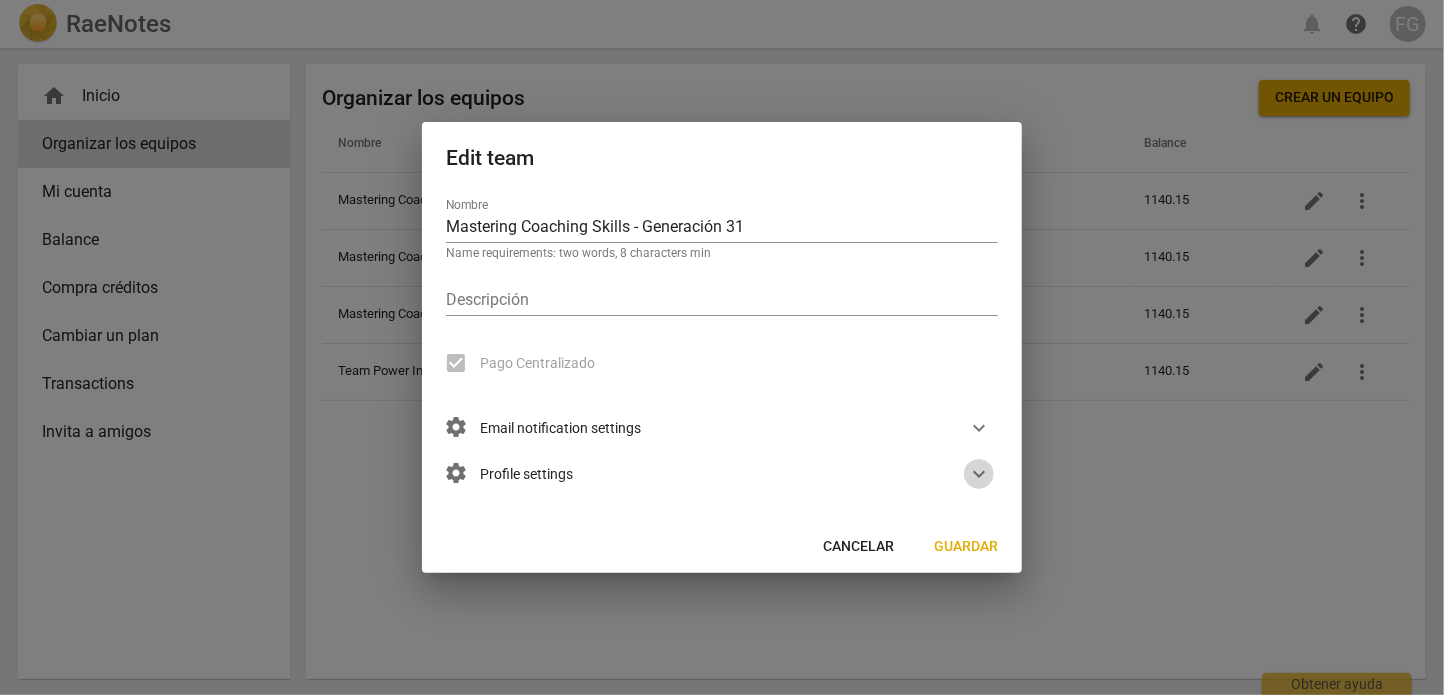 click on "expand_more" at bounding box center [979, 474] 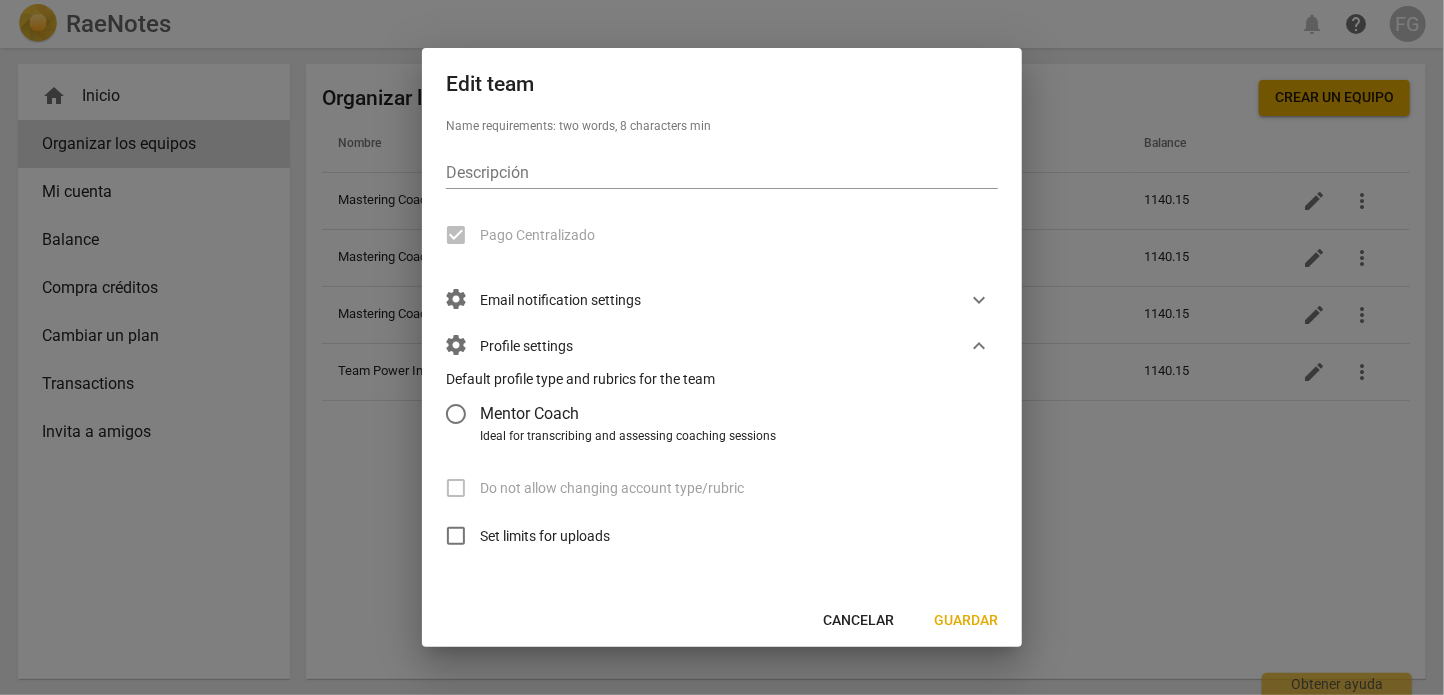 scroll, scrollTop: 77, scrollLeft: 0, axis: vertical 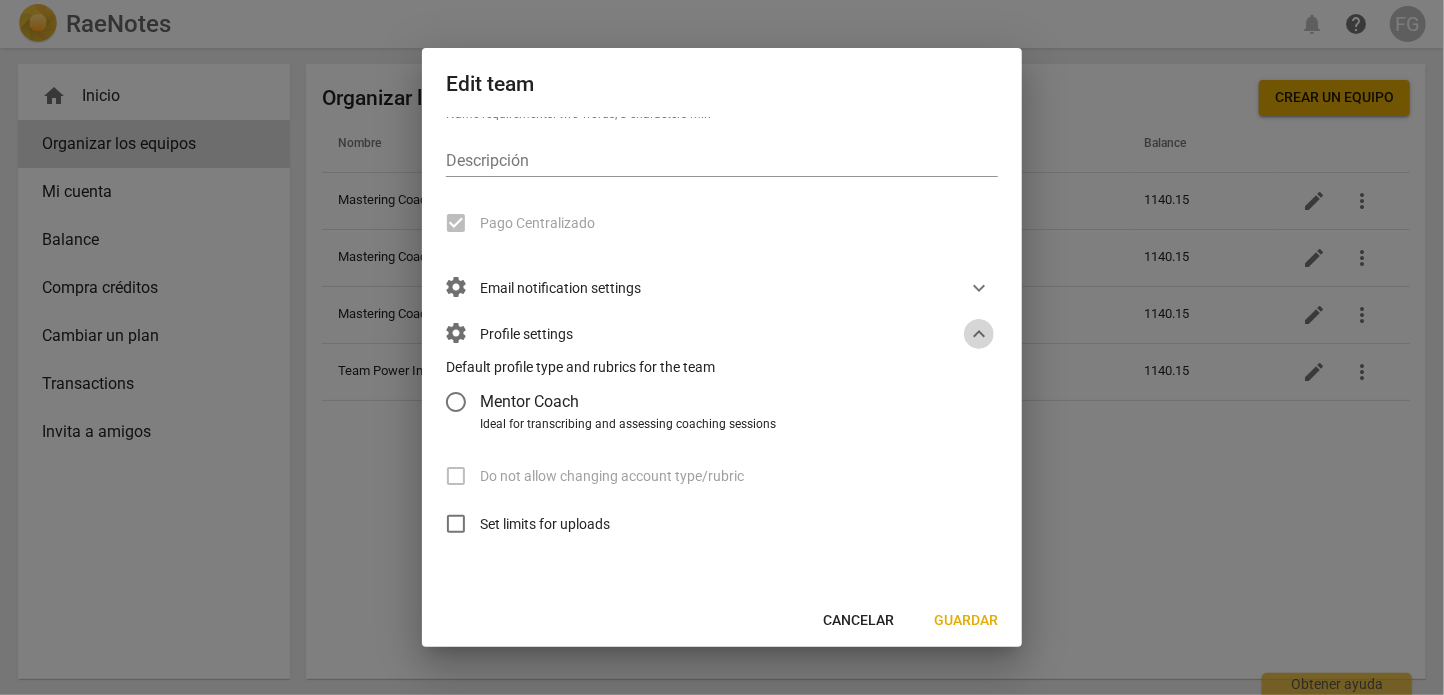 click on "expand_more" at bounding box center (979, 334) 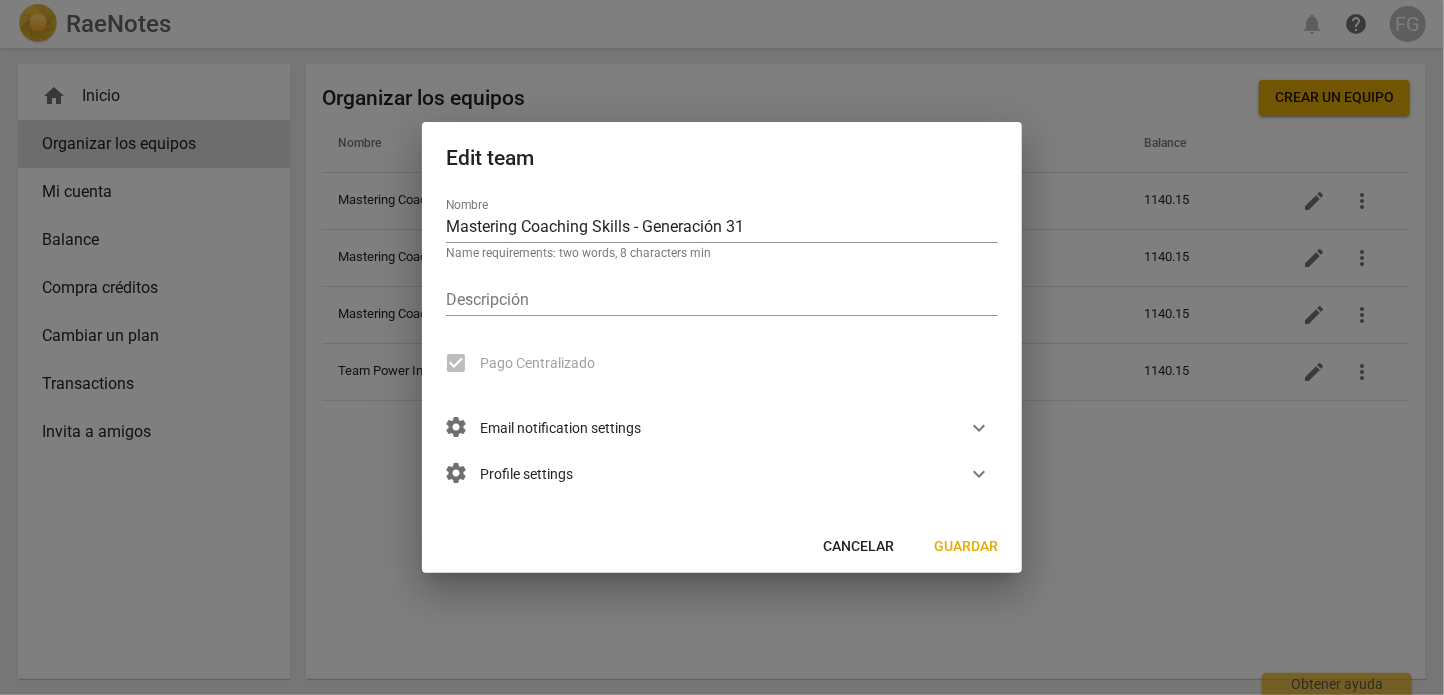 click on "Cancelar" at bounding box center (858, 547) 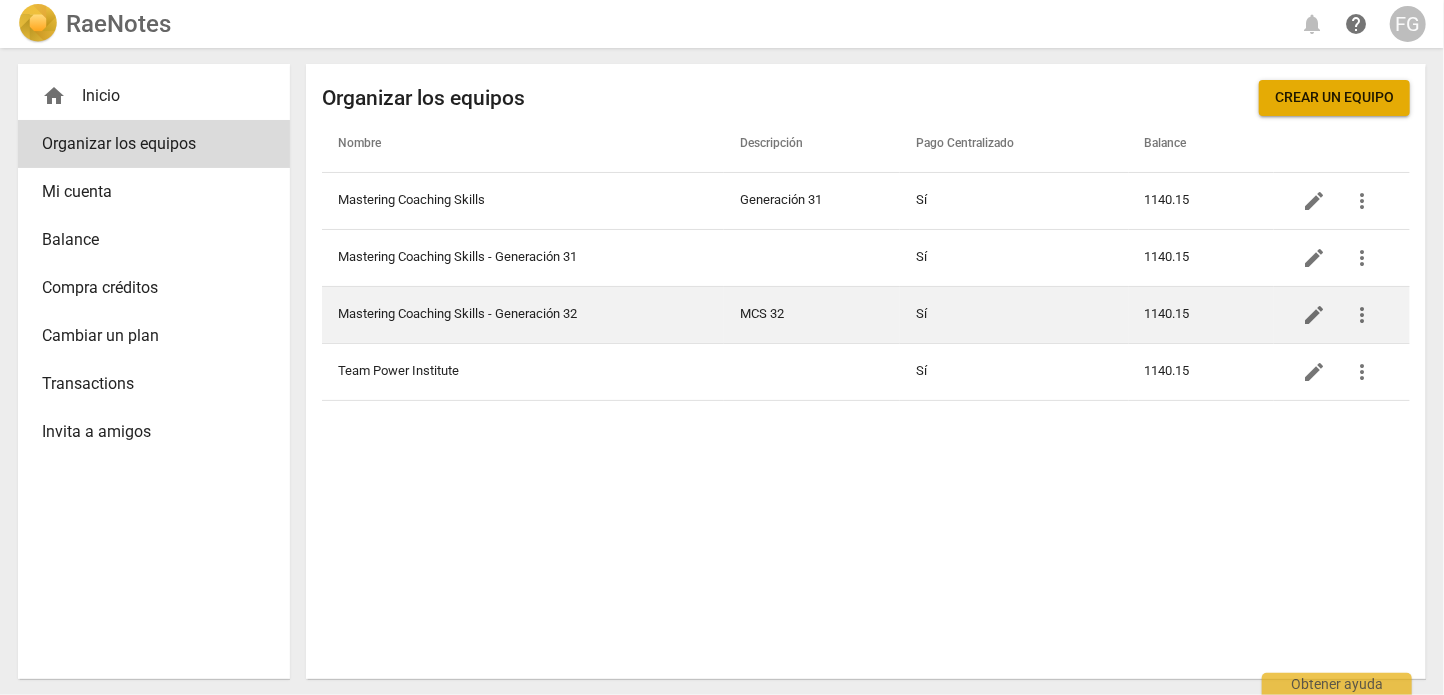 click on "Sí" at bounding box center [1014, 314] 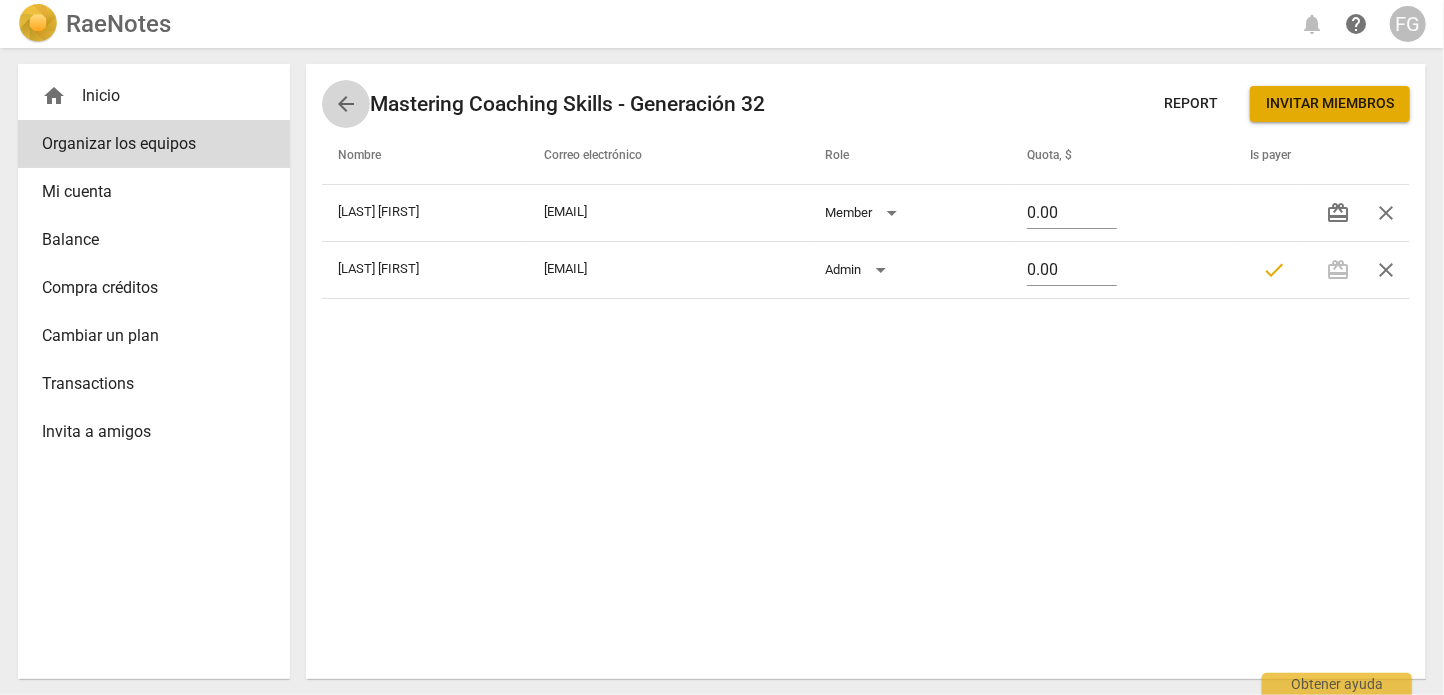 click on "arrow_back" at bounding box center (346, 104) 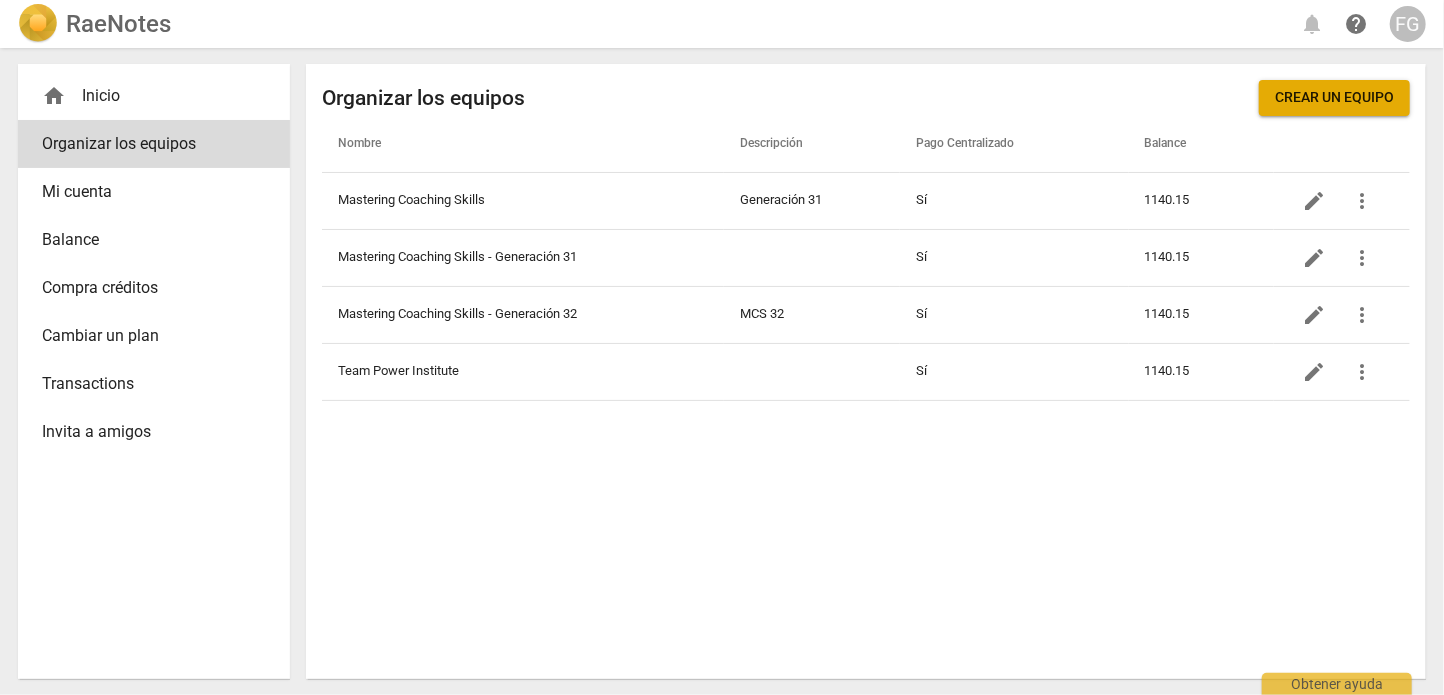 click on "home Inicio" at bounding box center (146, 96) 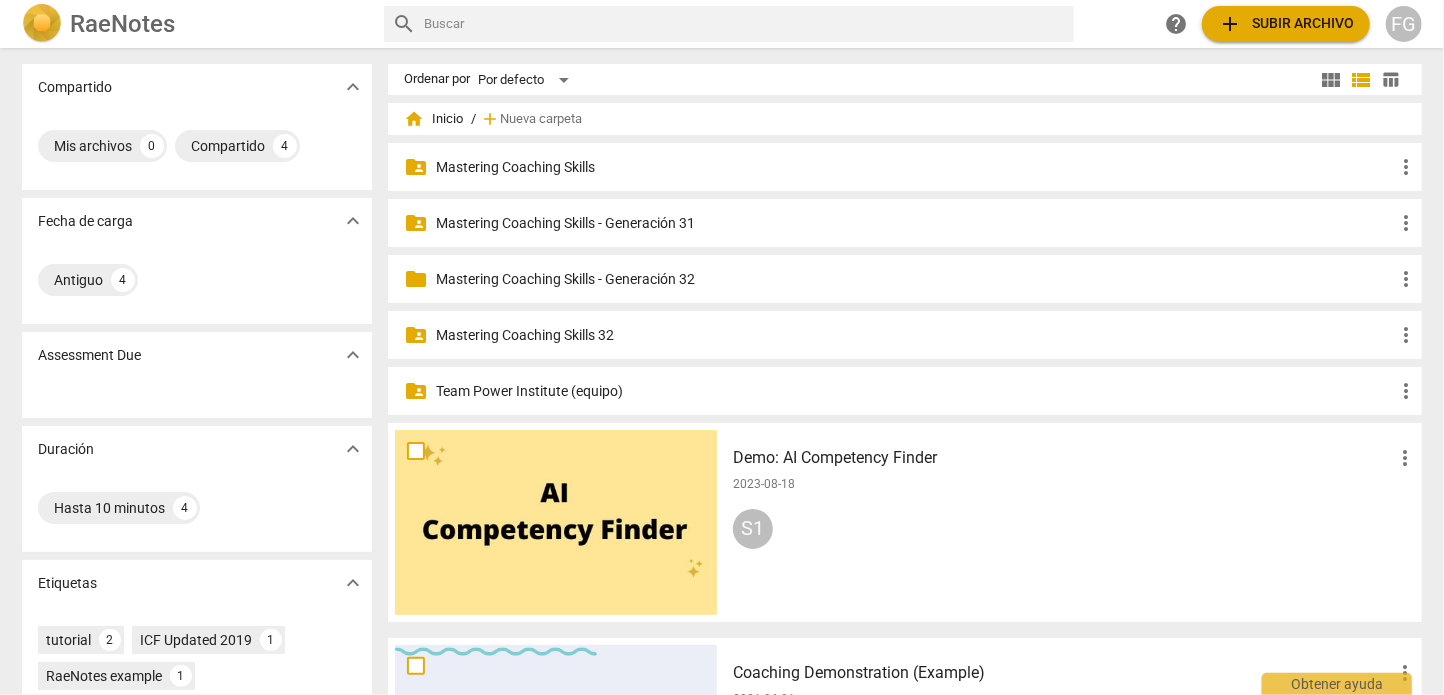 click on "Mastering Coaching Skills - Generación 32" at bounding box center (915, 279) 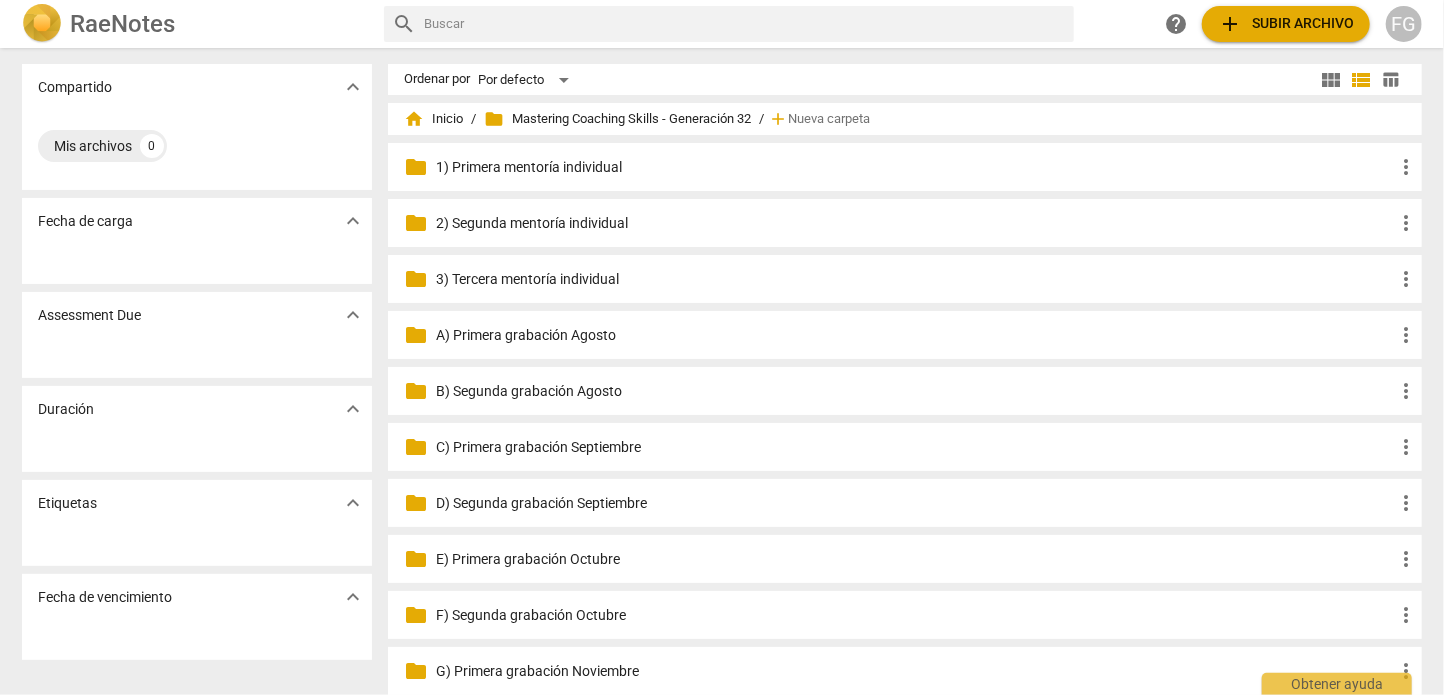 click on "3) Tercera mentoría individual" at bounding box center (915, 279) 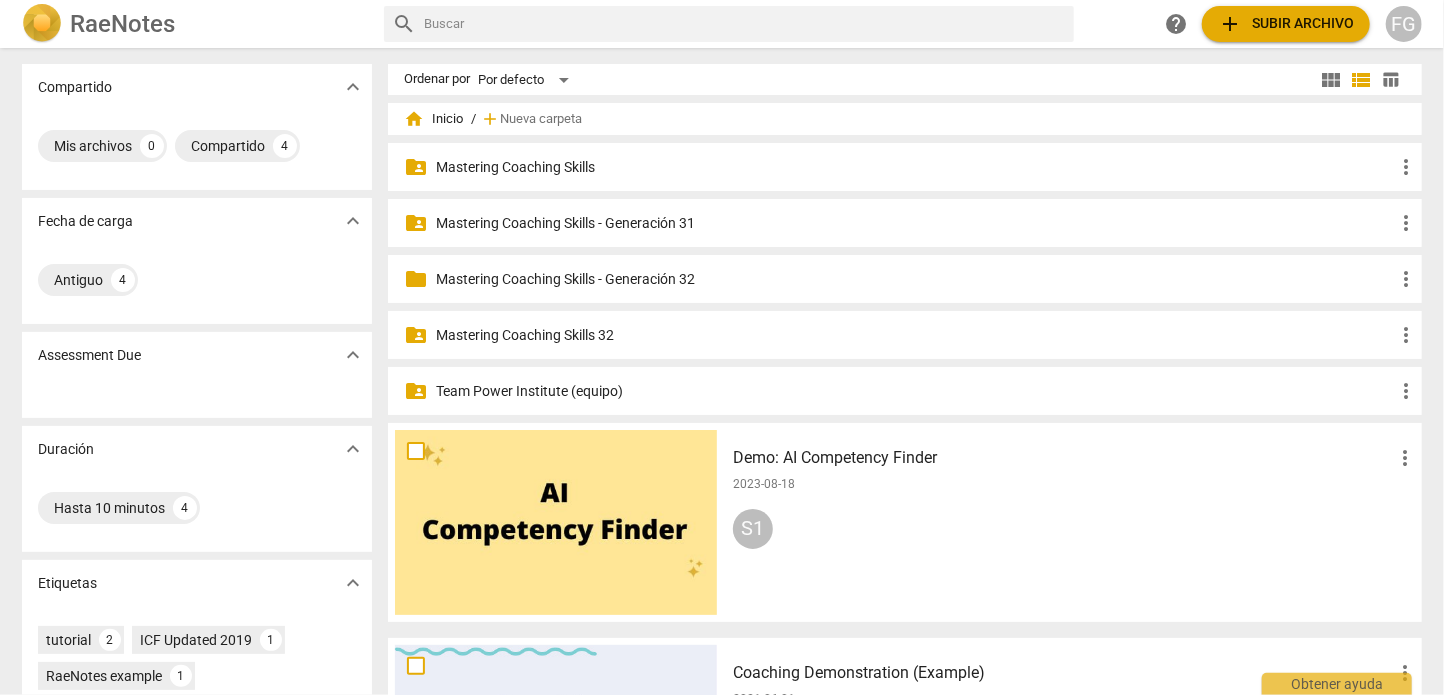 click on "more_vert" at bounding box center (1406, 279) 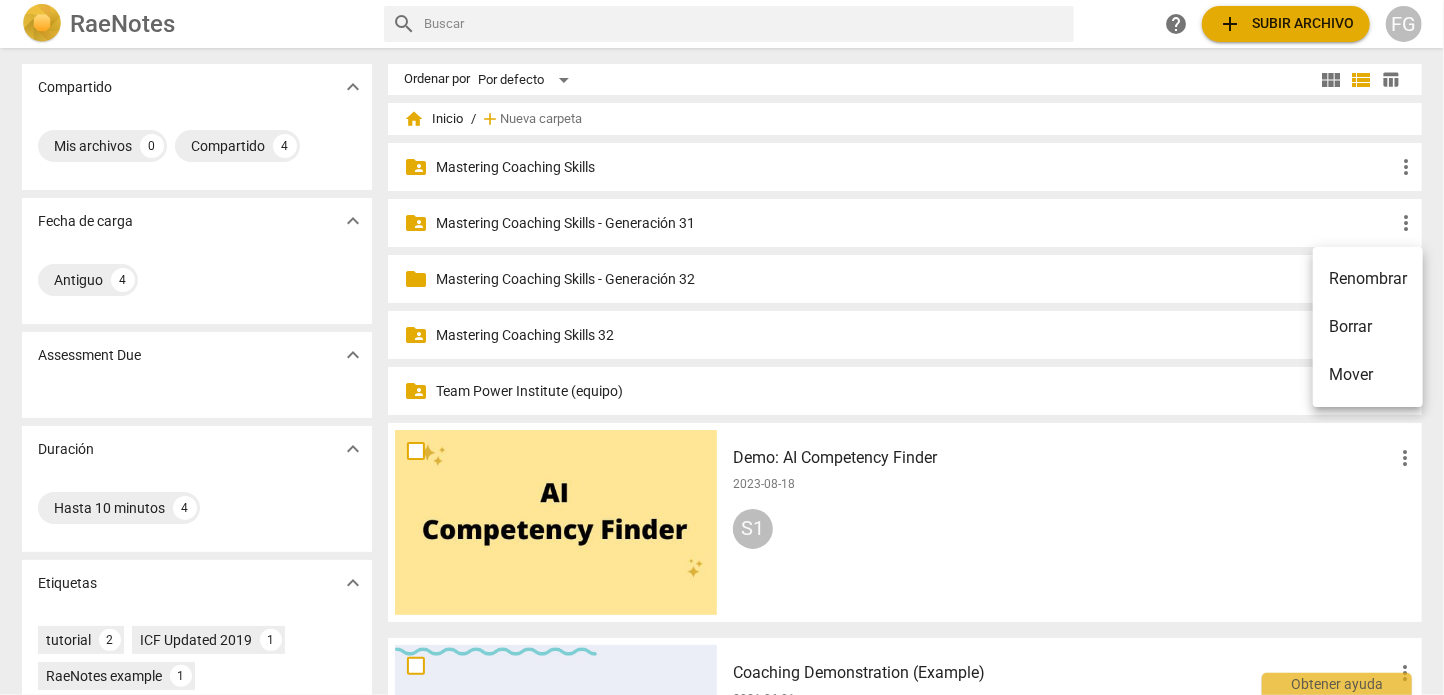 click on "Borrar" at bounding box center (1368, 327) 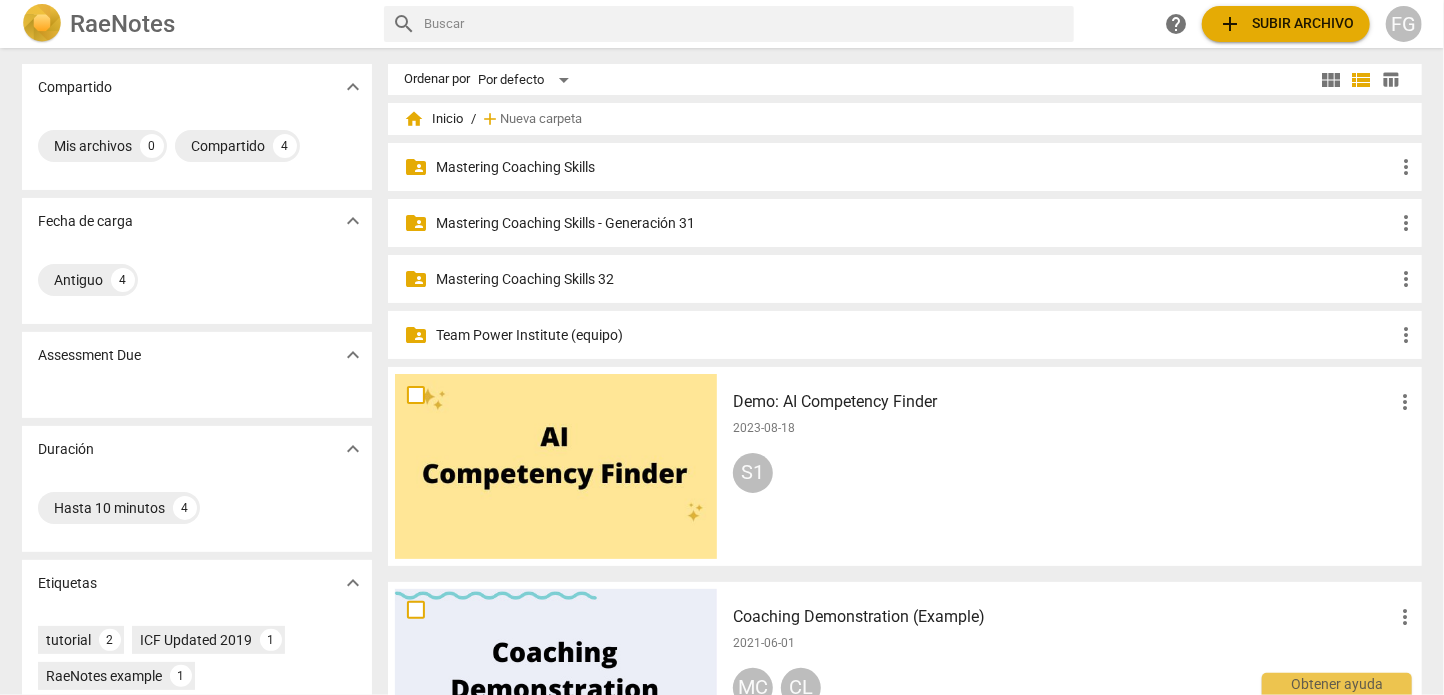 click on "Mastering Coaching Skills" at bounding box center (915, 167) 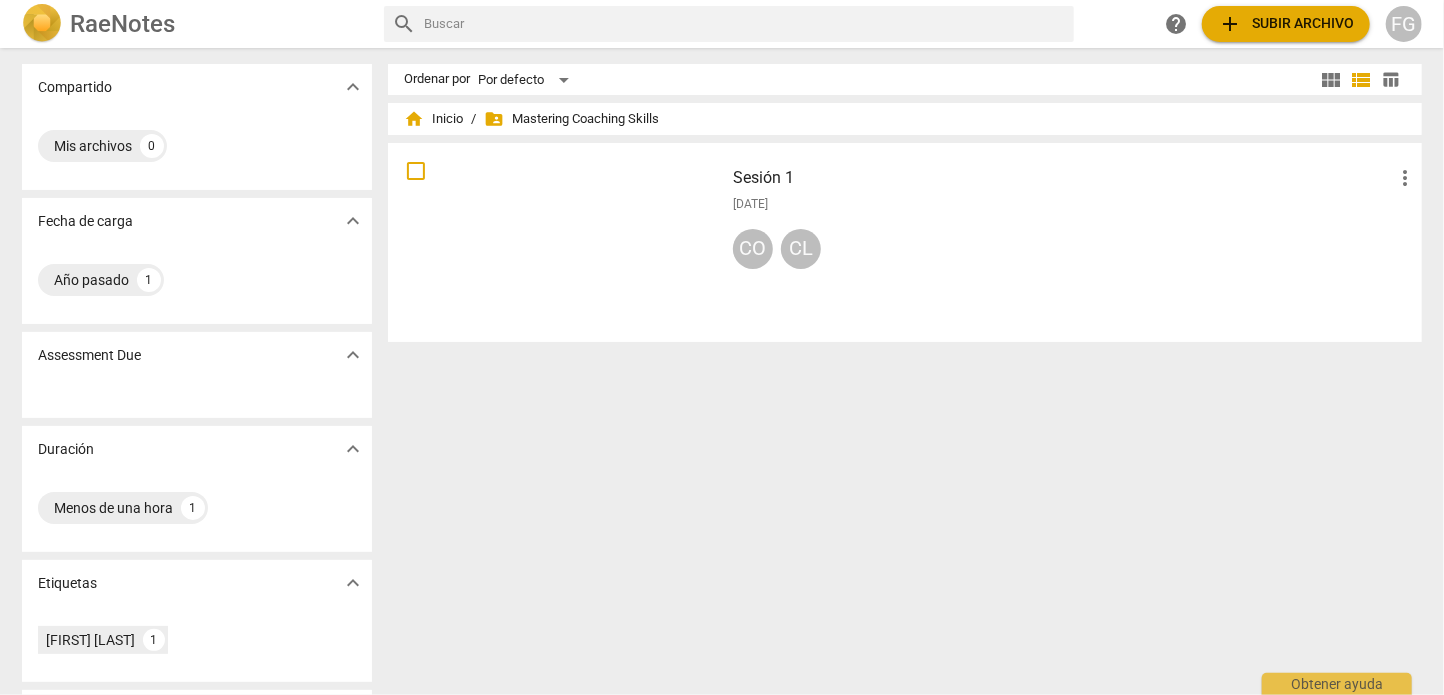 click on "more_vert" at bounding box center (1405, 178) 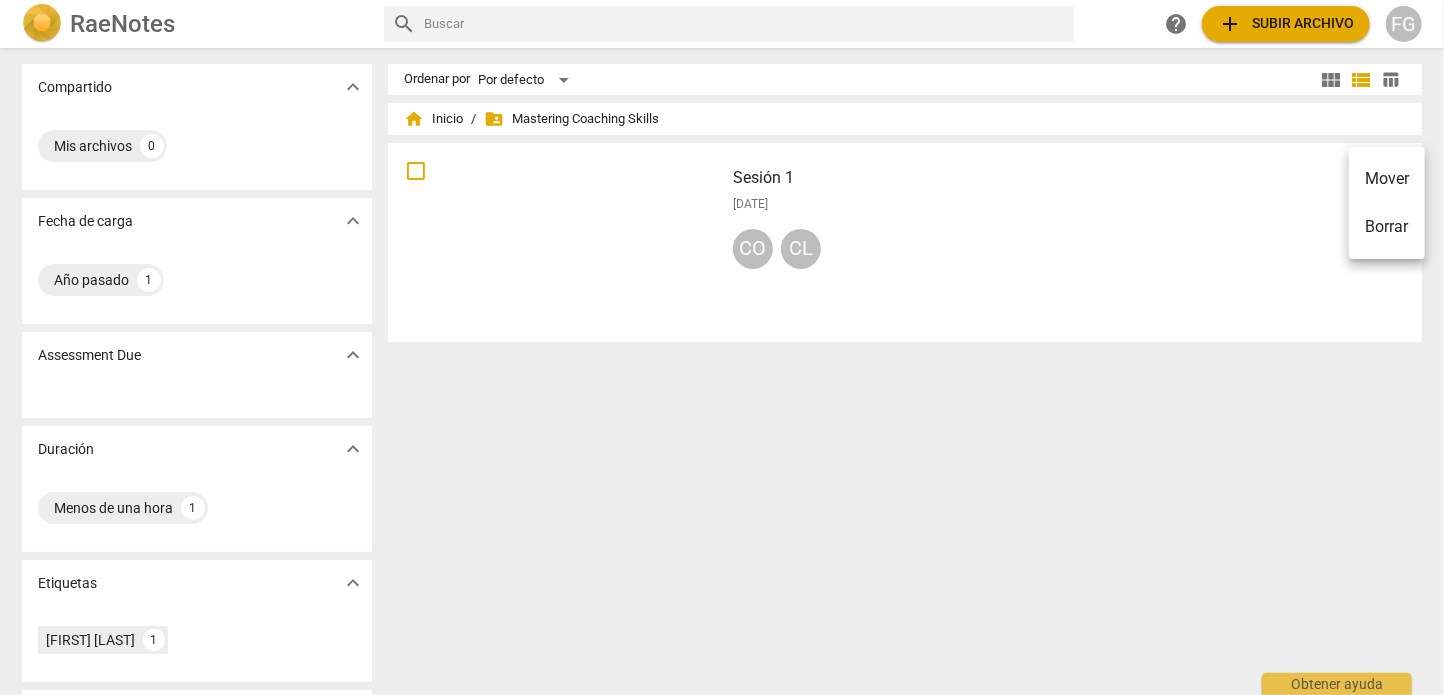 click at bounding box center [722, 347] 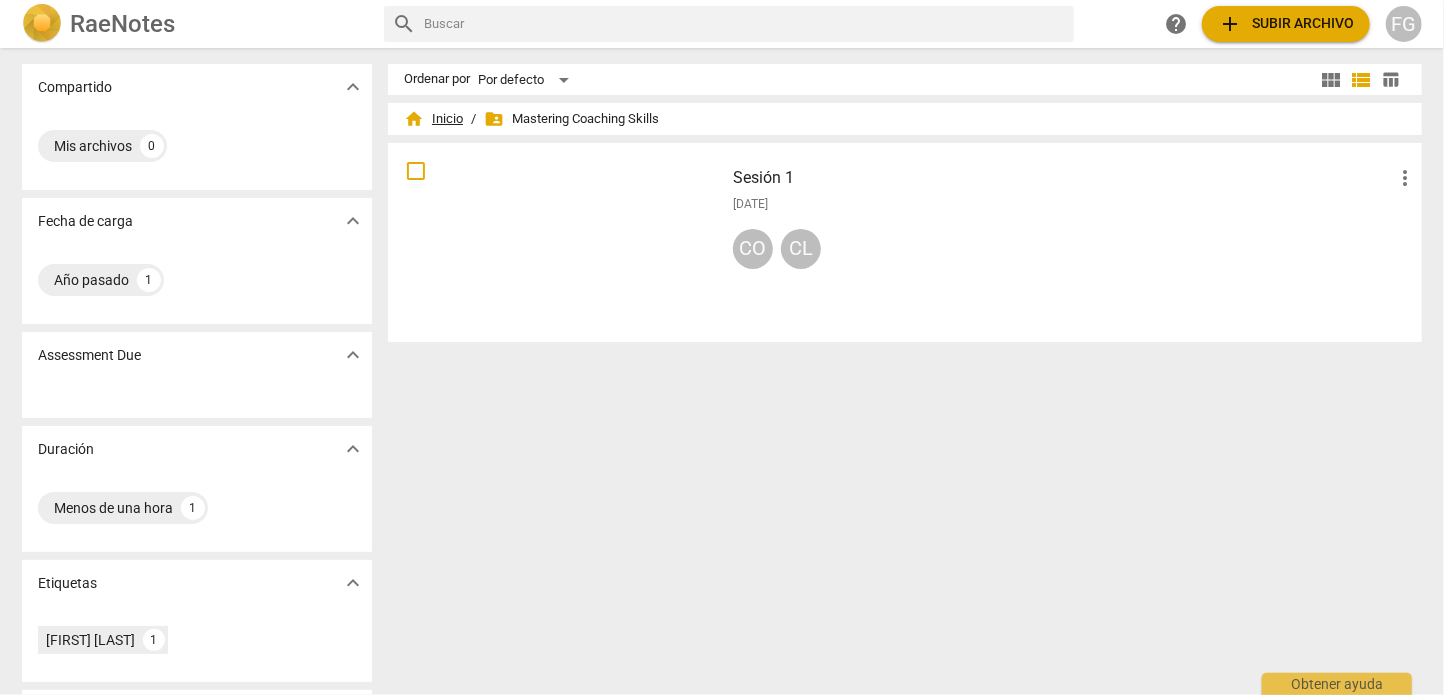 click on "home Inicio" at bounding box center [433, 119] 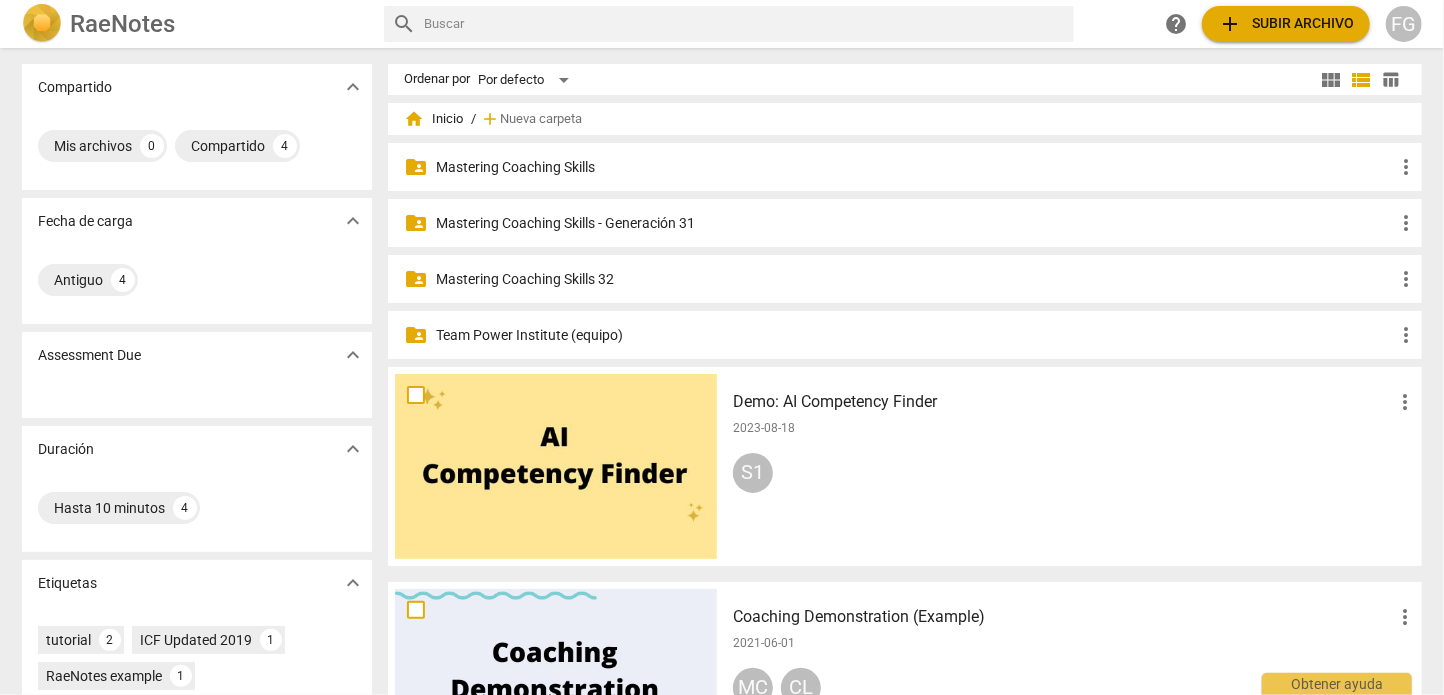 click on "Mastering Coaching Skills 32" at bounding box center [915, 279] 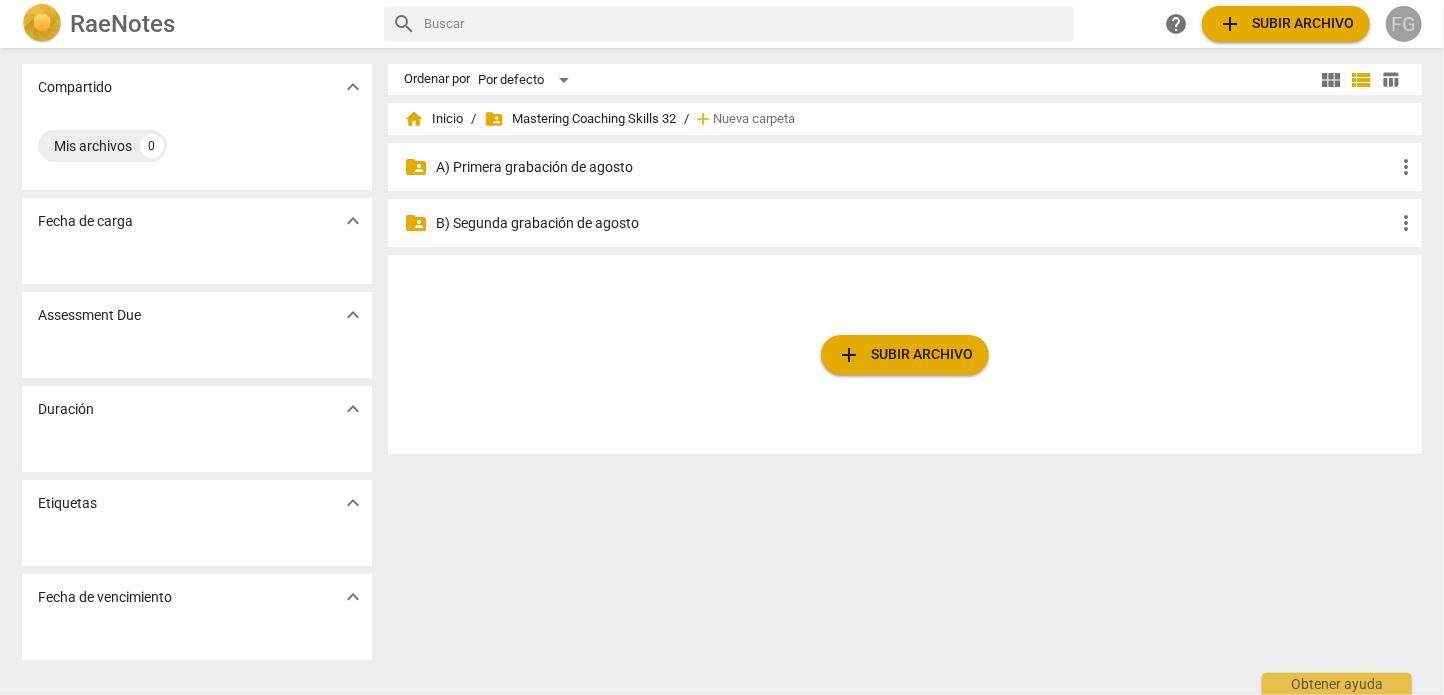 click on "FG" at bounding box center [1404, 24] 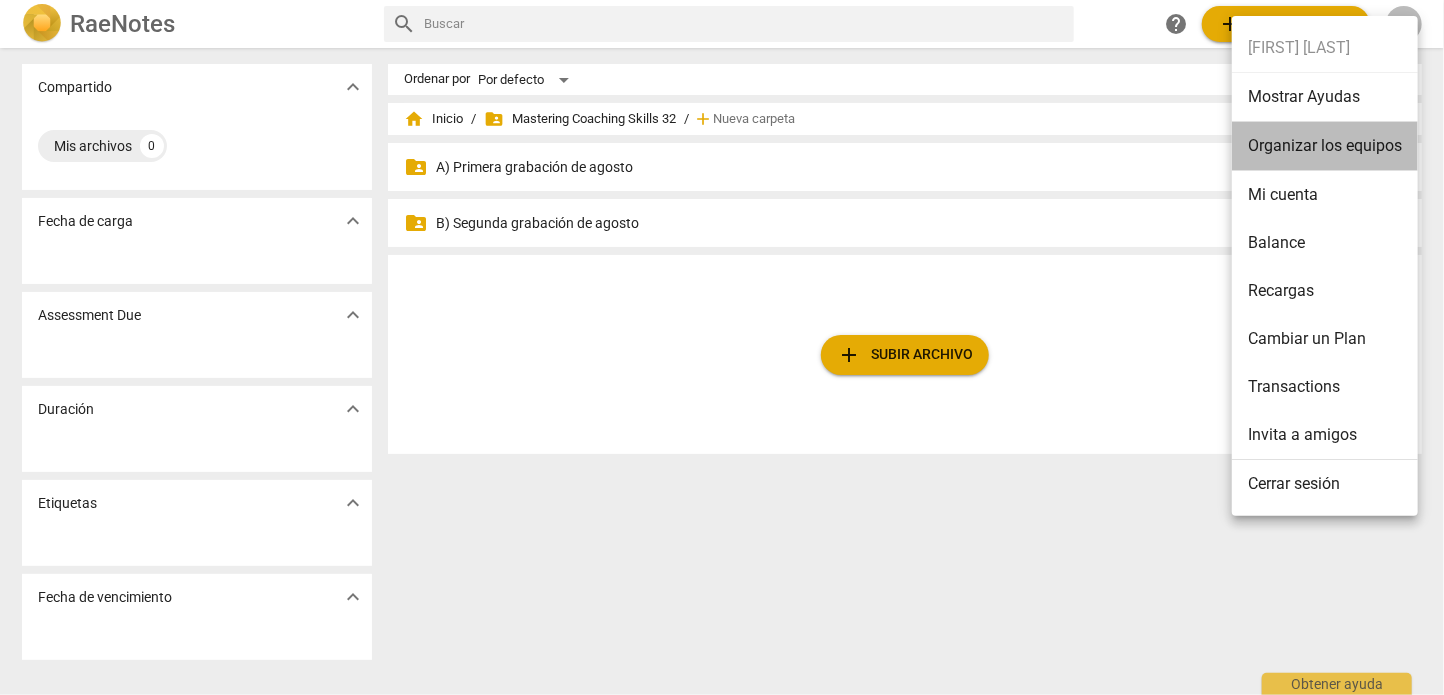 click on "Organizar los equipos" at bounding box center (1325, 146) 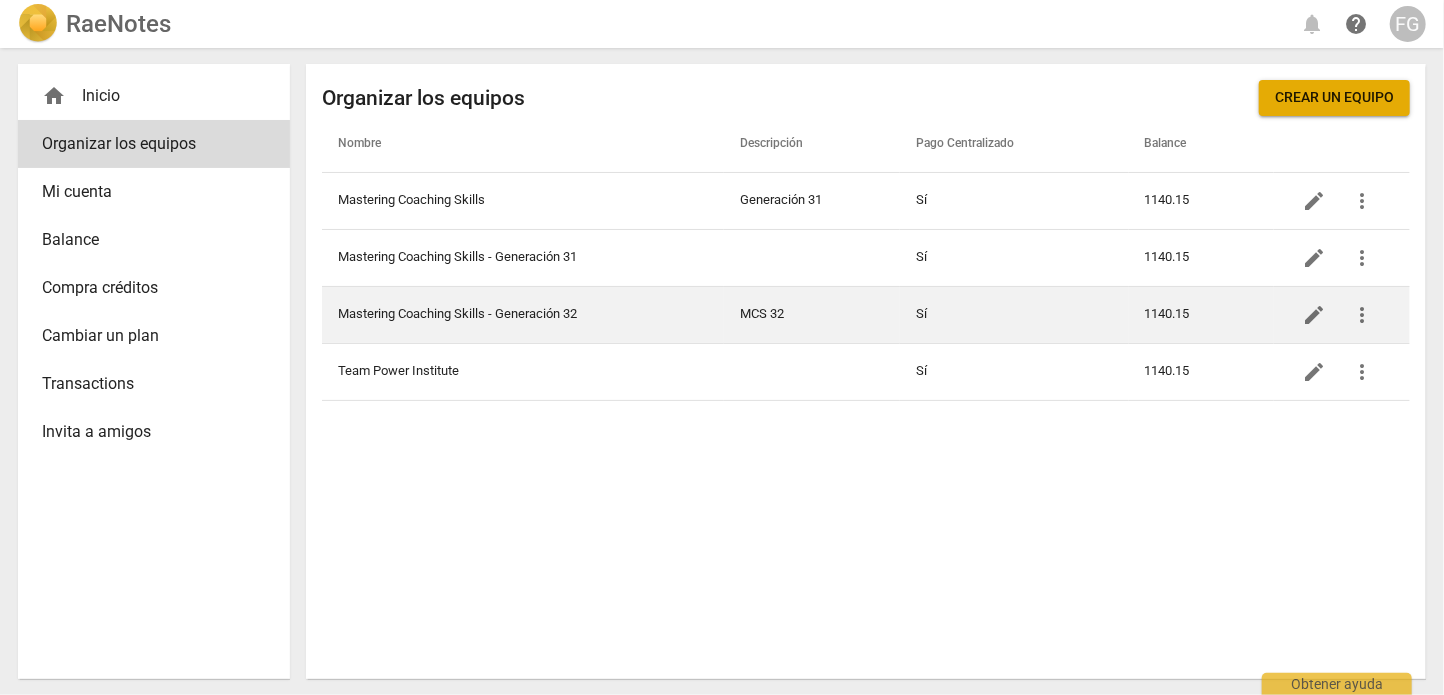 click on "Mastering Coaching Skills - Generación 32" at bounding box center (523, 314) 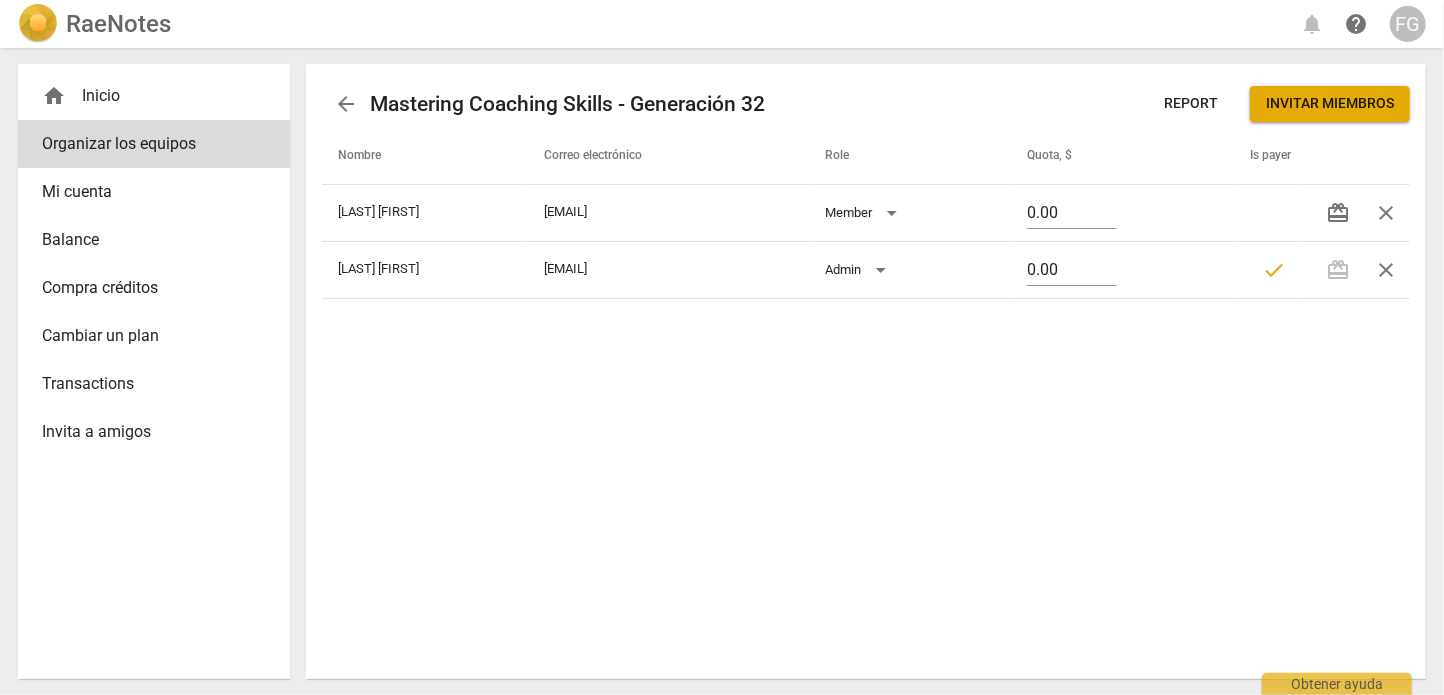 click on "Invitar   miembros" at bounding box center [1330, 104] 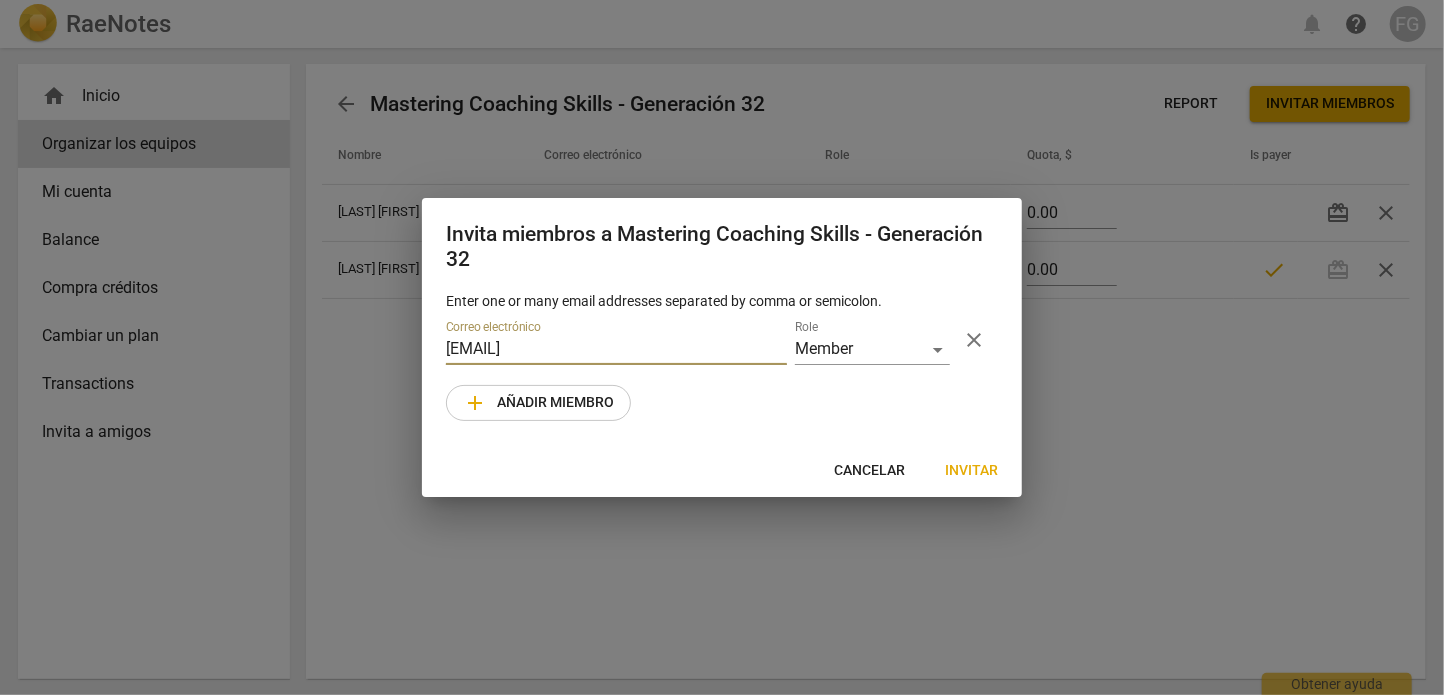 type on "Bastiansosa1980@gmail.com" 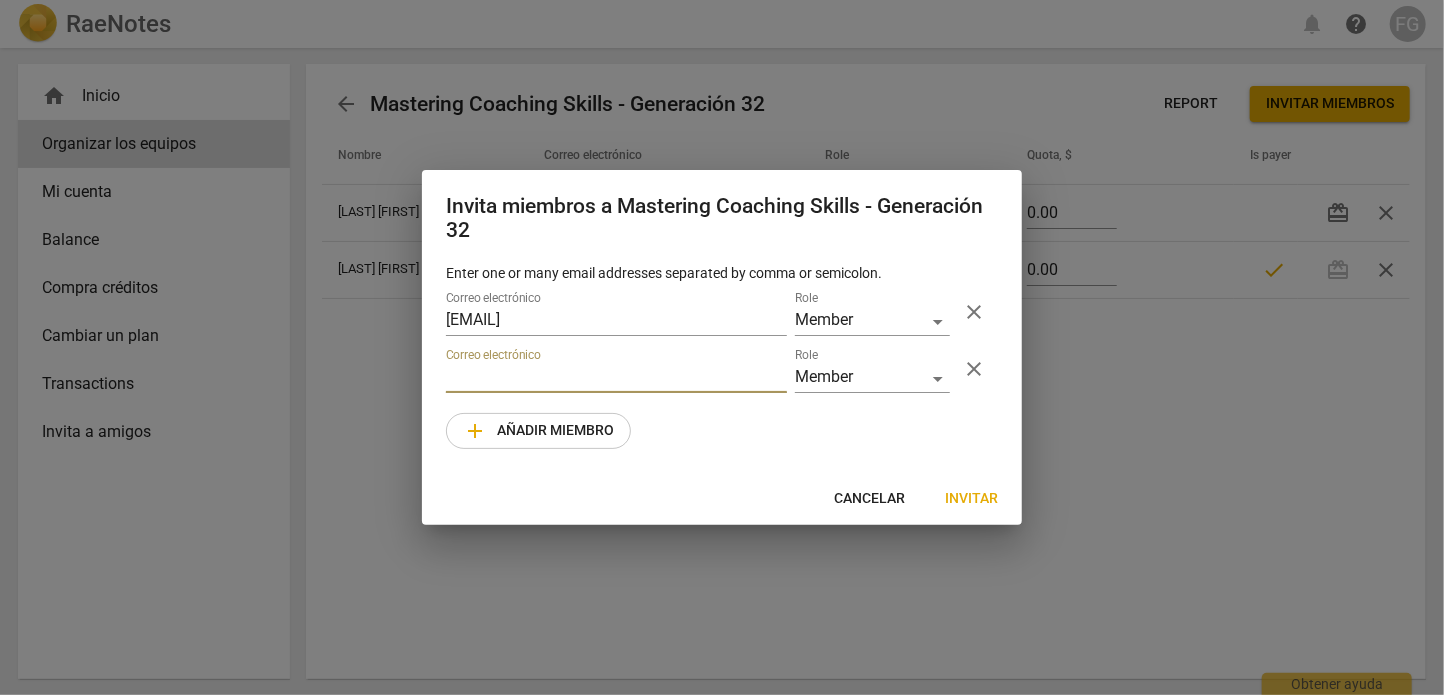 paste on "Cuyro@yahoo.com" 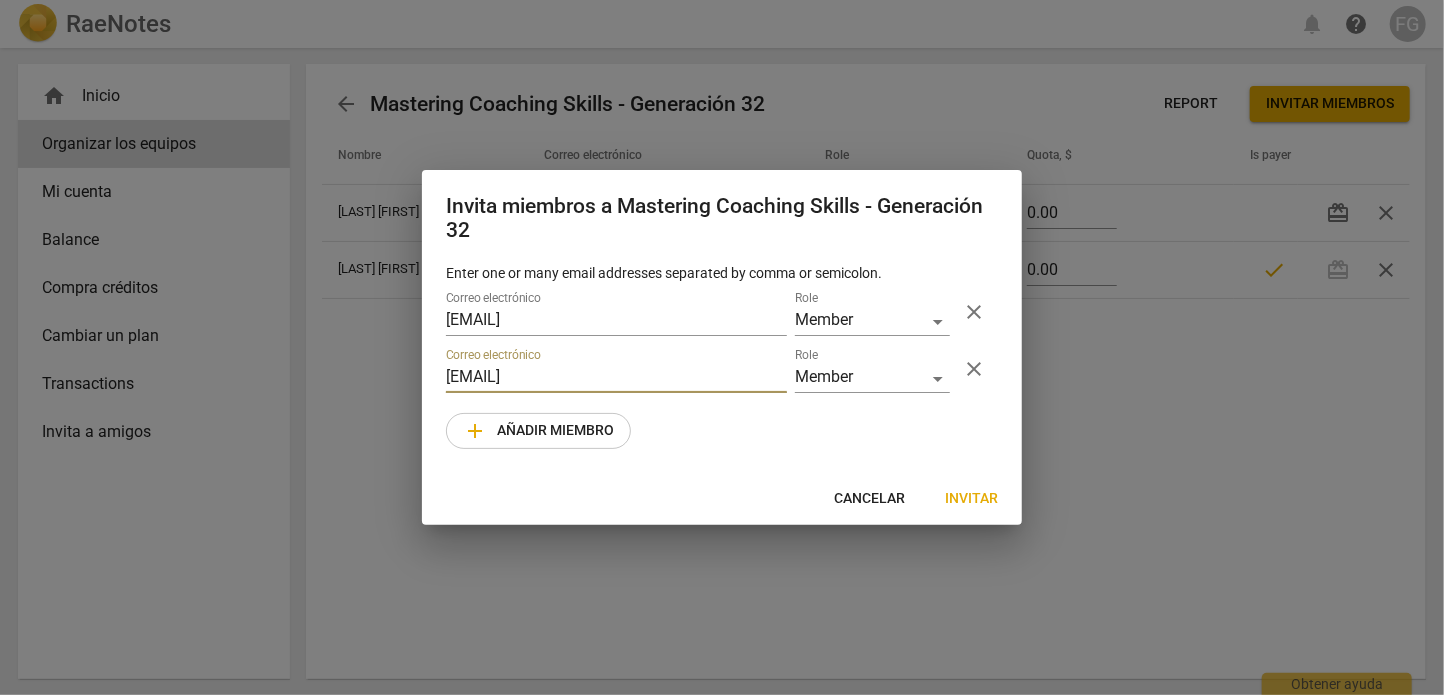 click on "Cuyro@yahoo.com" at bounding box center (616, 378) 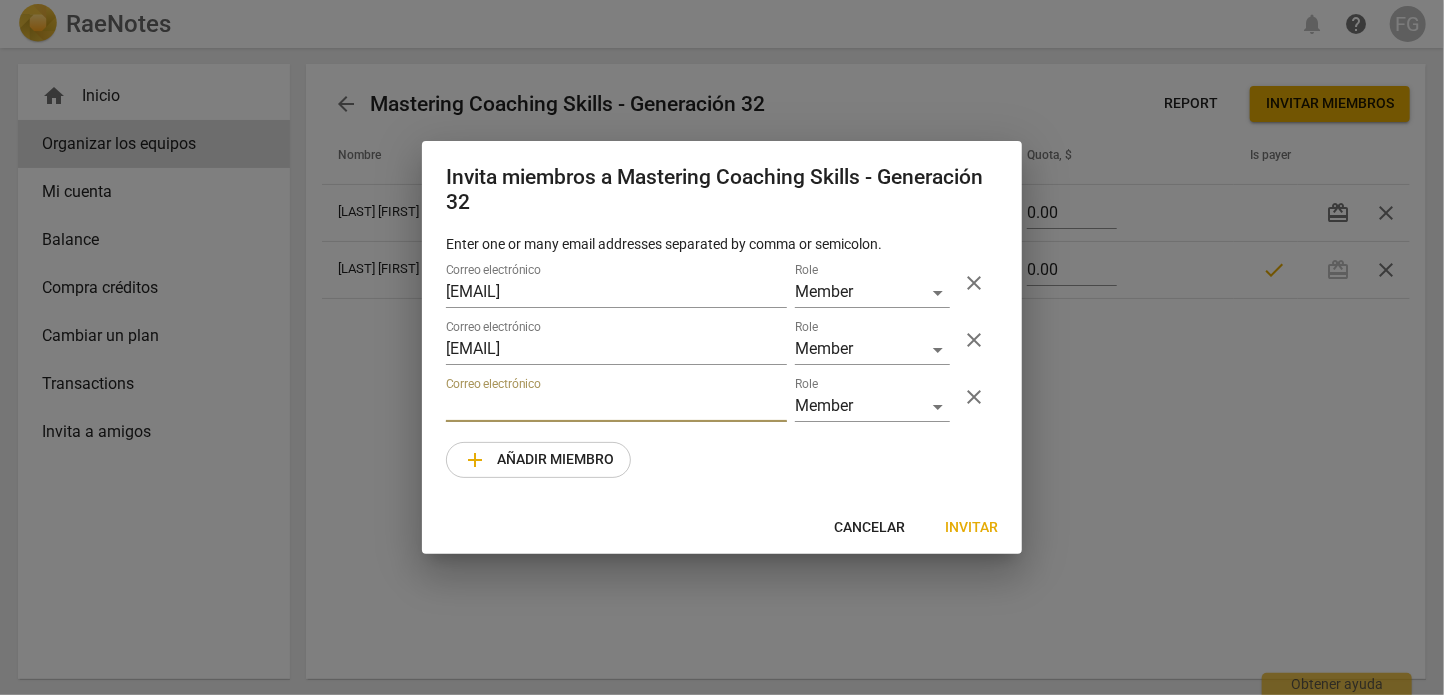 paste on "[EMAIL]" 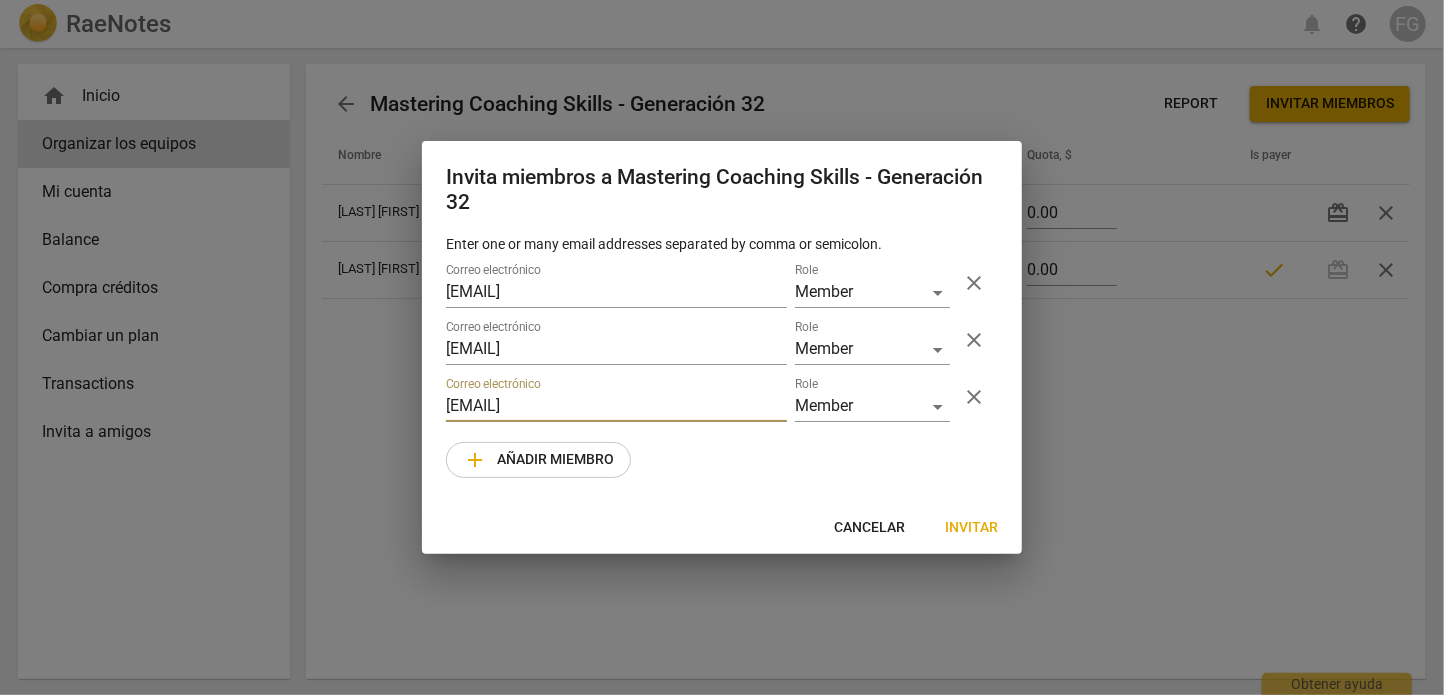 type on "[EMAIL]" 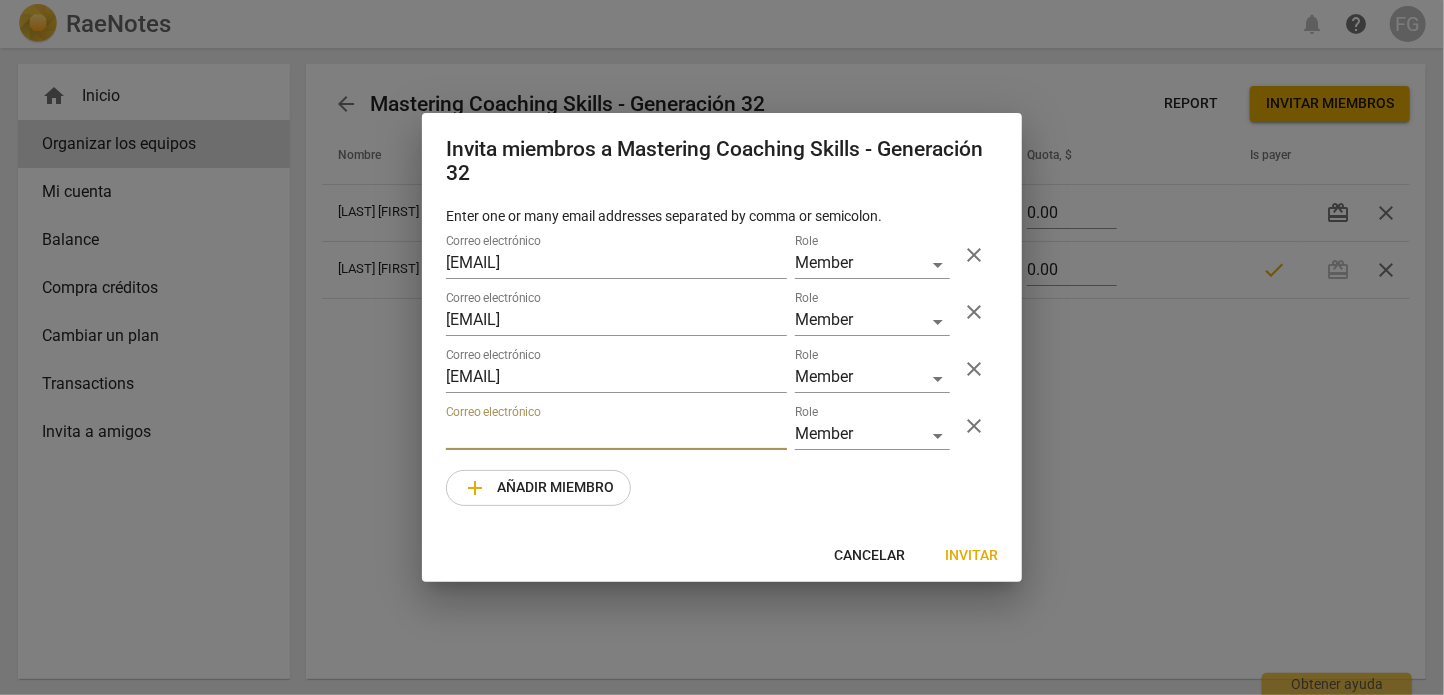 click at bounding box center (616, 435) 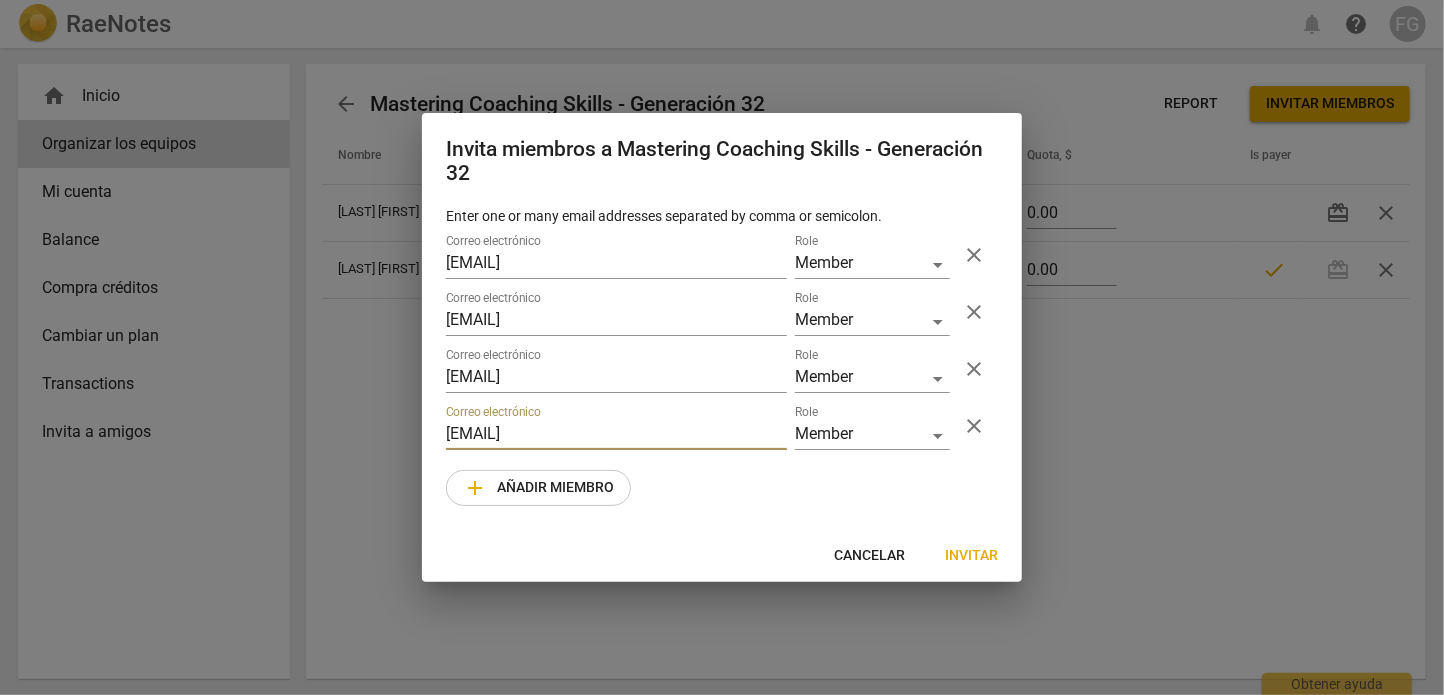 type on "[EMAIL]" 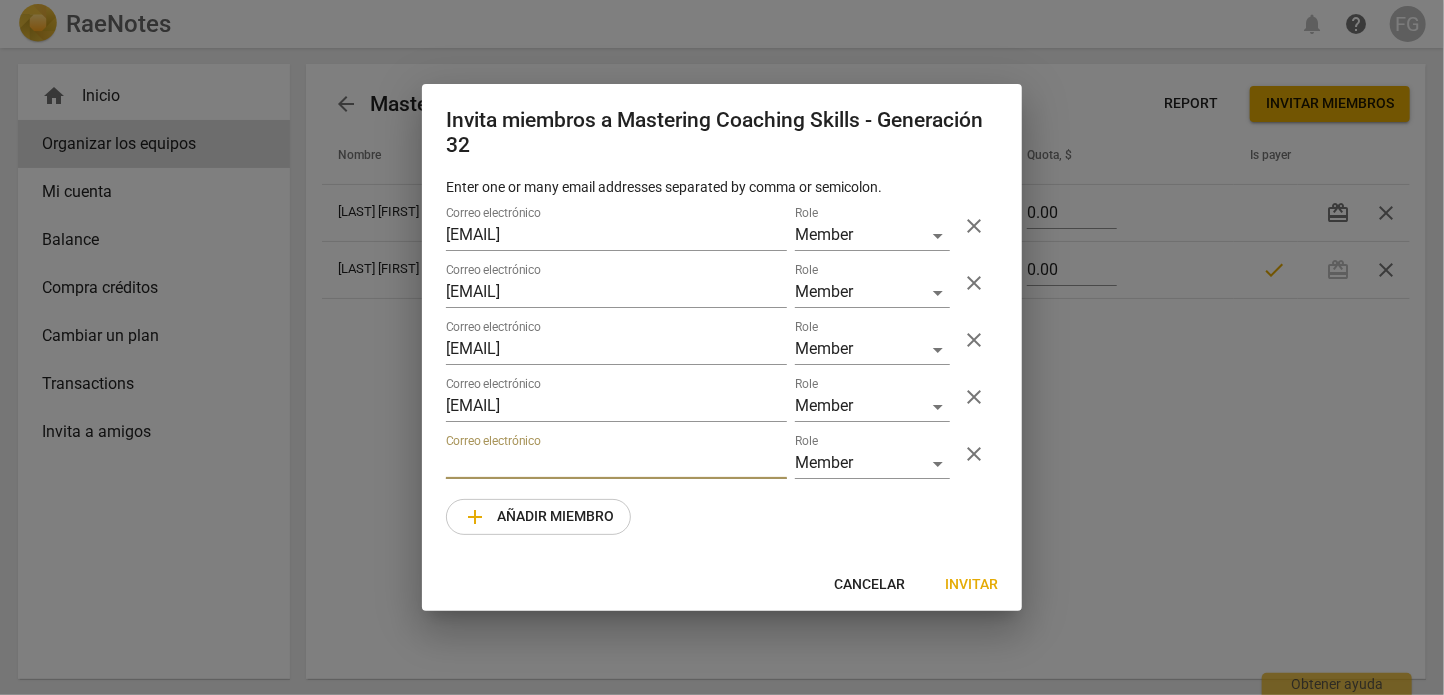 paste on "[EMAIL]" 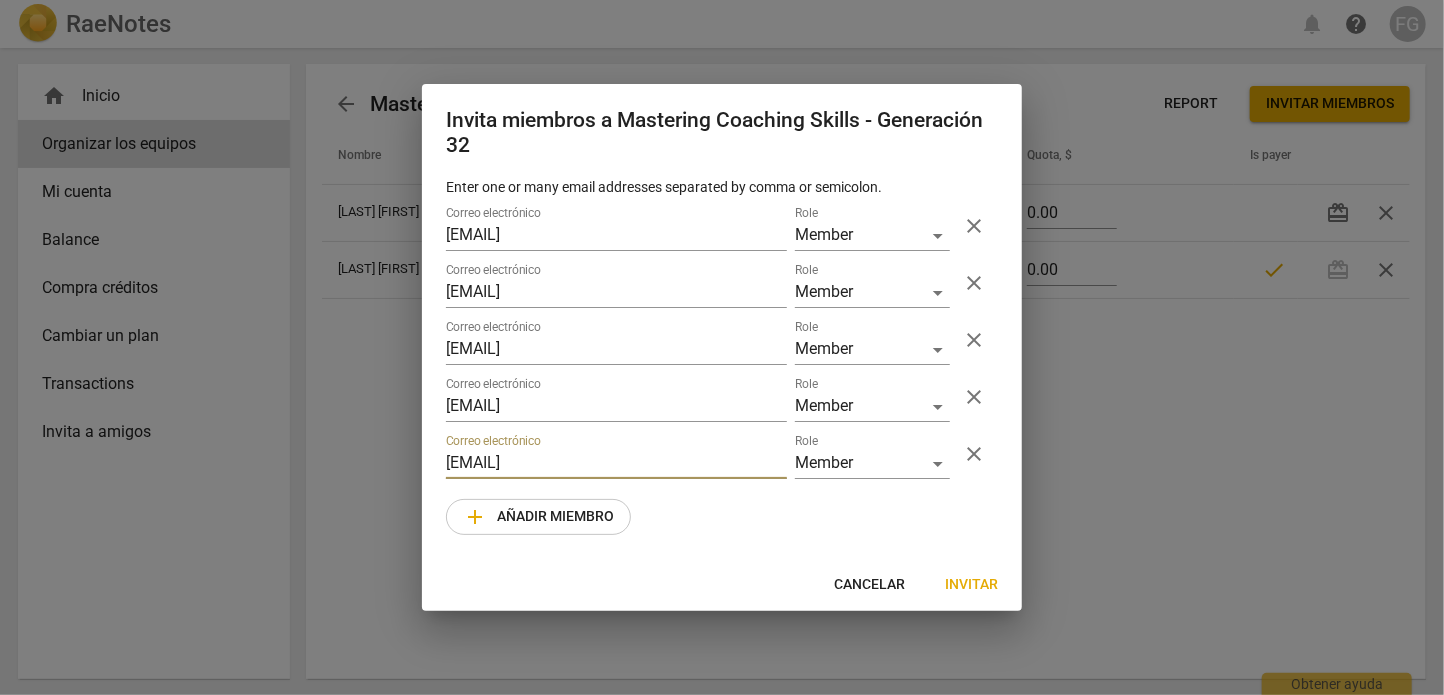 type on "[EMAIL]" 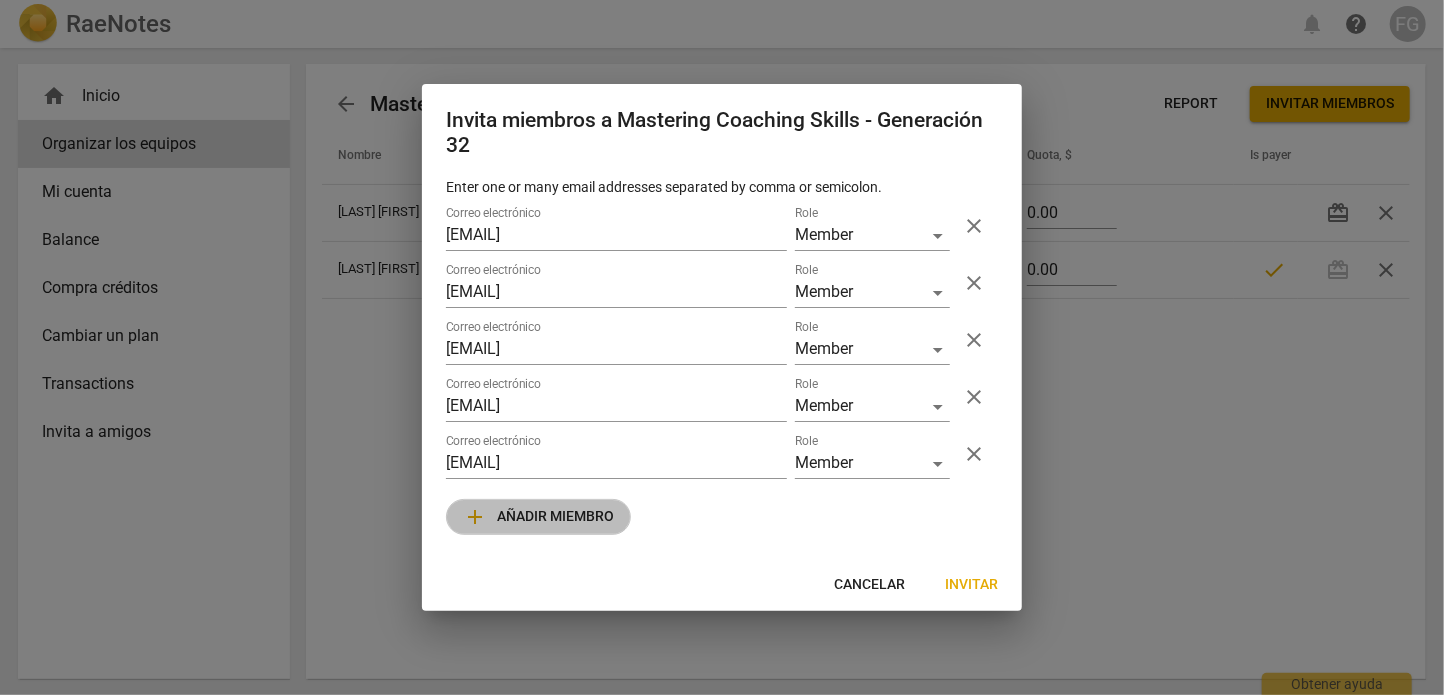 click on "add Añadir miembro" at bounding box center [538, 517] 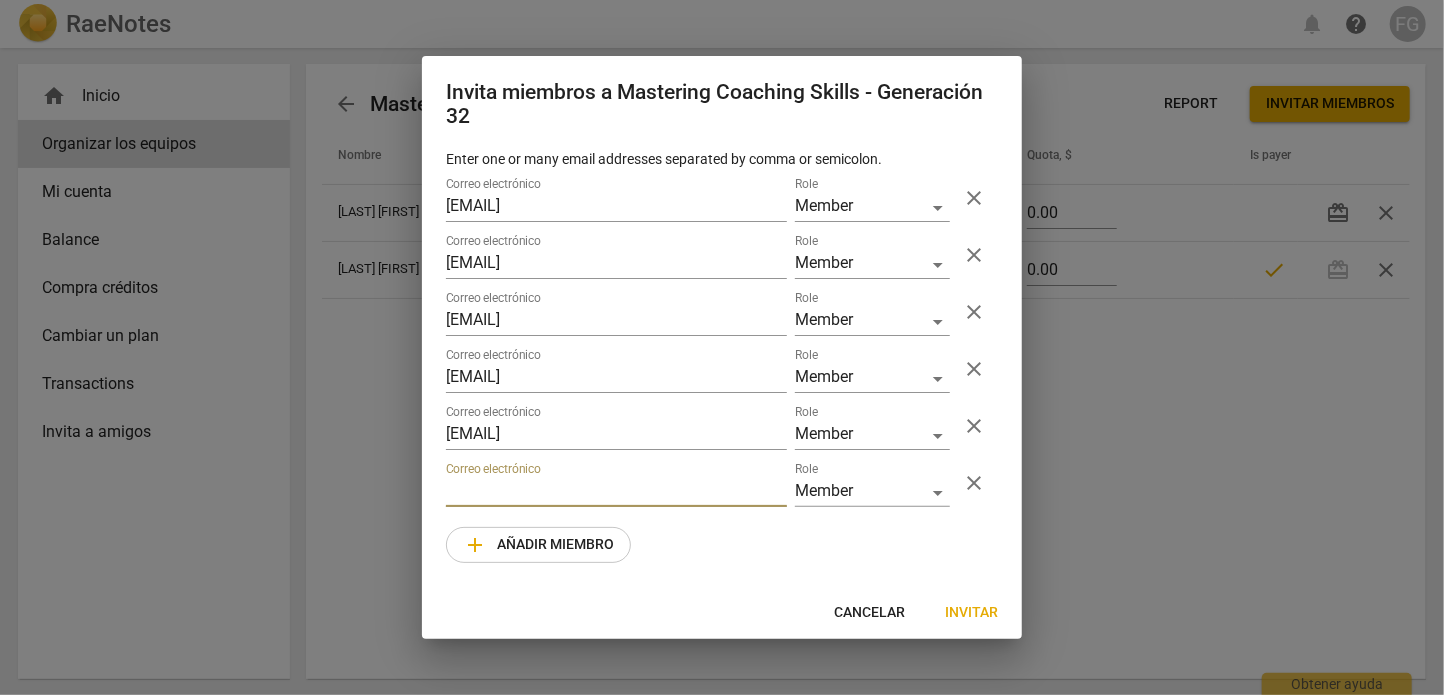 click at bounding box center [616, 492] 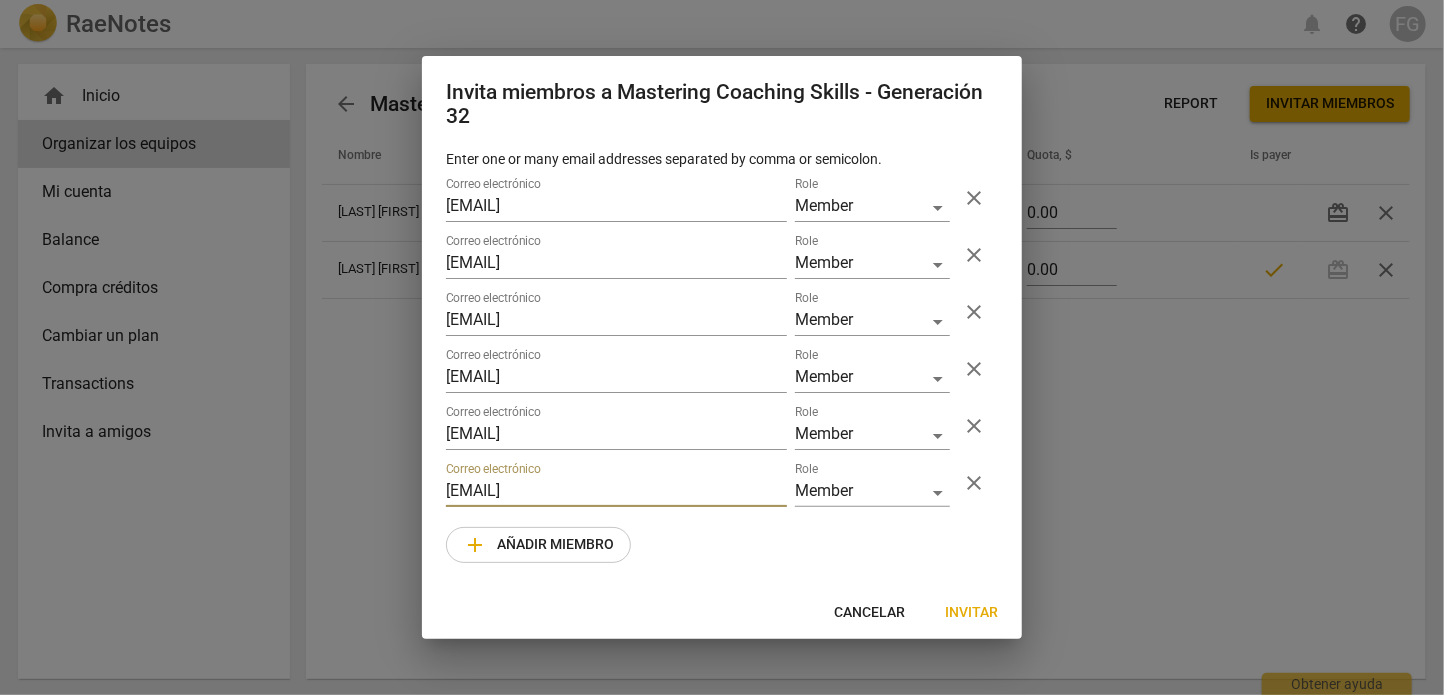 type on "[EMAIL]" 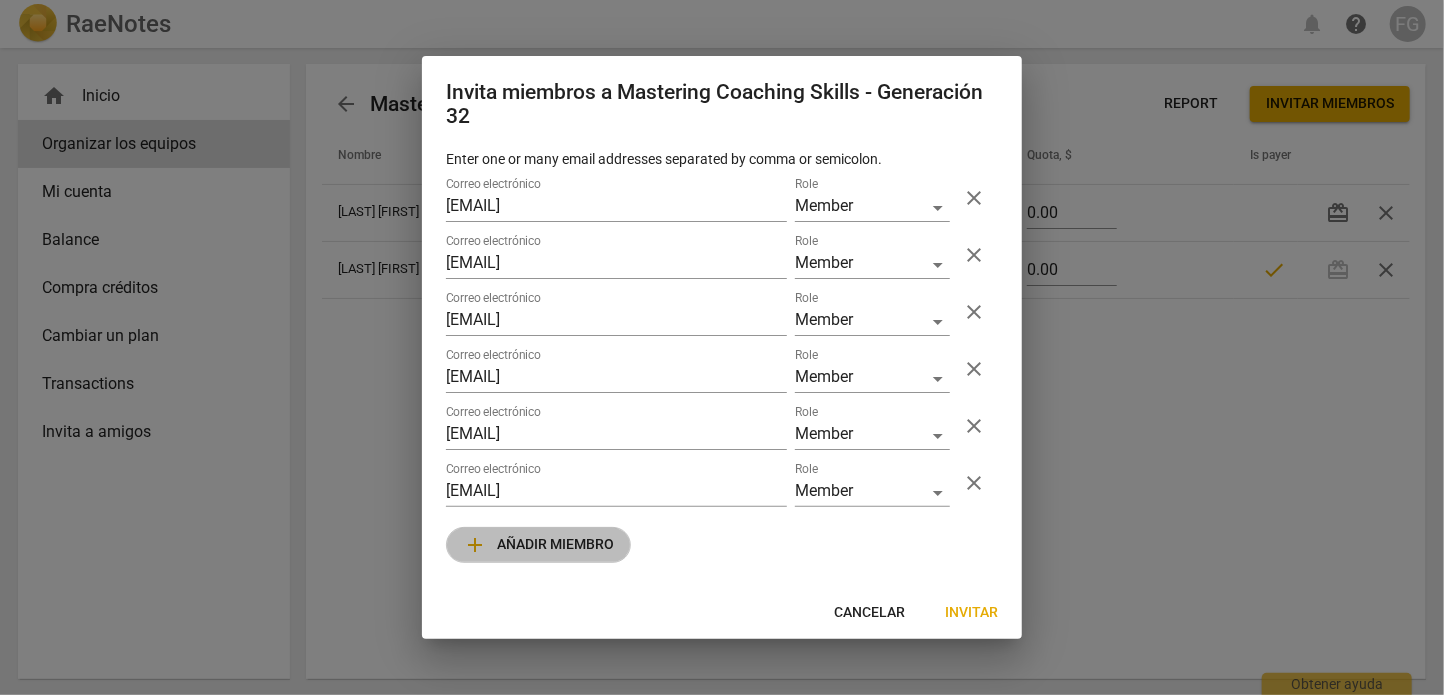 click on "add Añadir miembro" at bounding box center (538, 545) 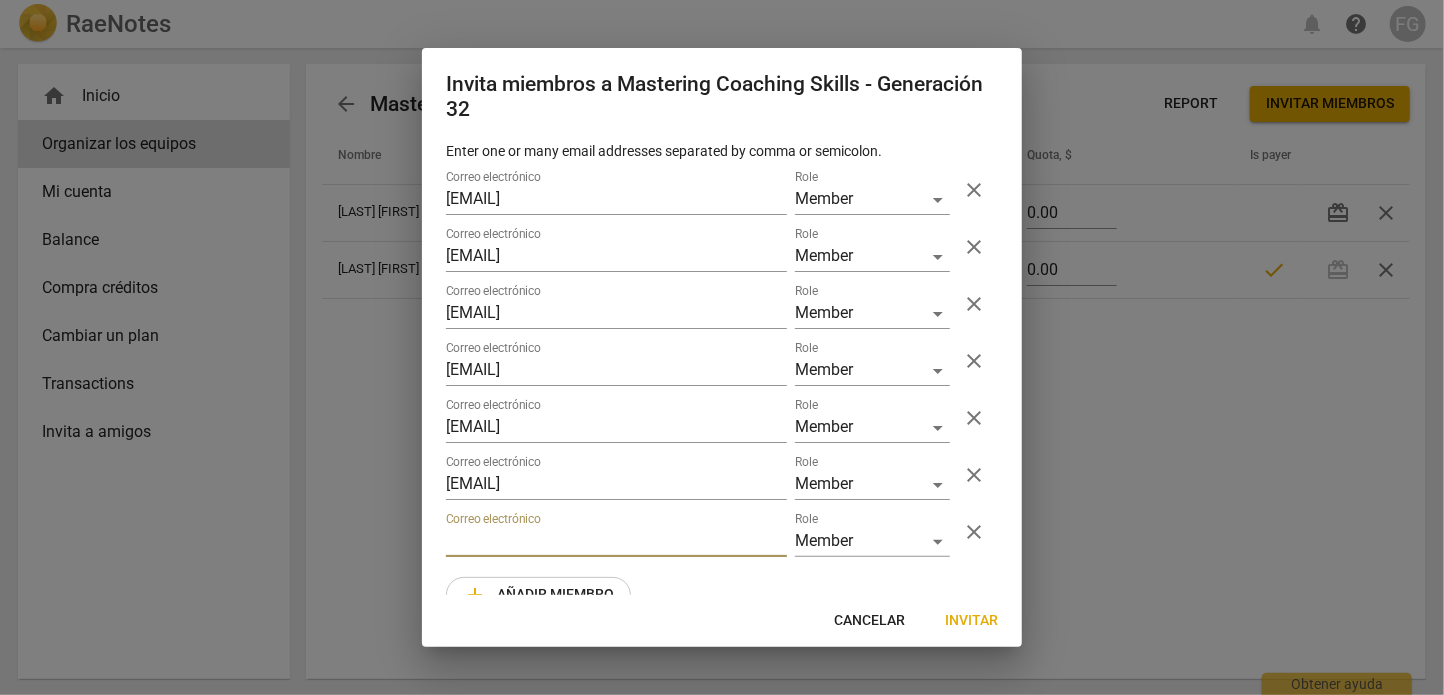 paste on "[EMAIL]" 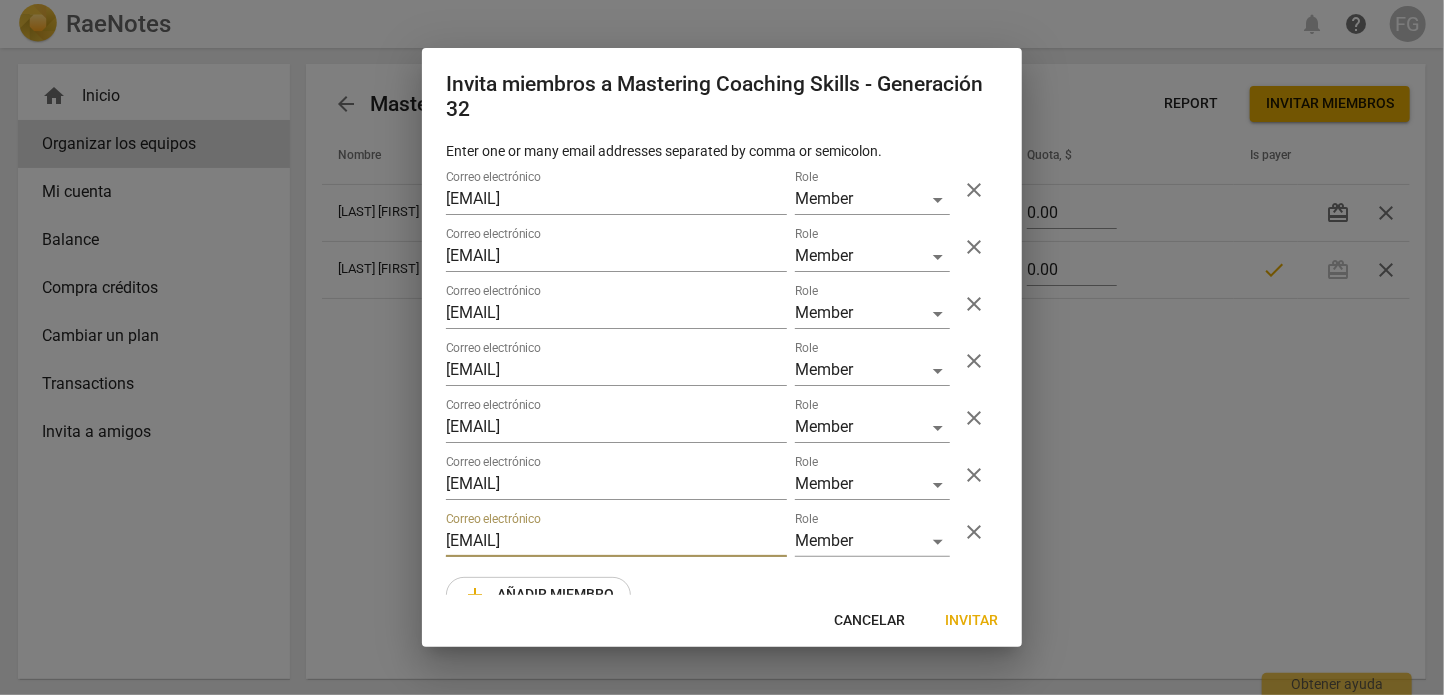 type on "[EMAIL]" 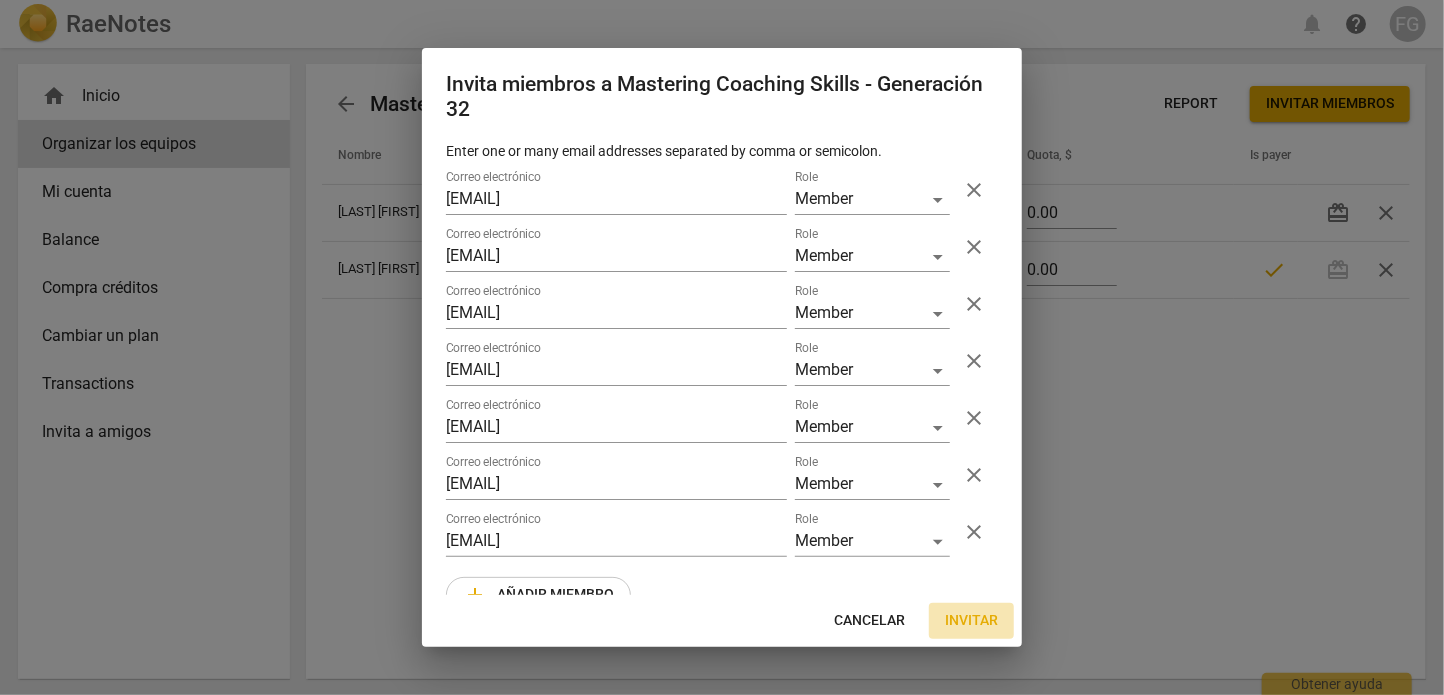 click on "Invitar" at bounding box center [971, 621] 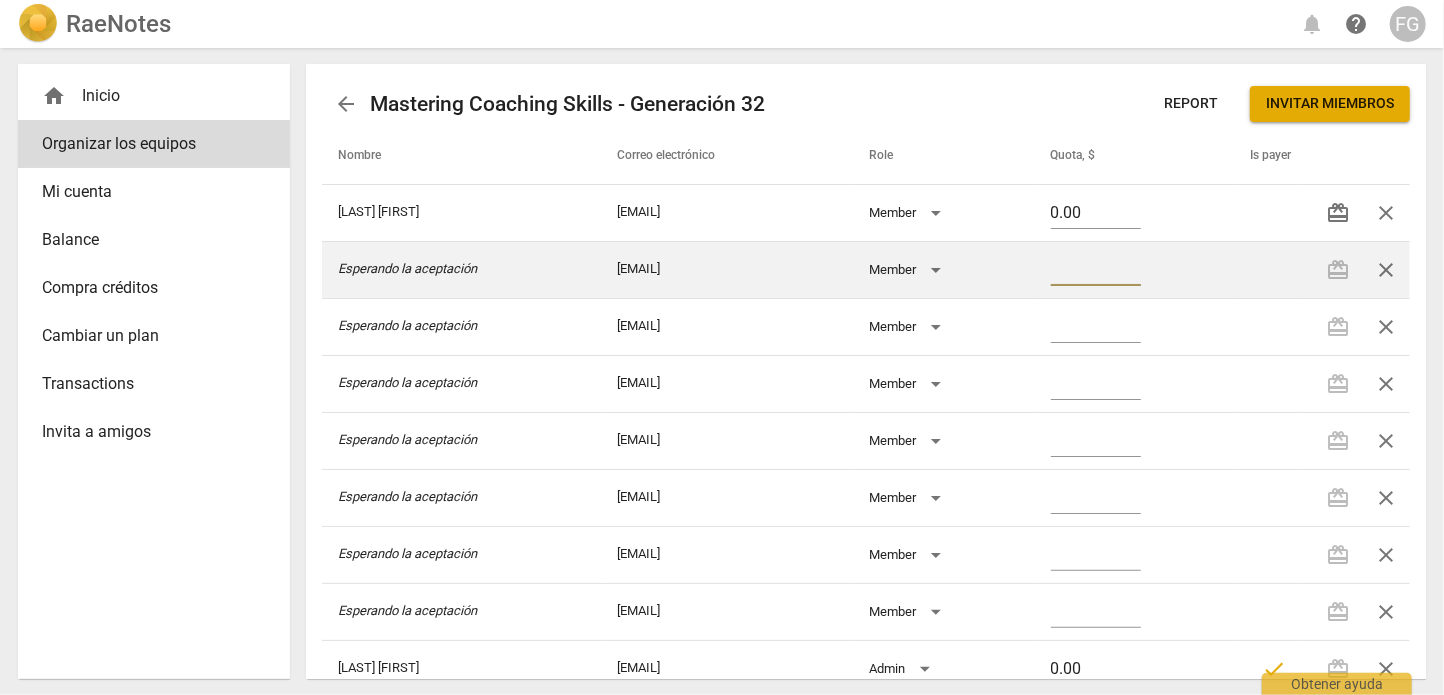 click at bounding box center (1096, 271) 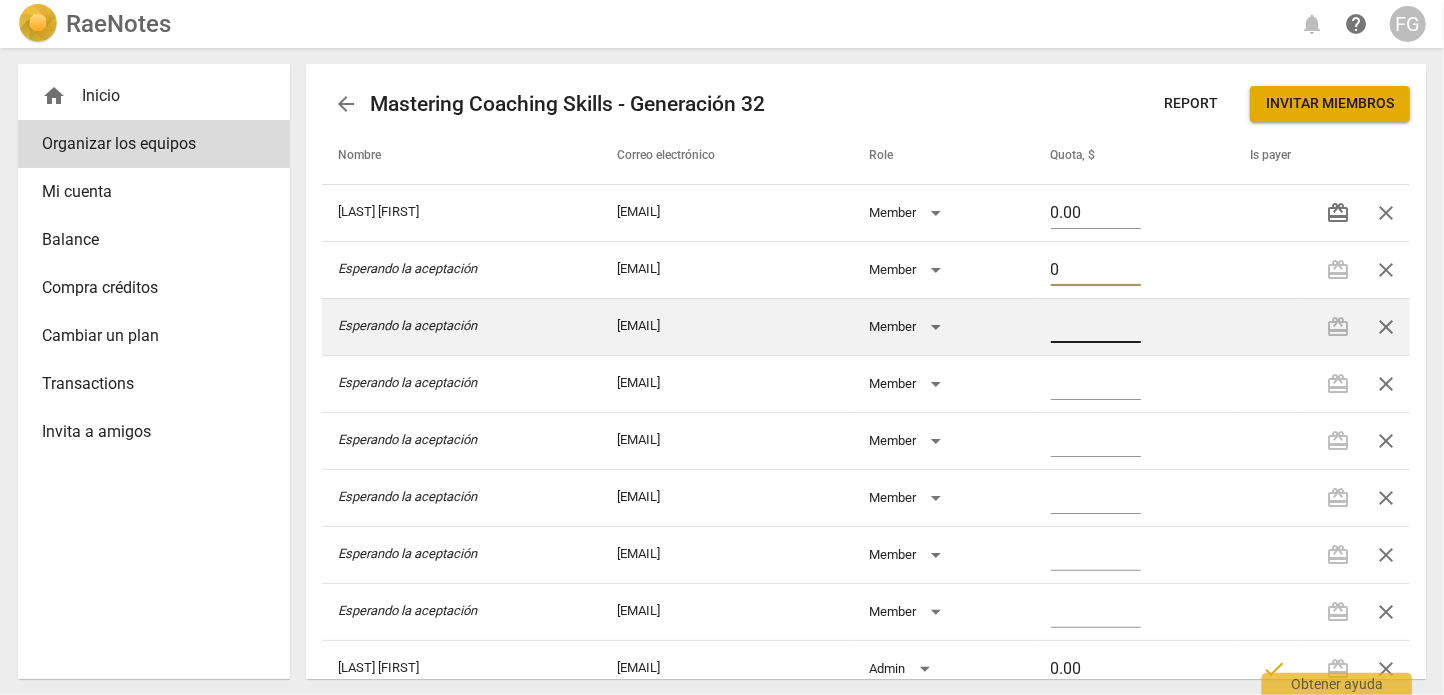 type on "0" 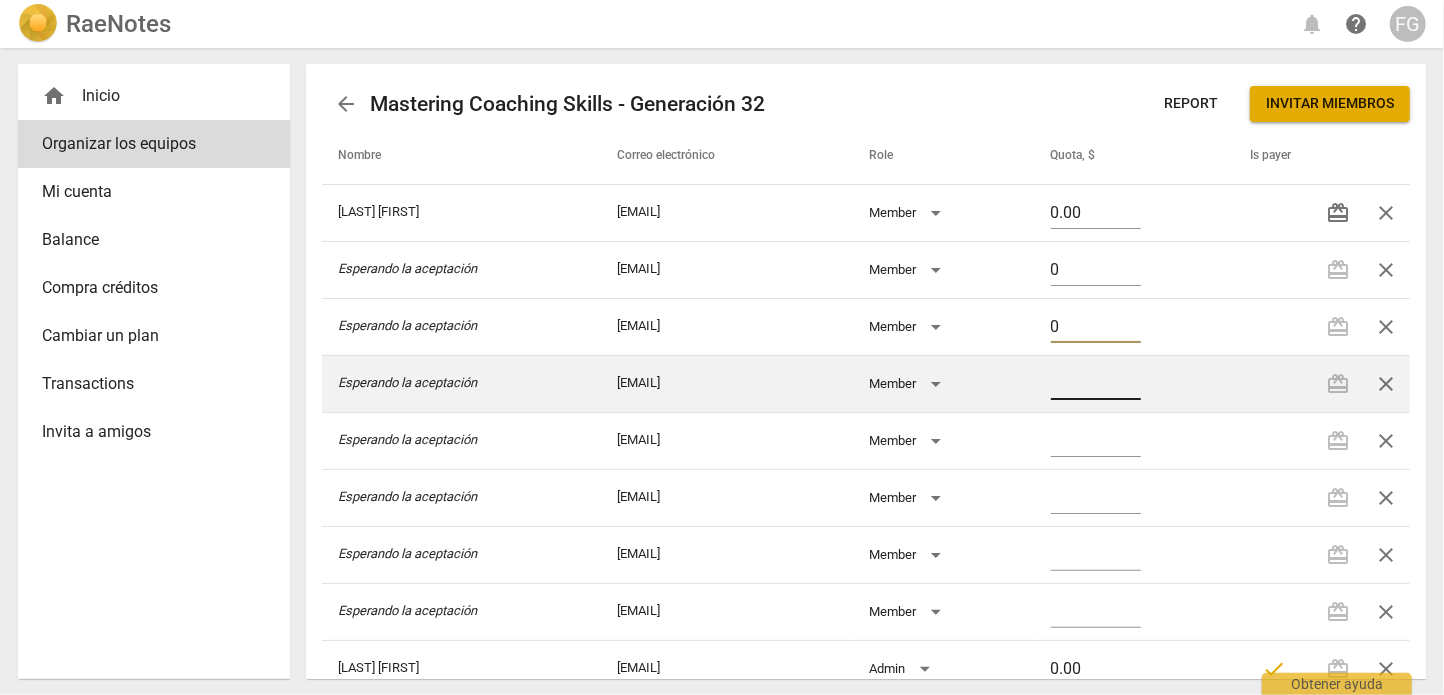 type on "0" 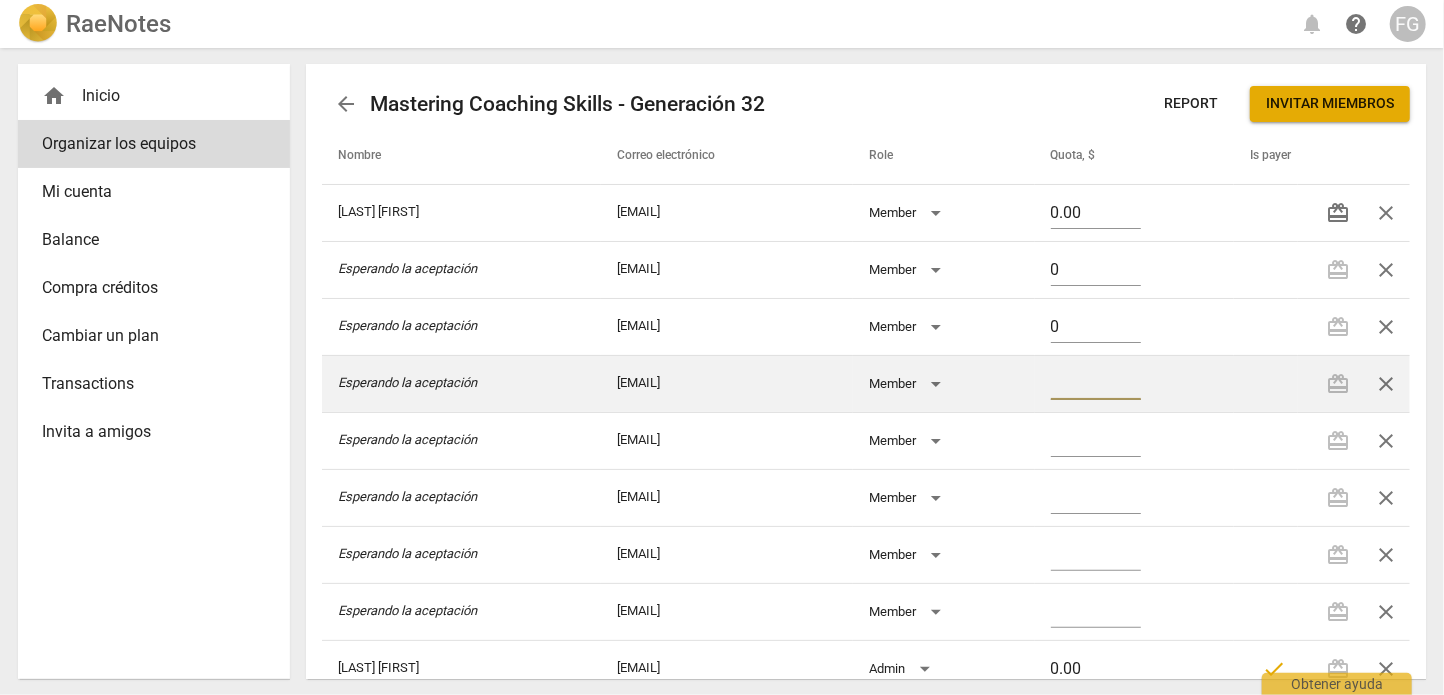 type on "0" 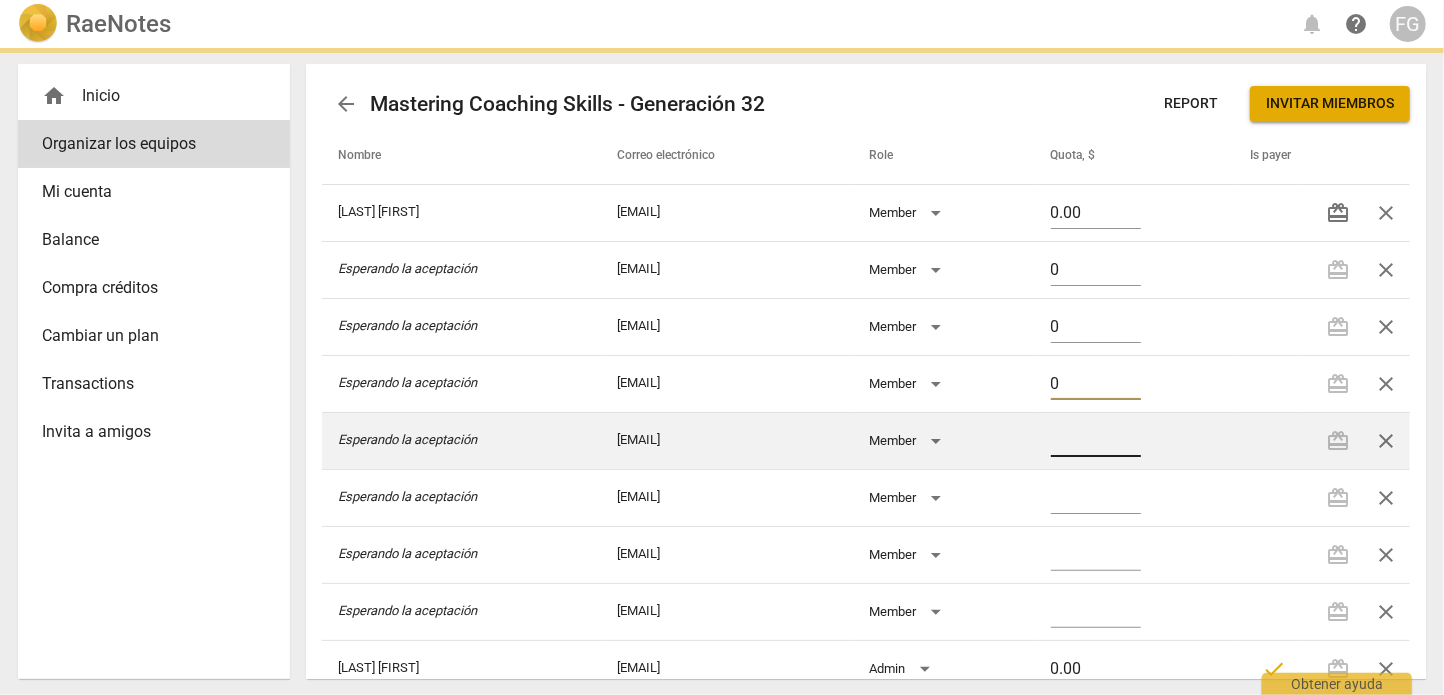 type on "0.00" 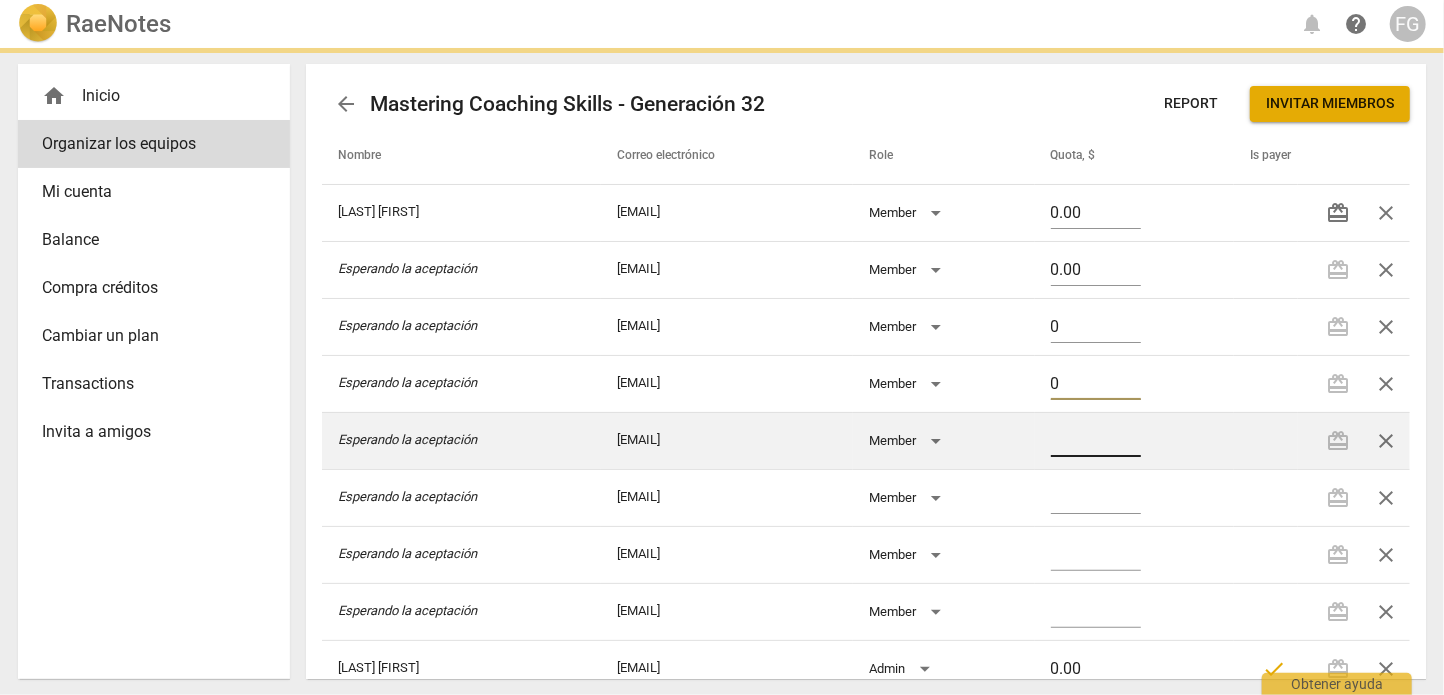 type on "0" 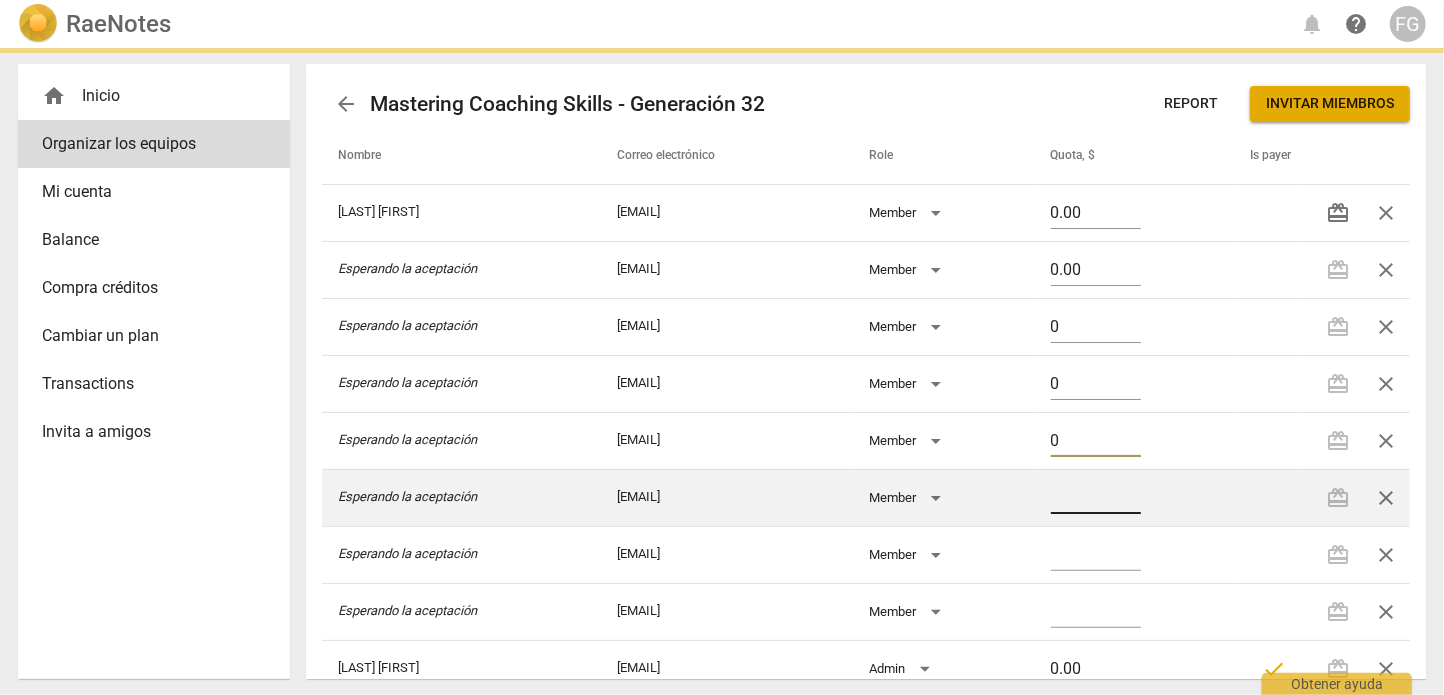 type on "0" 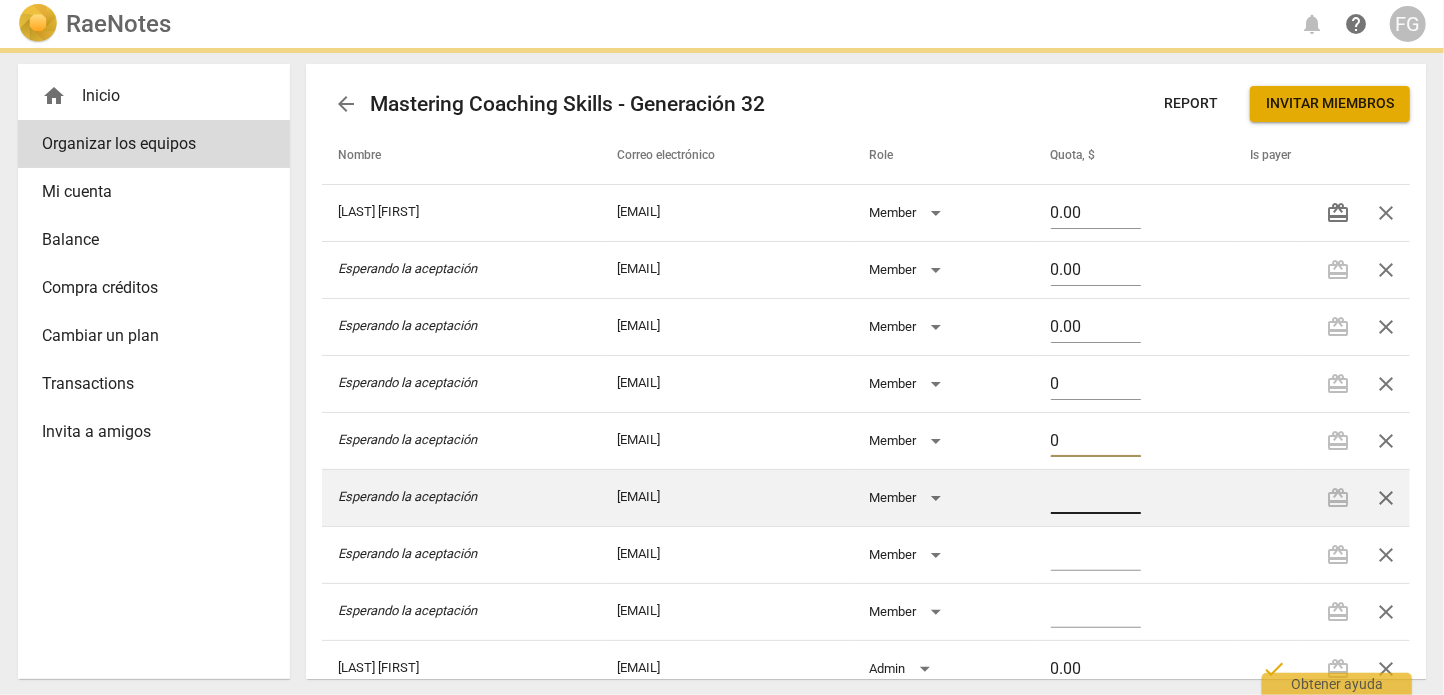 click at bounding box center [1096, 499] 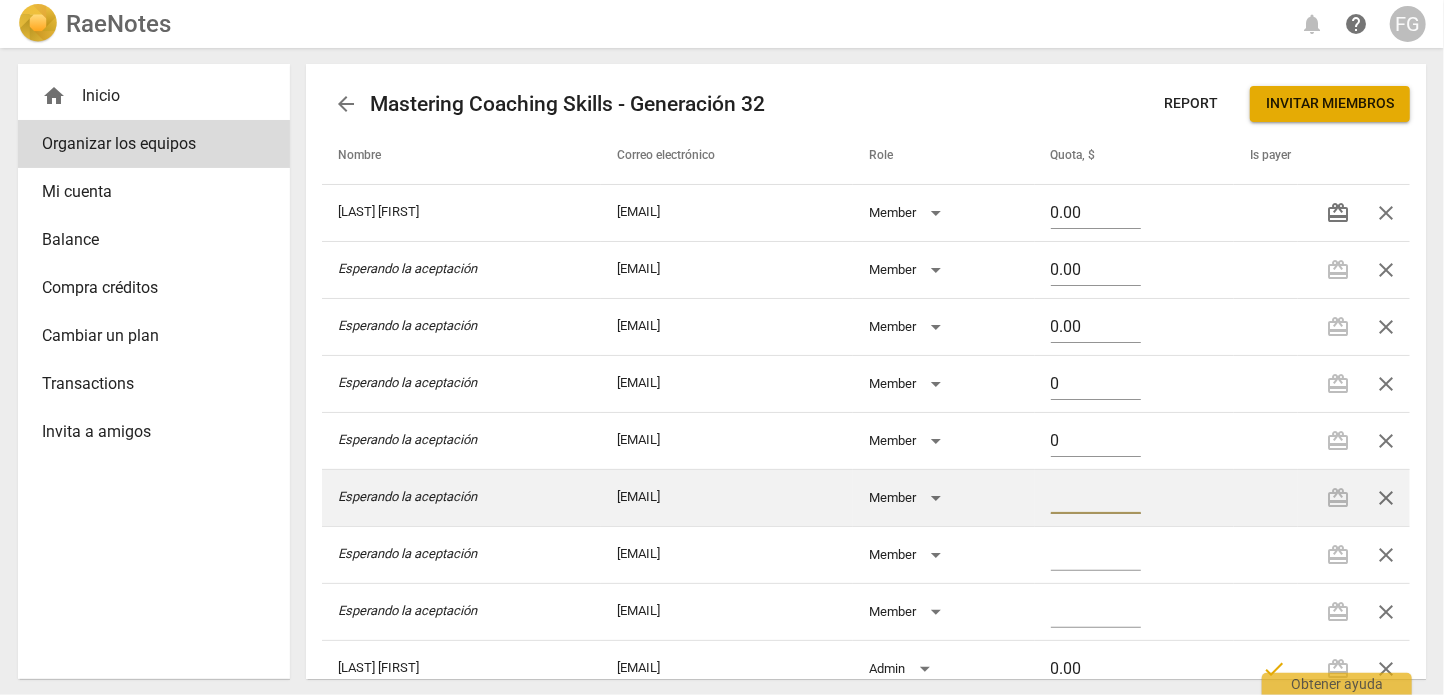 type on "0" 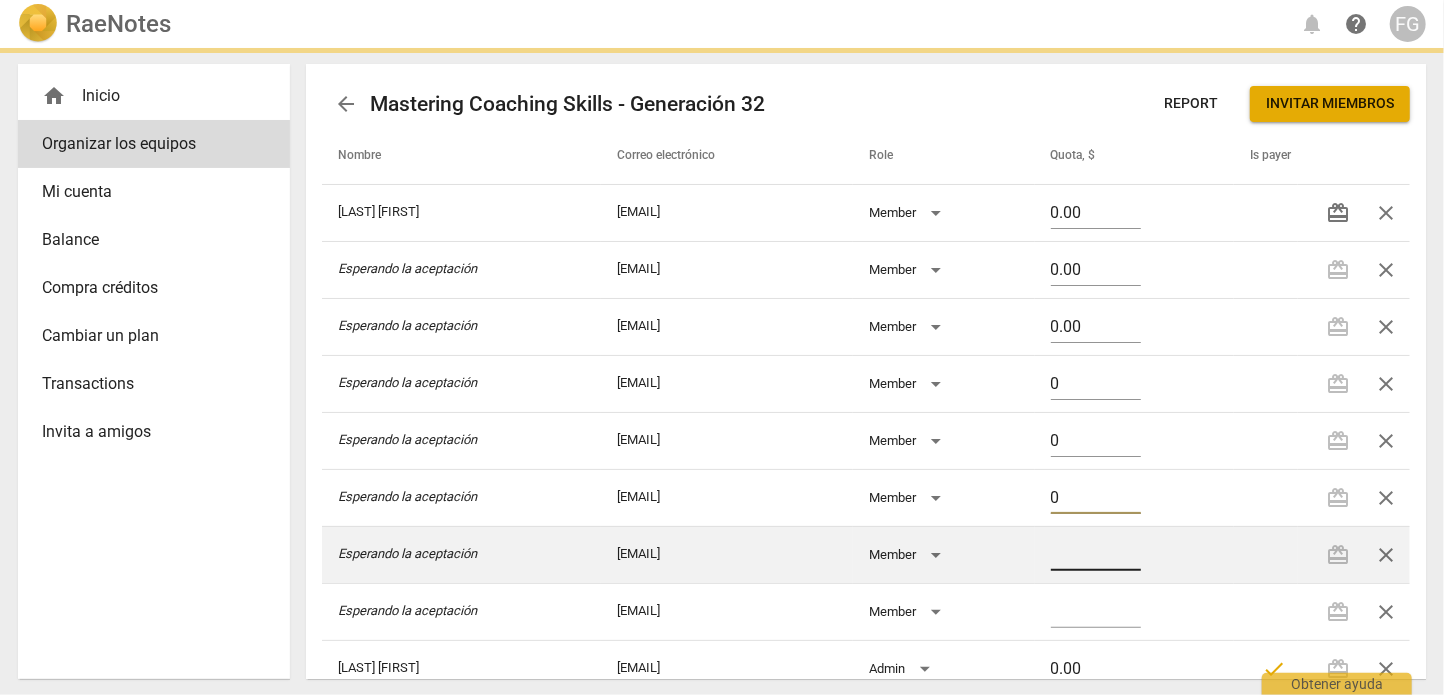 type on "0.00" 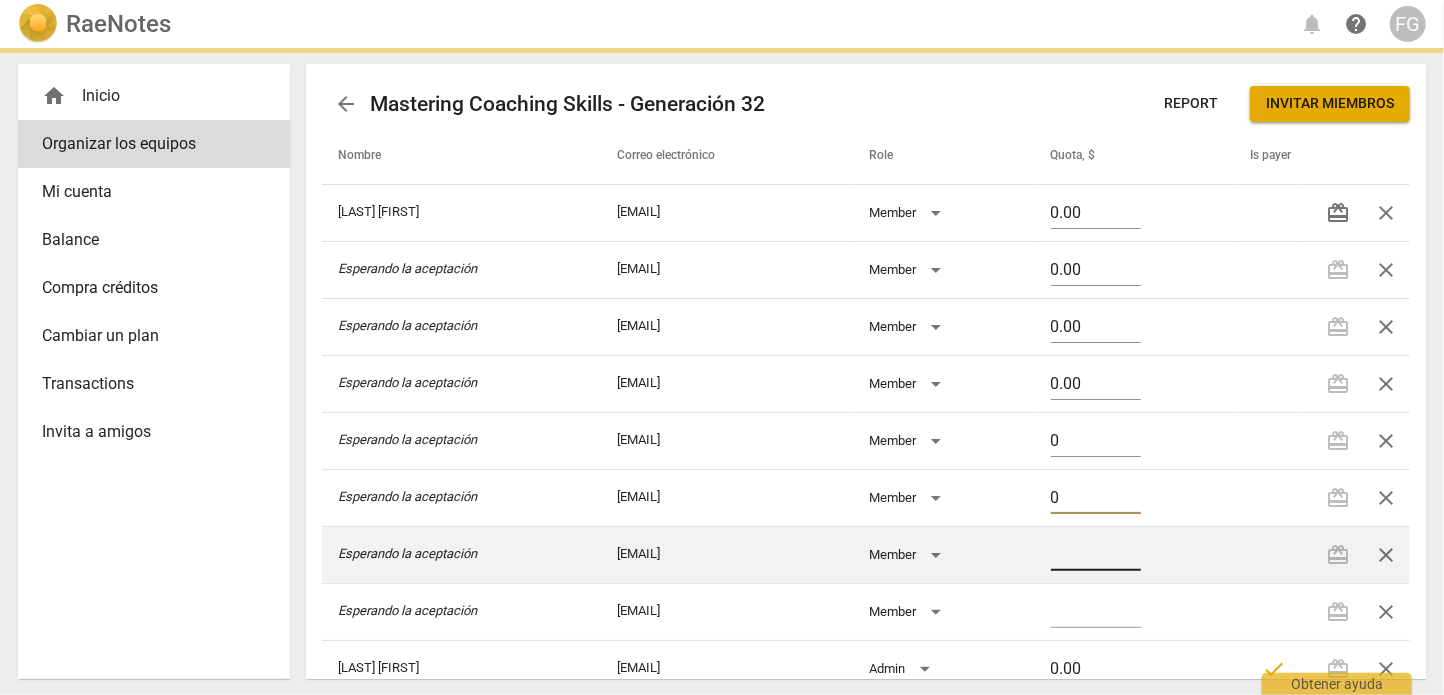 type on "0" 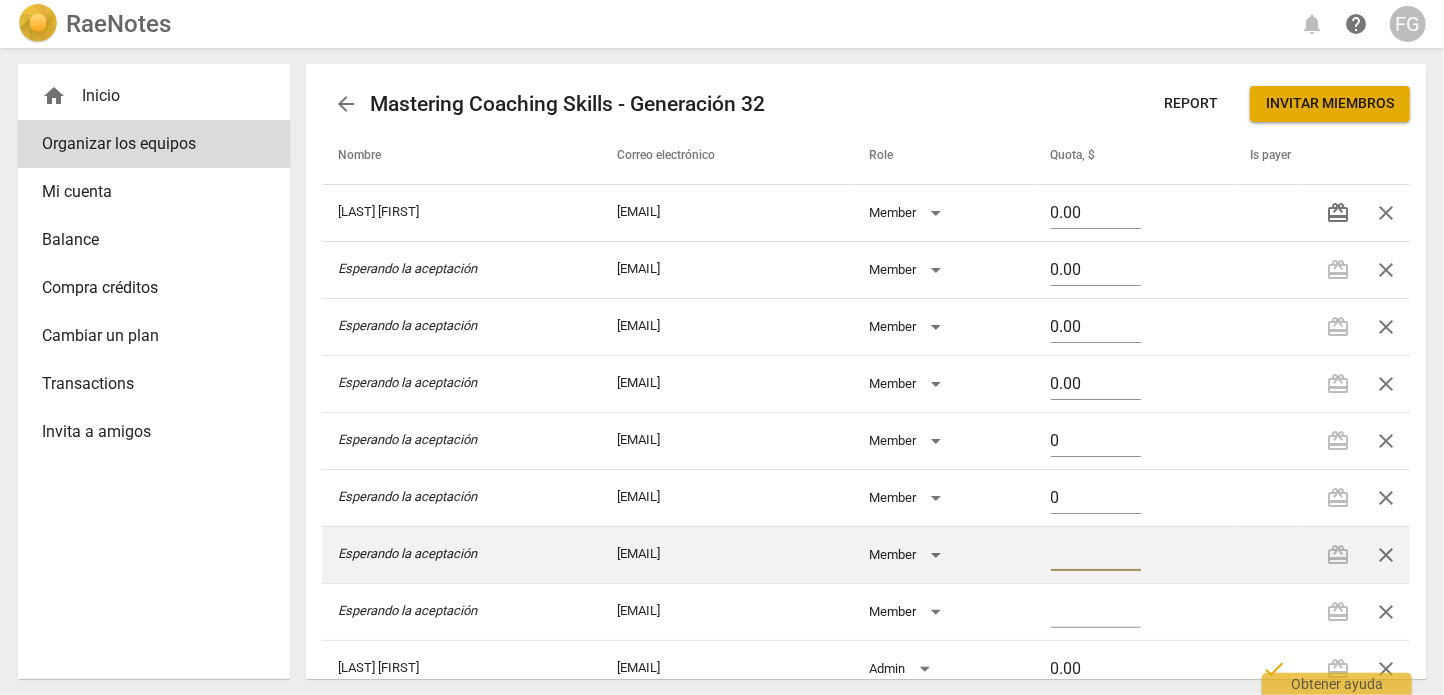 click at bounding box center [1096, 556] 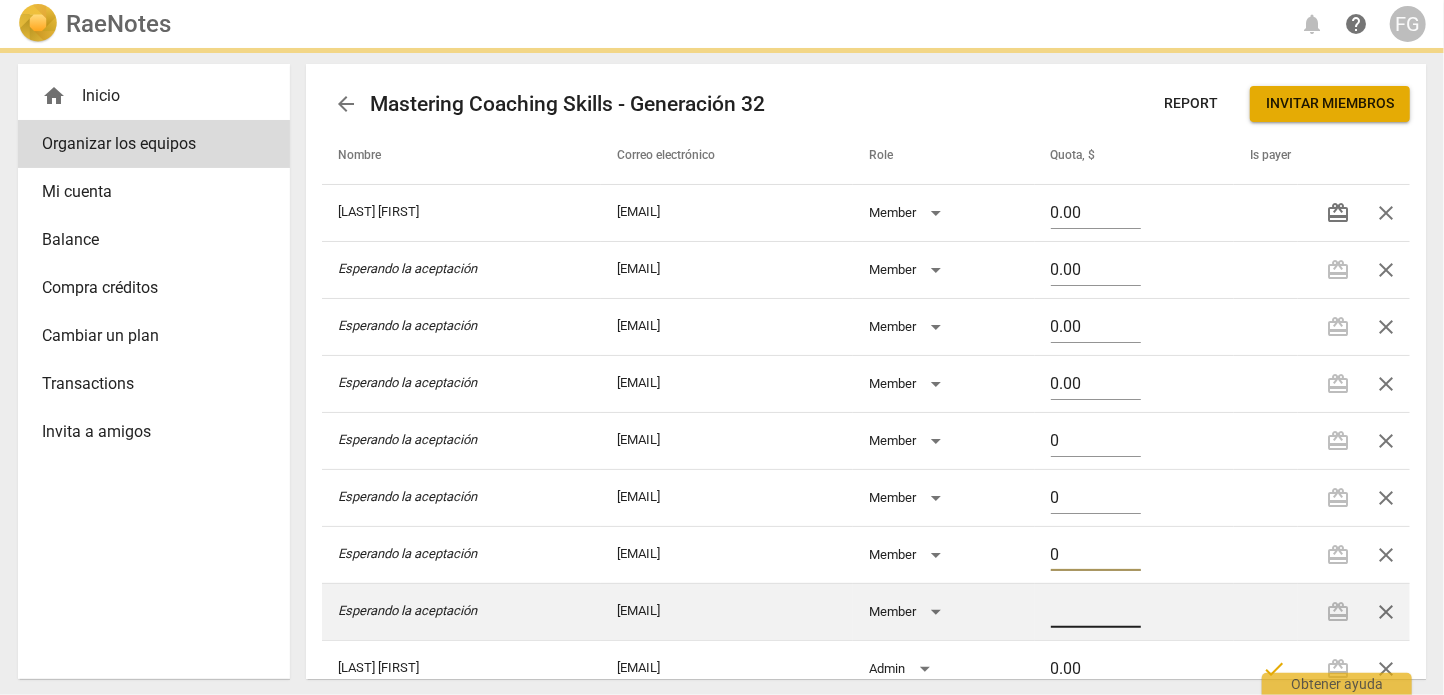 type on "0.00" 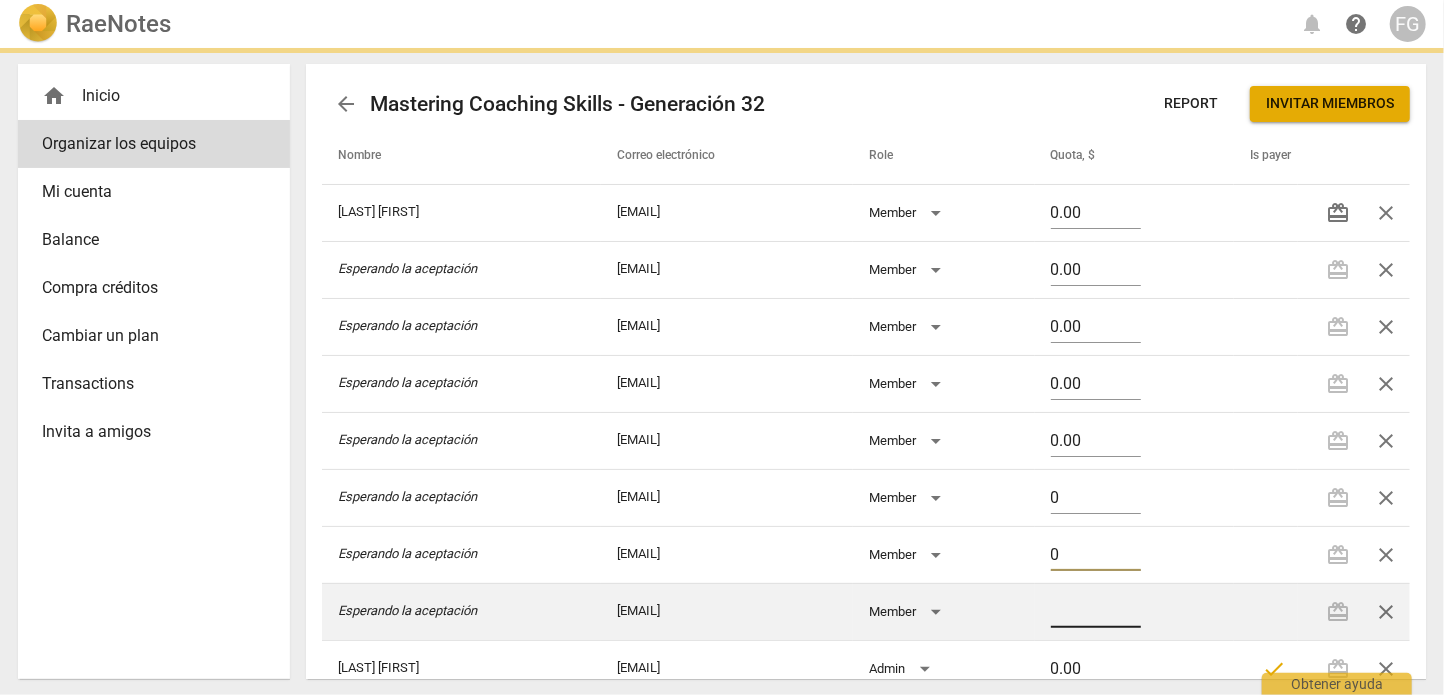 type on "0" 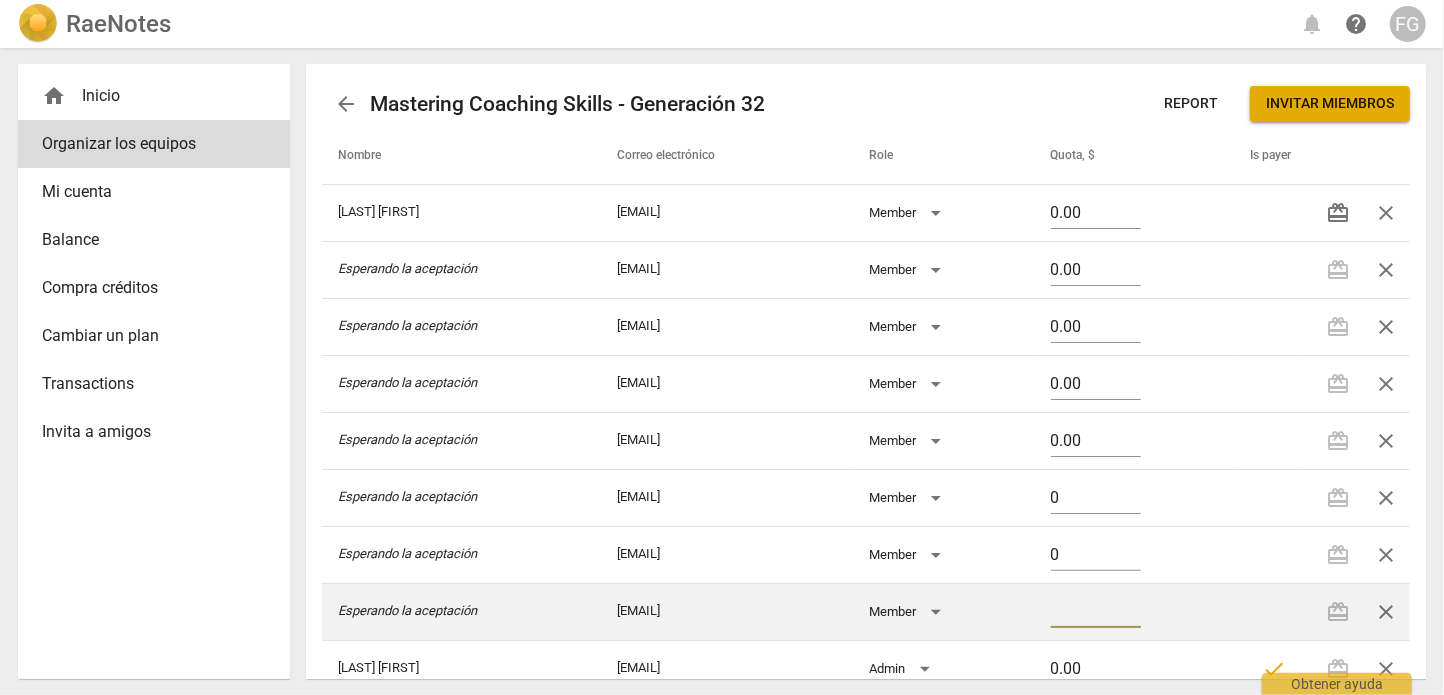 type on "0" 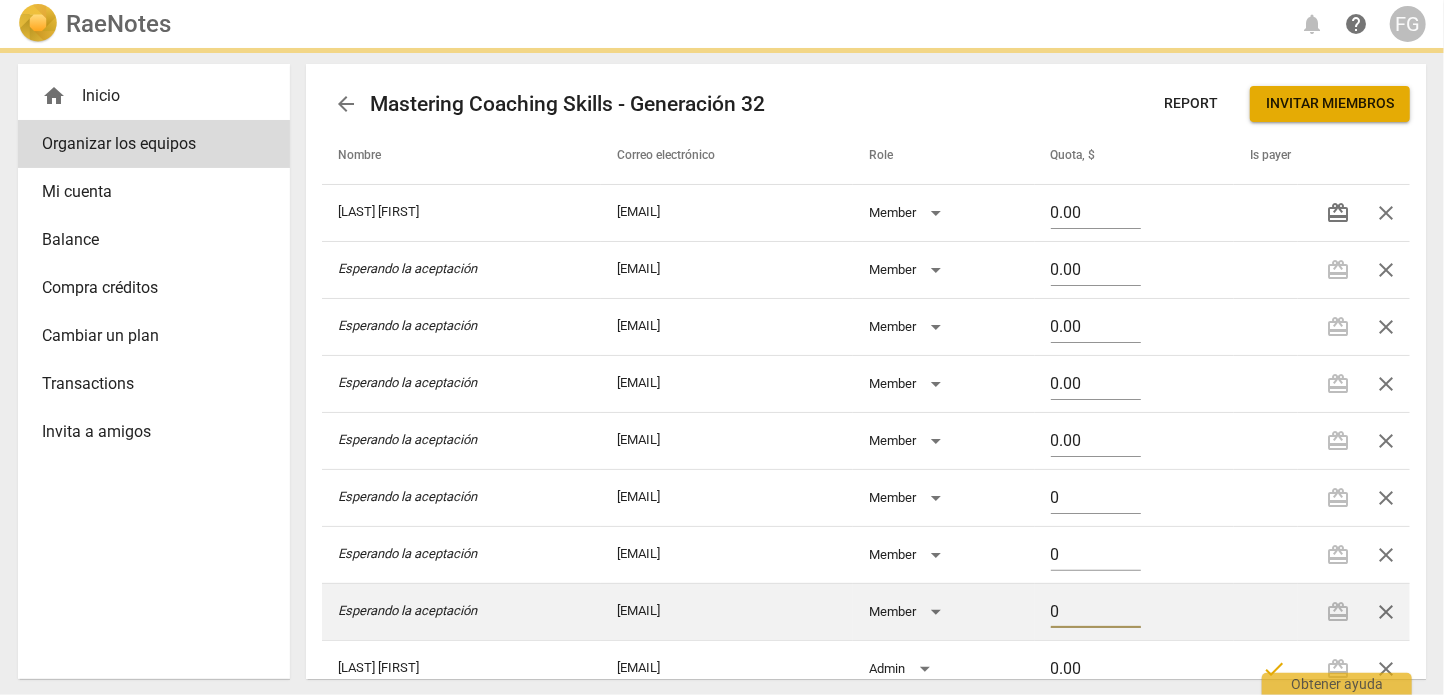 type on "0.00" 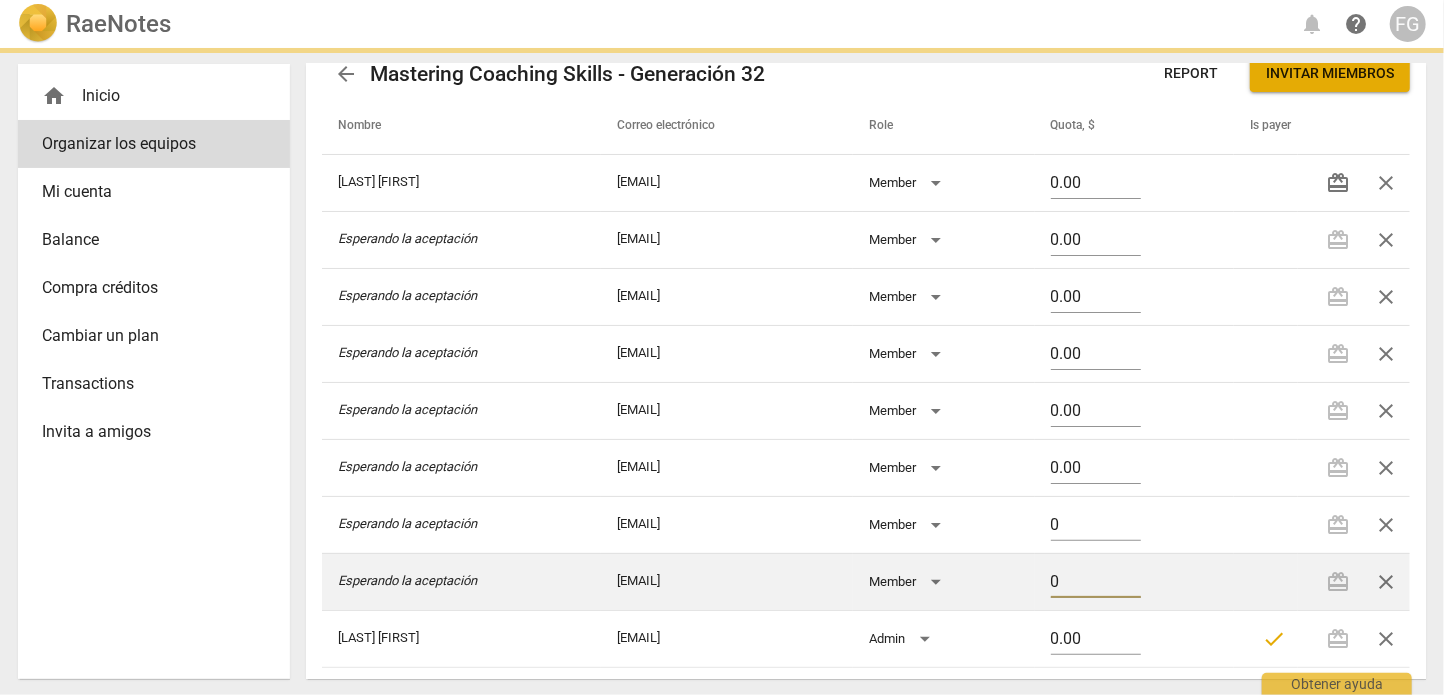 type on "0.00" 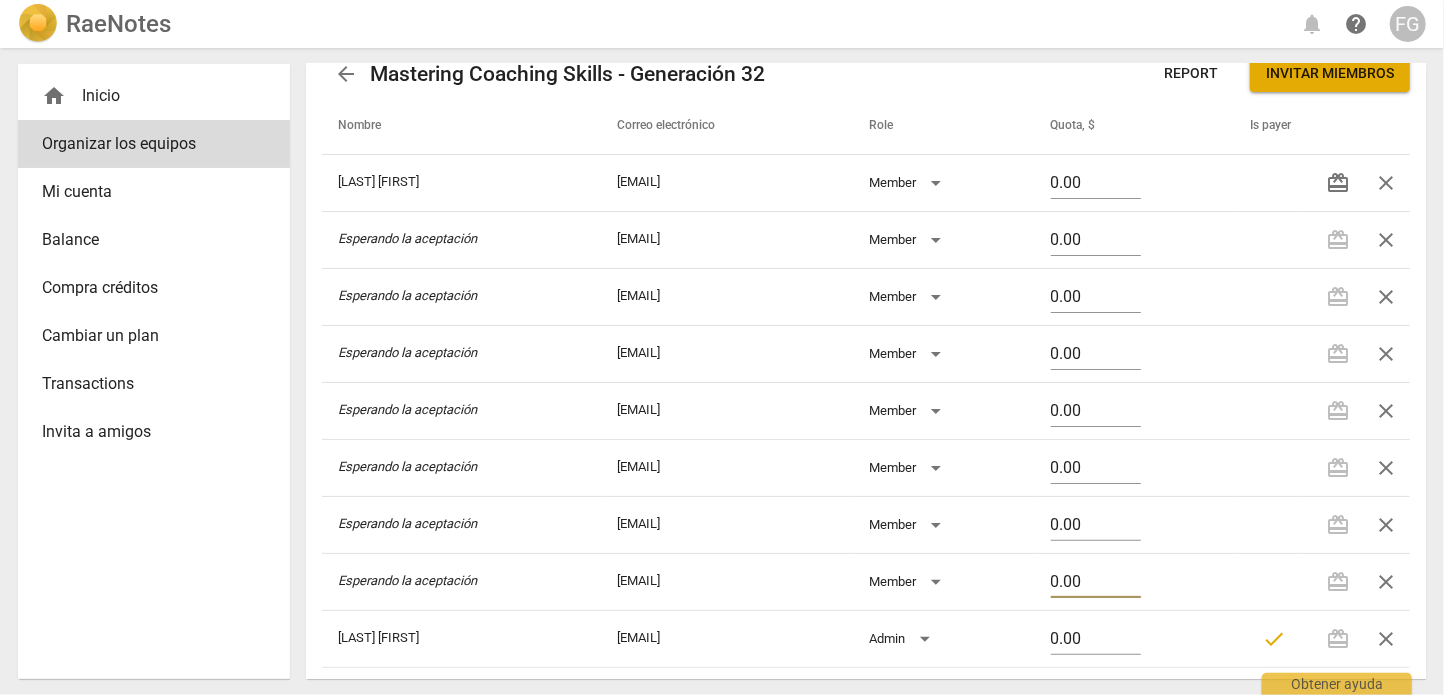 type on "0.00" 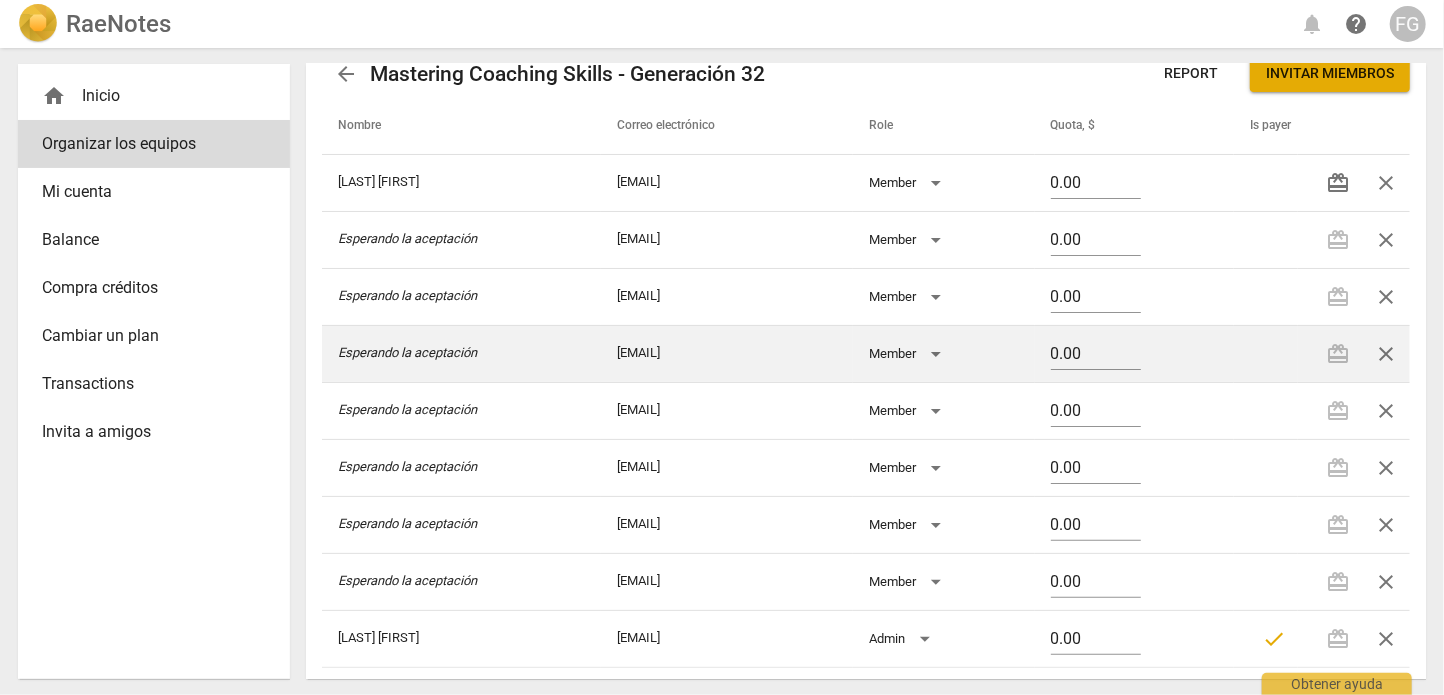 scroll, scrollTop: 0, scrollLeft: 0, axis: both 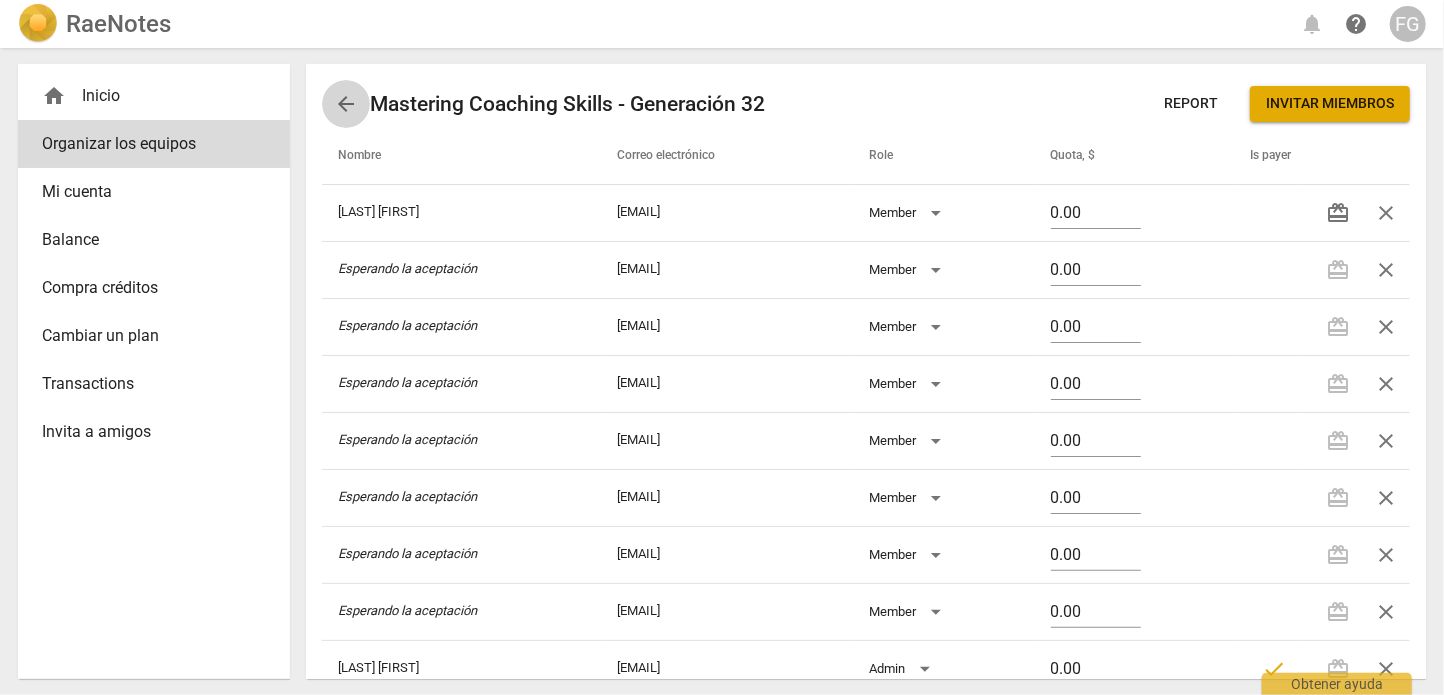 click on "arrow_back" at bounding box center [346, 104] 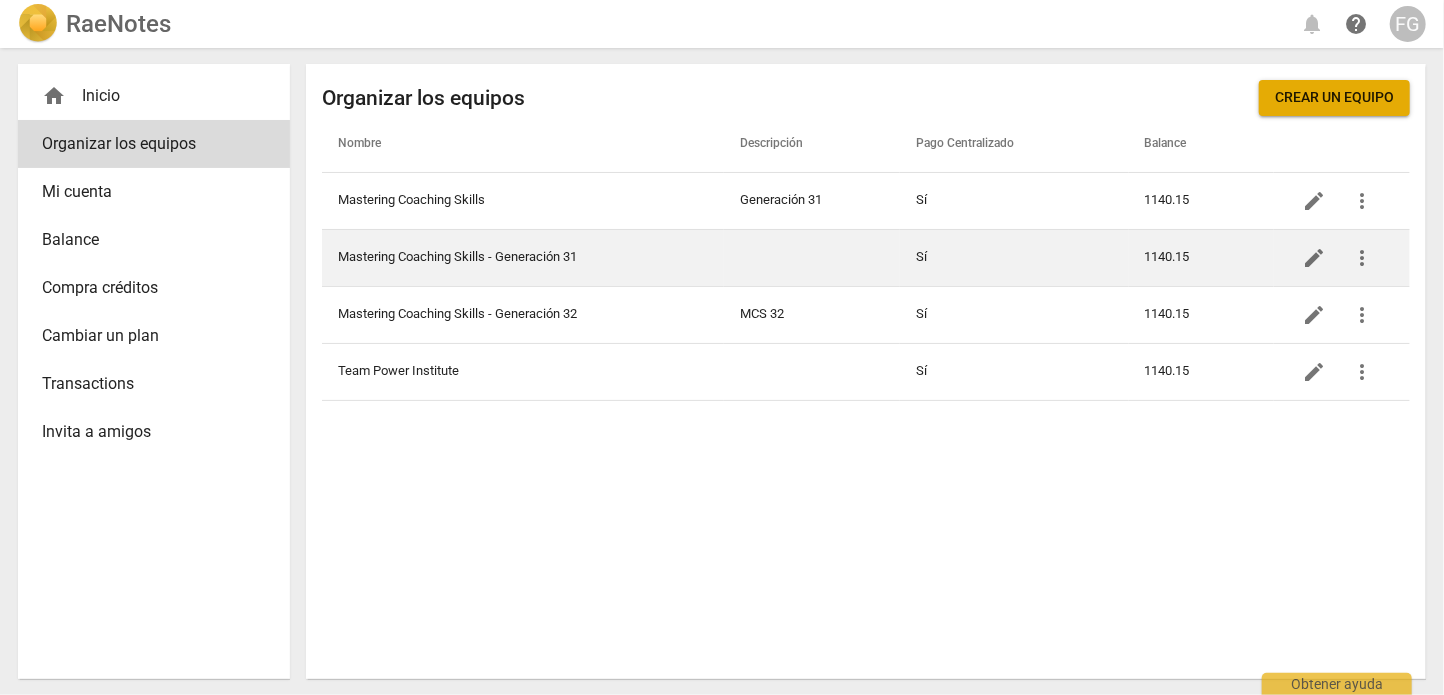 click on "Mastering Coaching Skills - Generación 31" at bounding box center [523, 257] 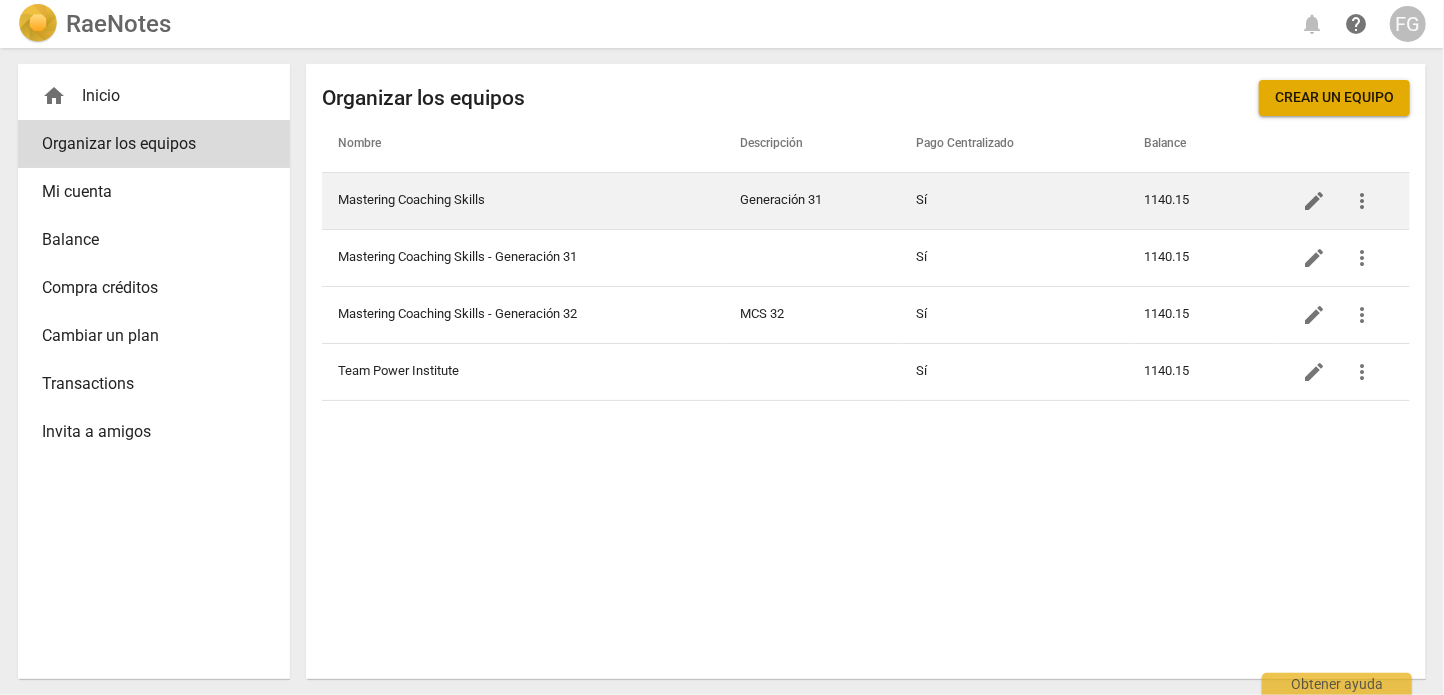 click on "Mastering Coaching Skills" at bounding box center [523, 200] 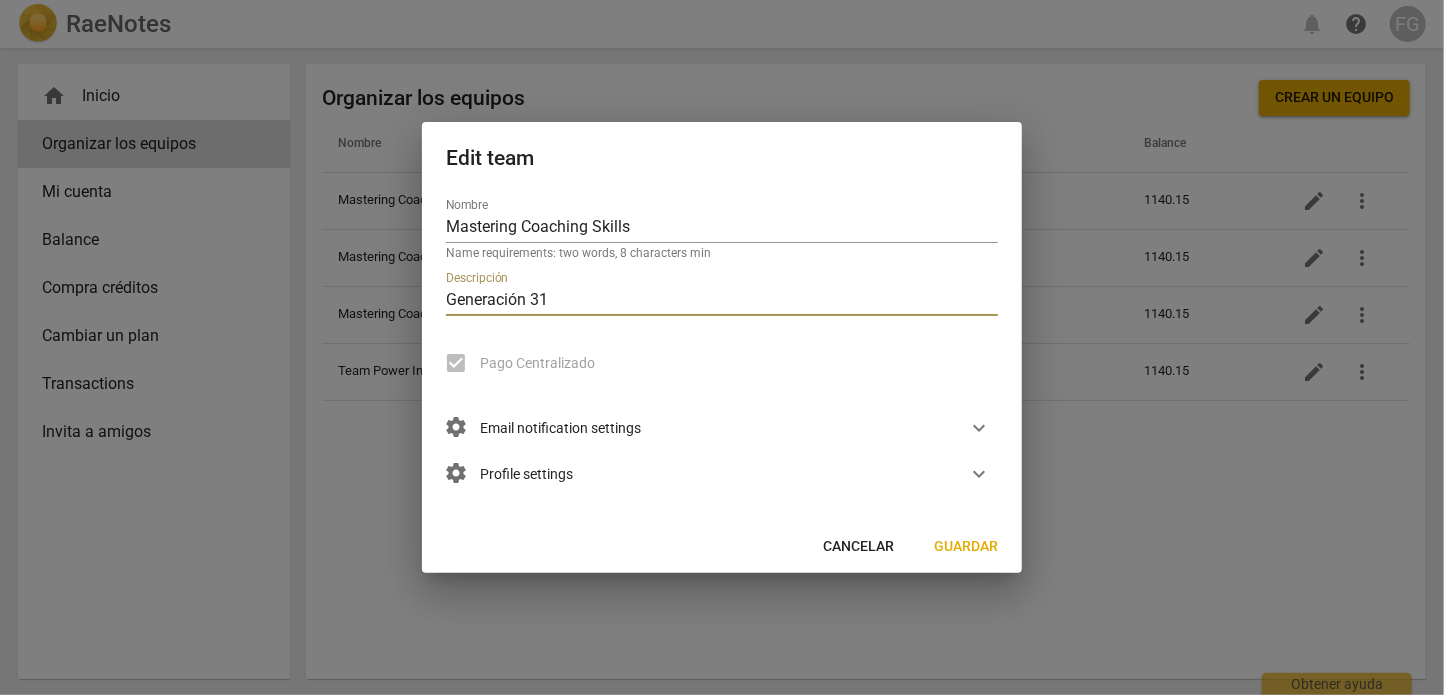 drag, startPoint x: 590, startPoint y: 294, endPoint x: 382, endPoint y: 294, distance: 208 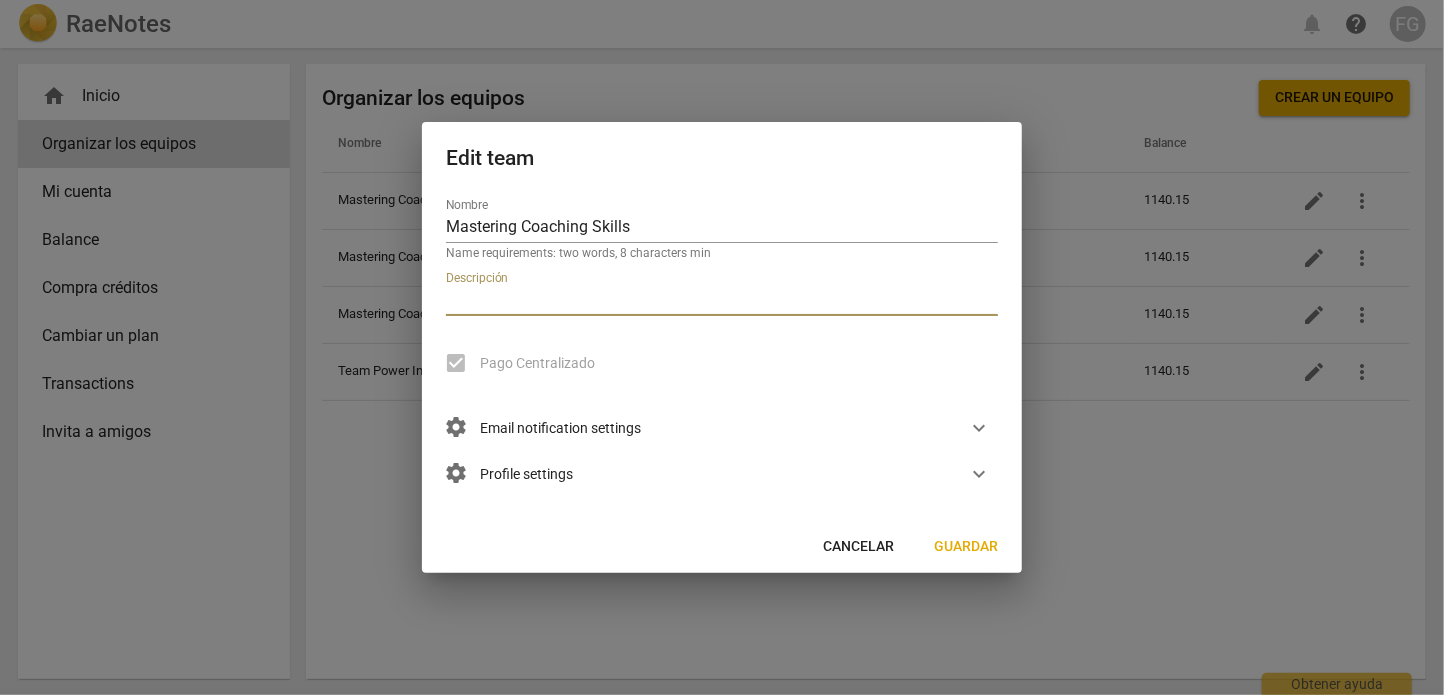 type 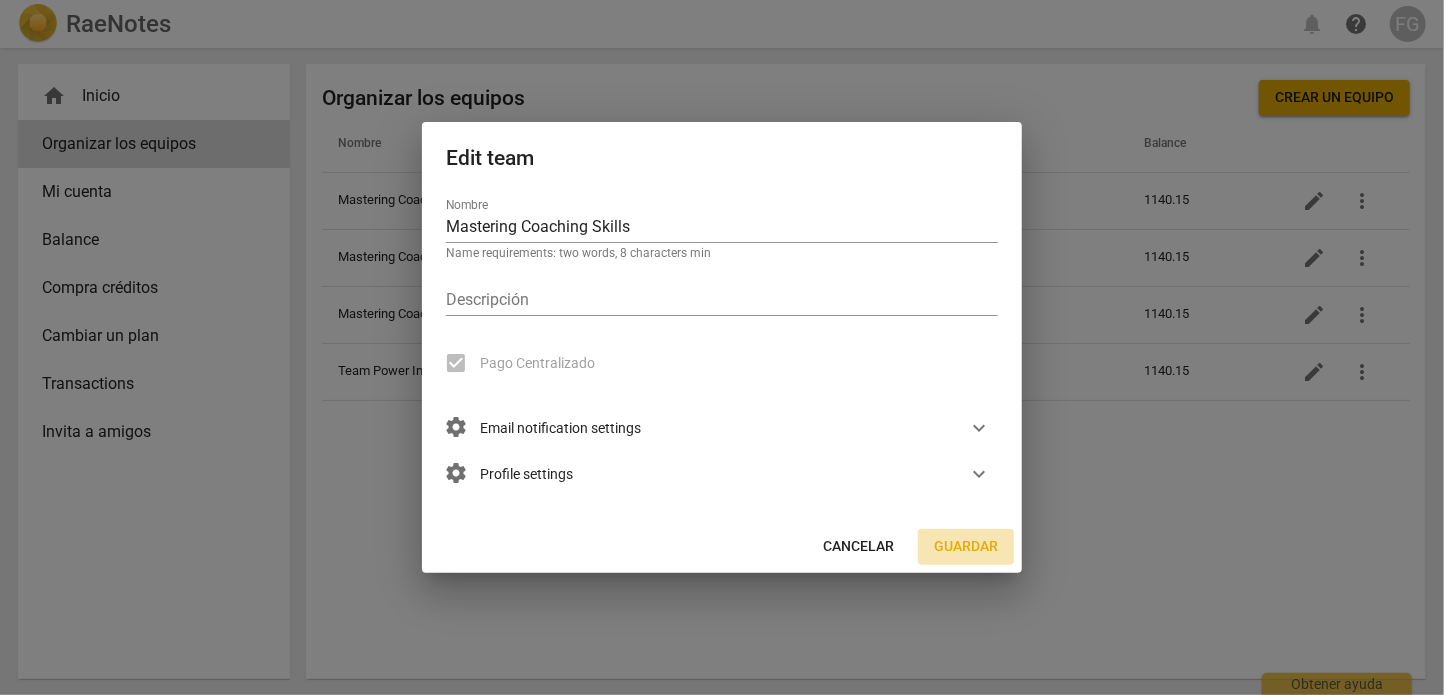 click on "Guardar" at bounding box center (966, 547) 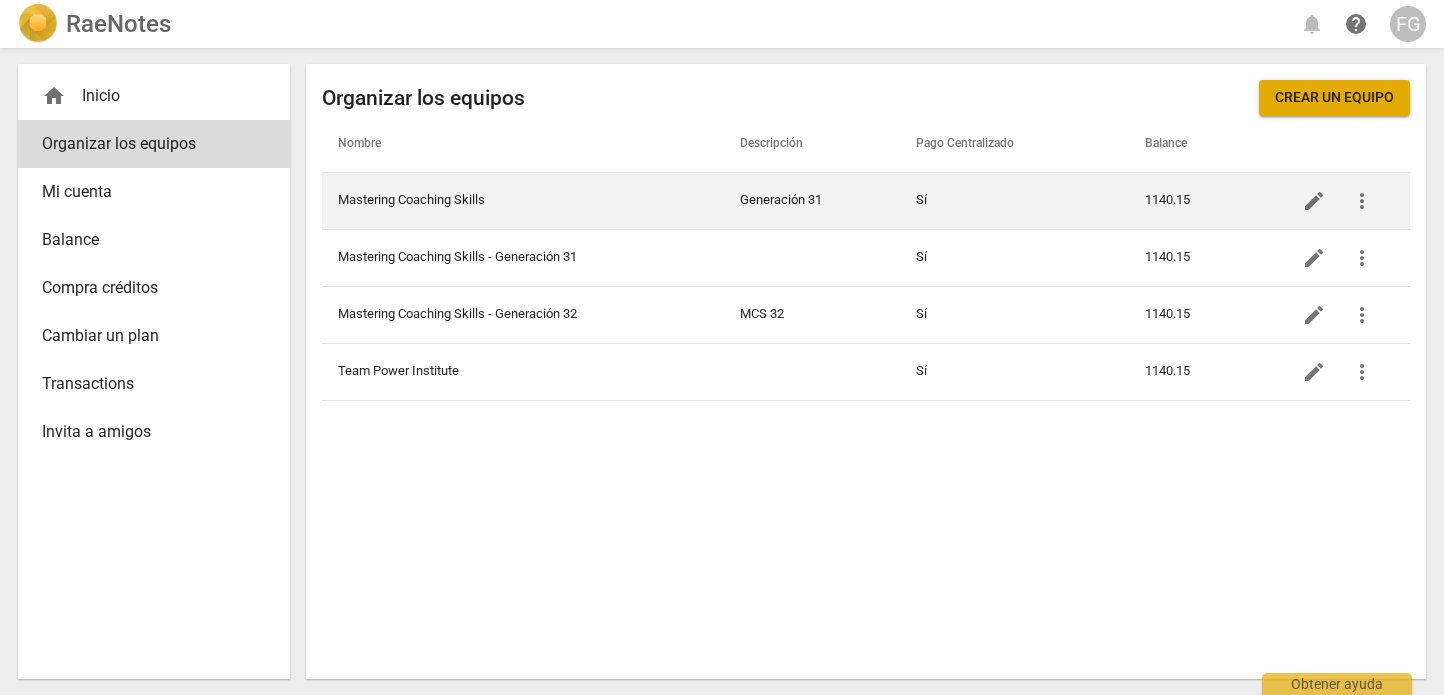 scroll, scrollTop: 0, scrollLeft: 0, axis: both 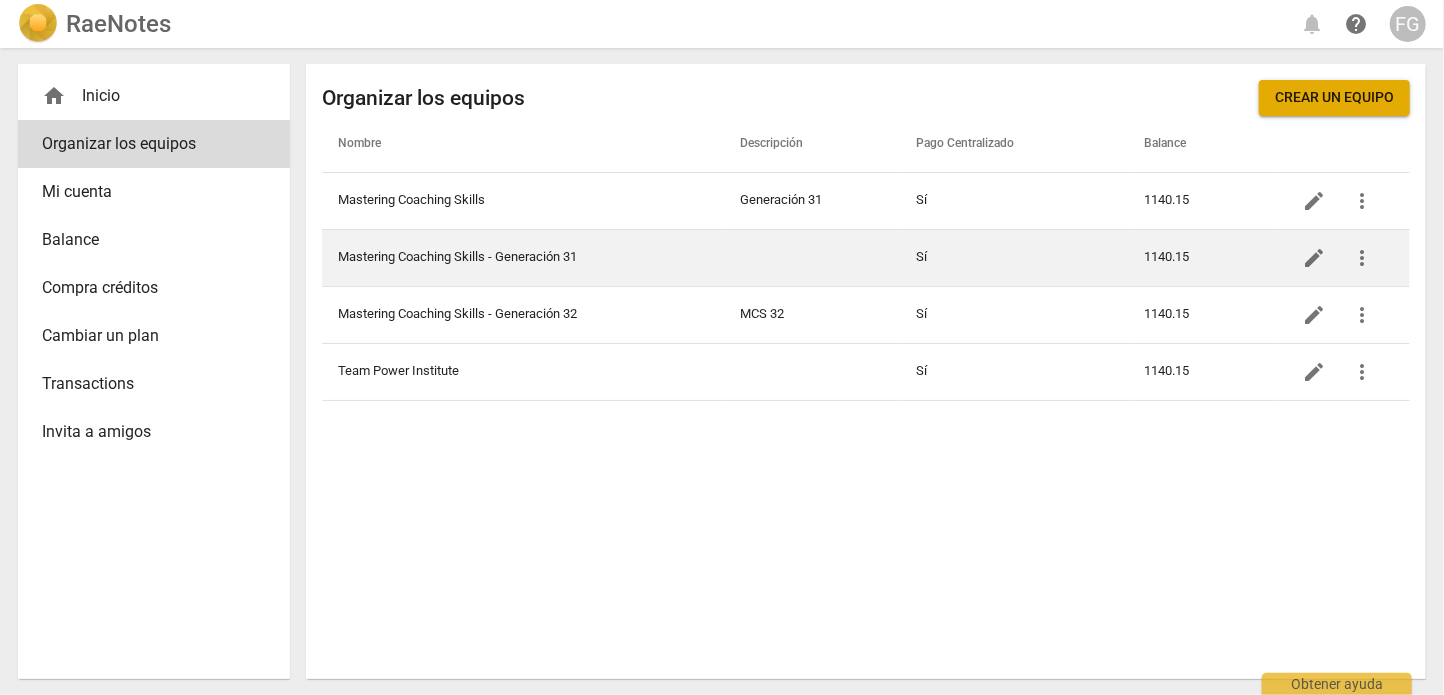 click on "Mastering Coaching Skills - Generación 31" at bounding box center [523, 257] 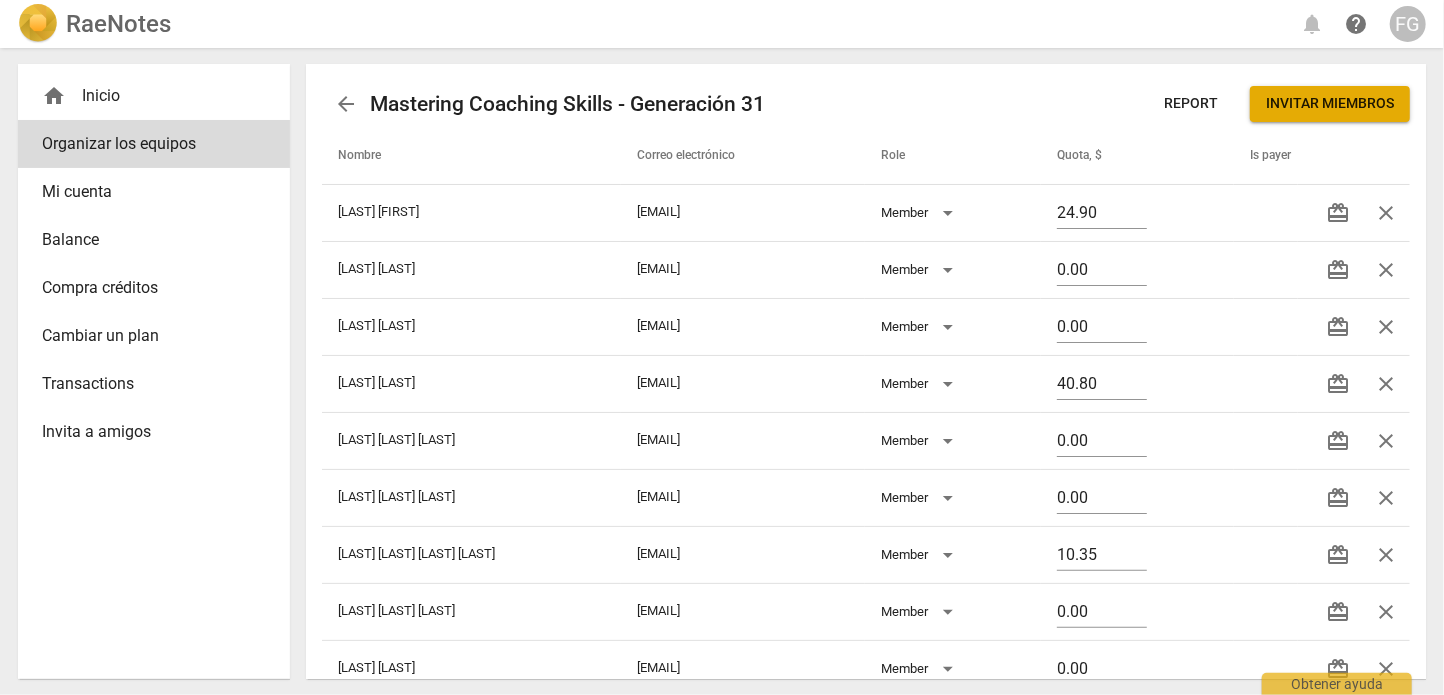 click on "arrow_back" at bounding box center (346, 104) 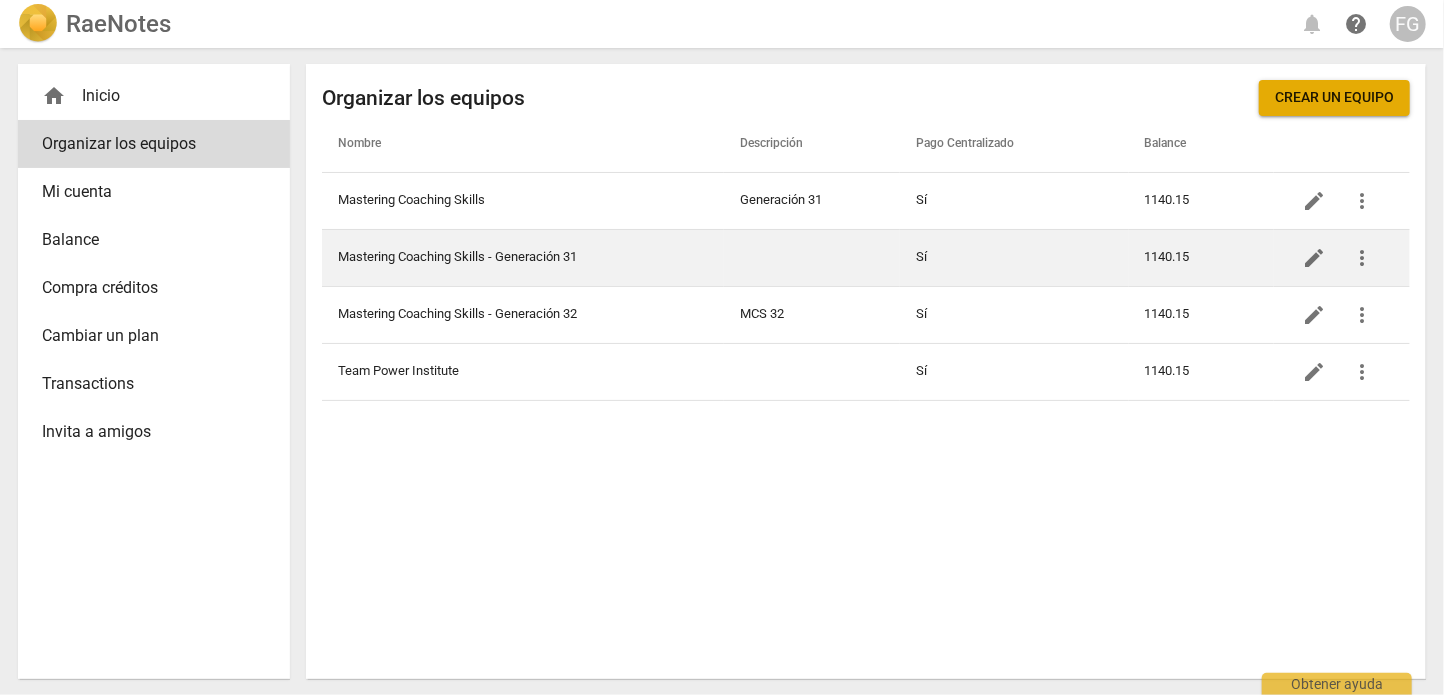 click on "edit" at bounding box center (1314, 258) 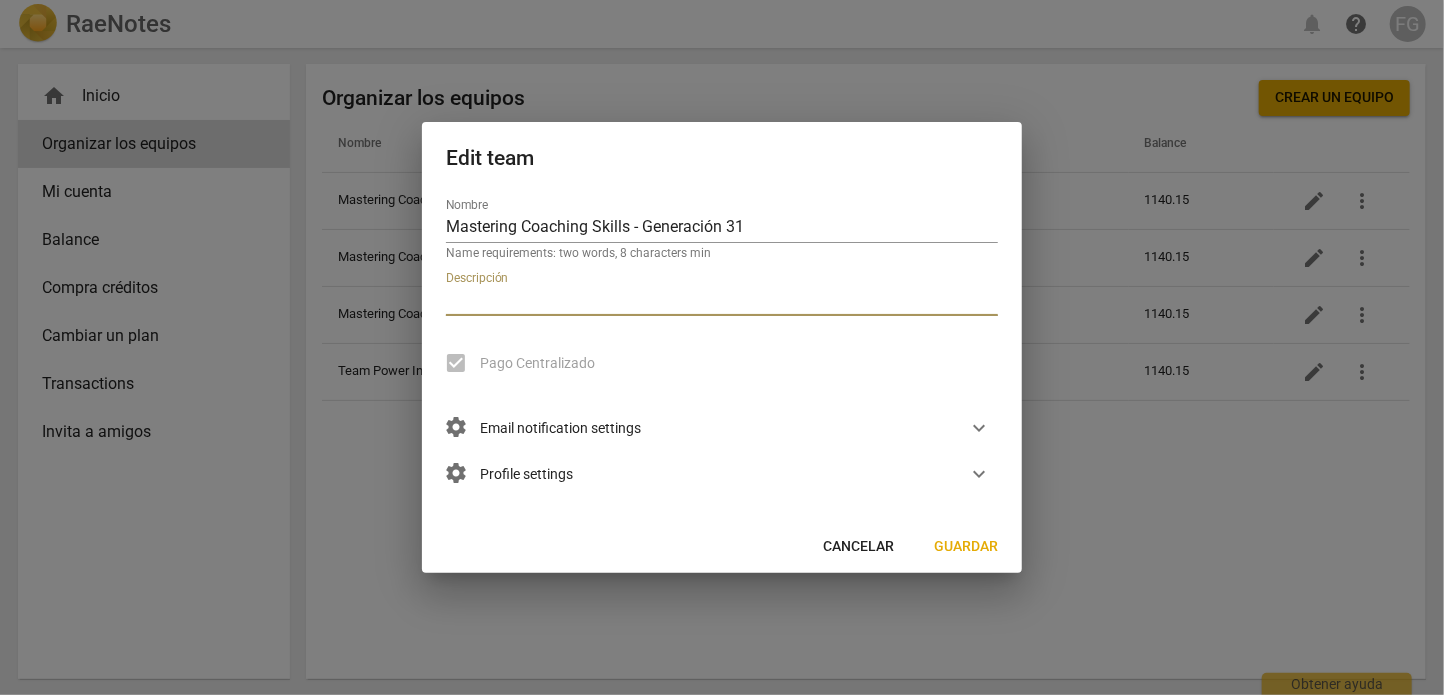 click at bounding box center [722, 301] 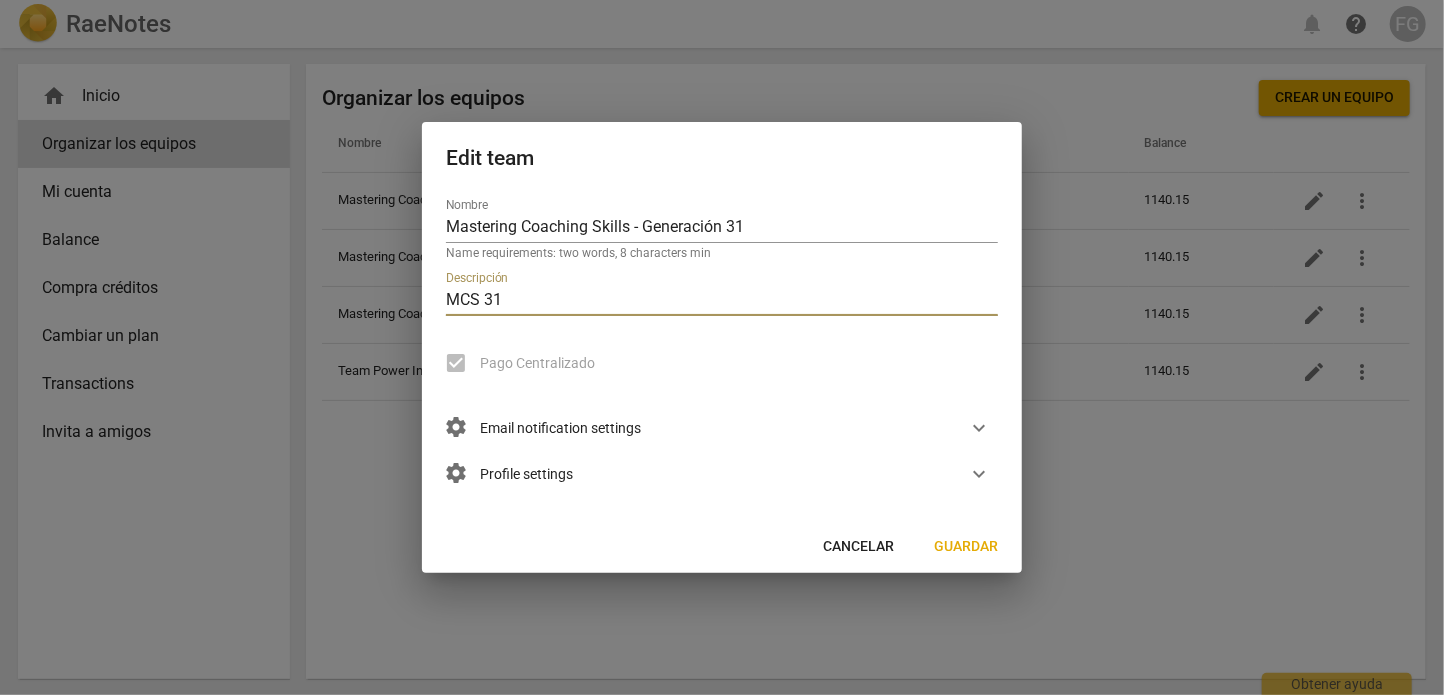 type on "MCS 31" 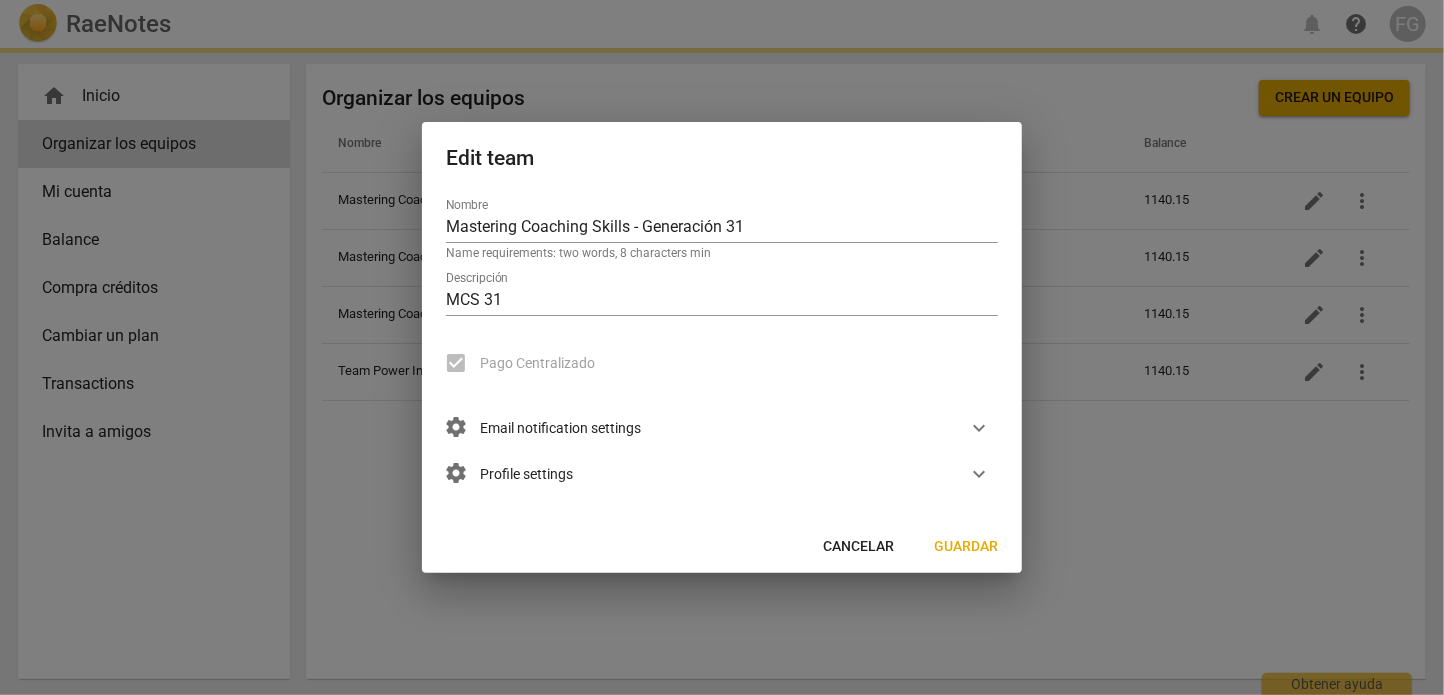 type 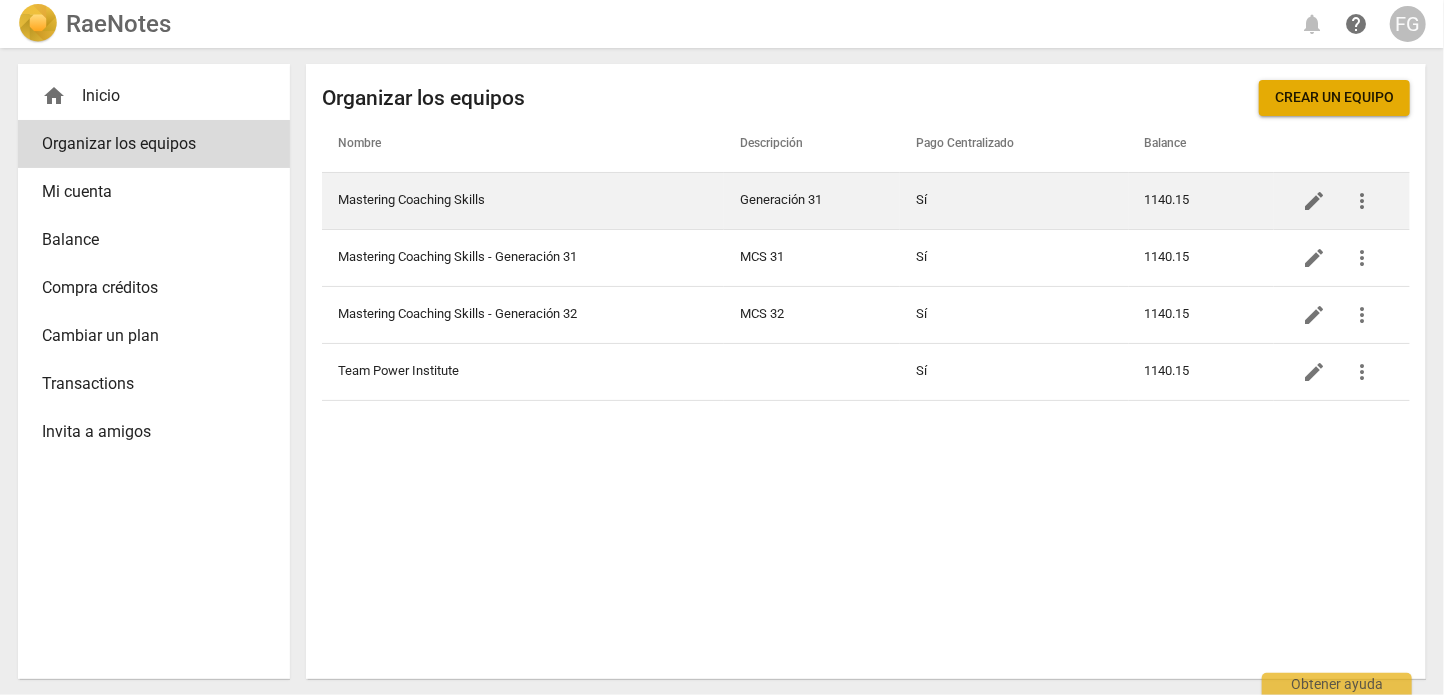 click on "edit" at bounding box center [1314, 201] 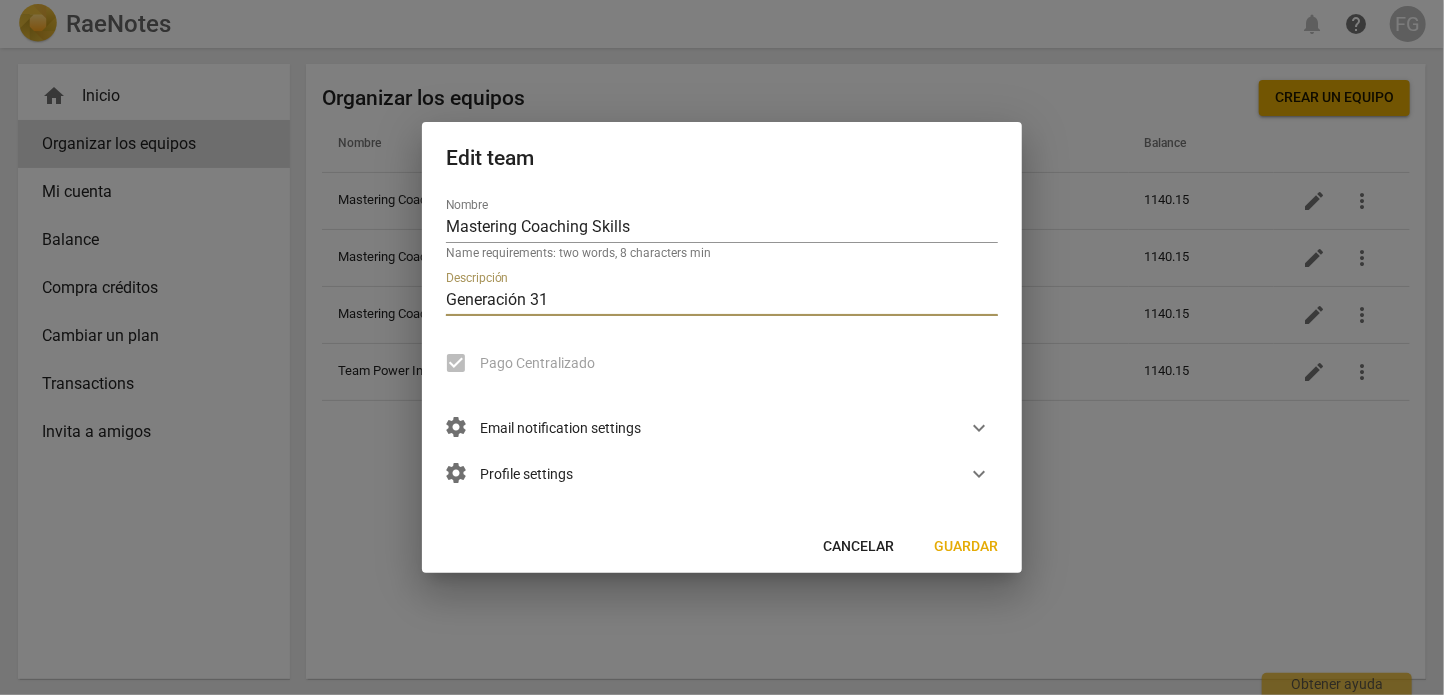 drag, startPoint x: 598, startPoint y: 296, endPoint x: 418, endPoint y: 302, distance: 180.09998 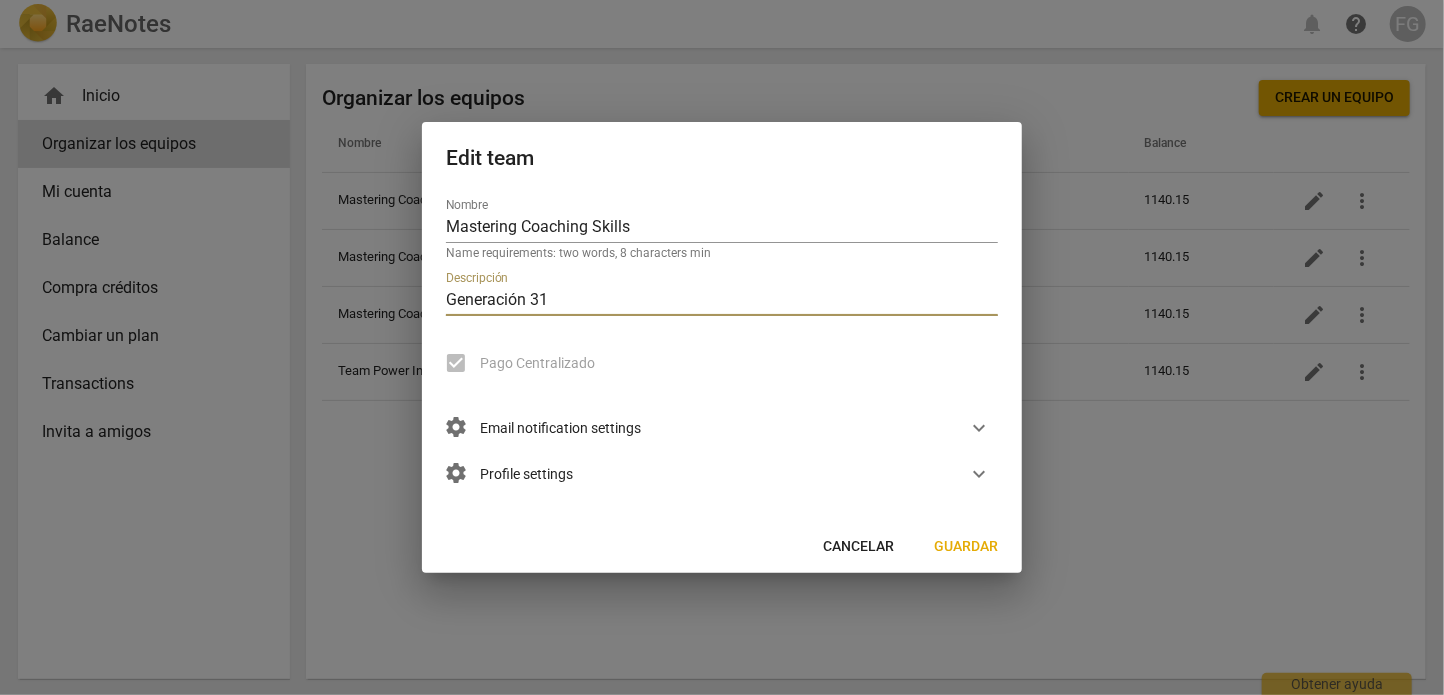 type on "0" 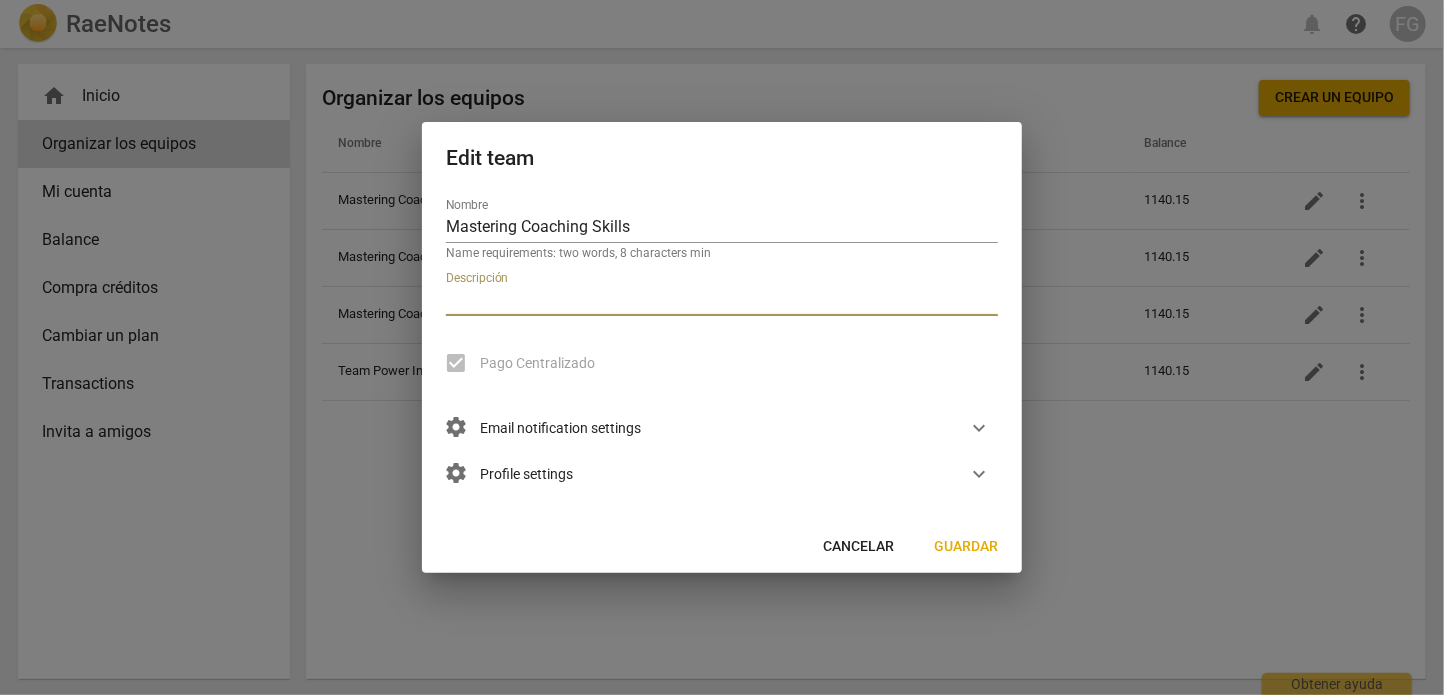 type 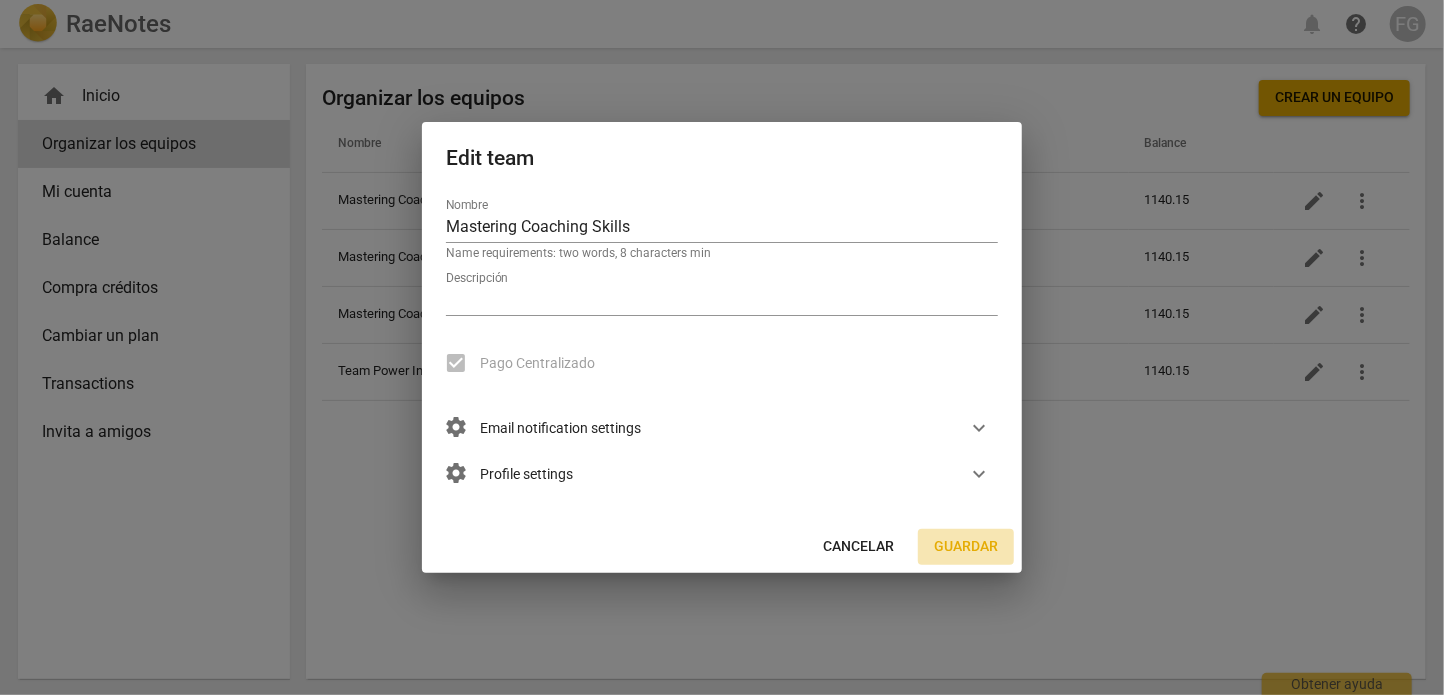 click on "Guardar" at bounding box center [966, 547] 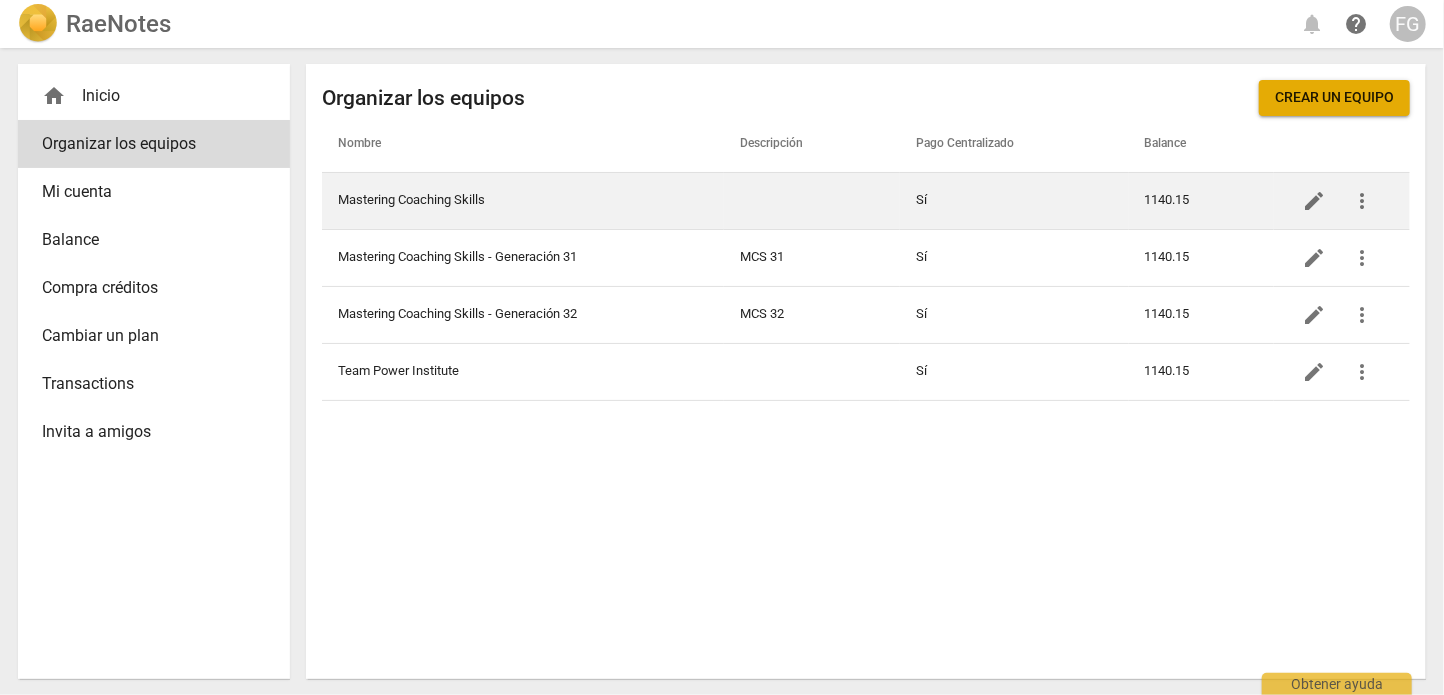 drag, startPoint x: 793, startPoint y: 197, endPoint x: 639, endPoint y: 197, distance: 154 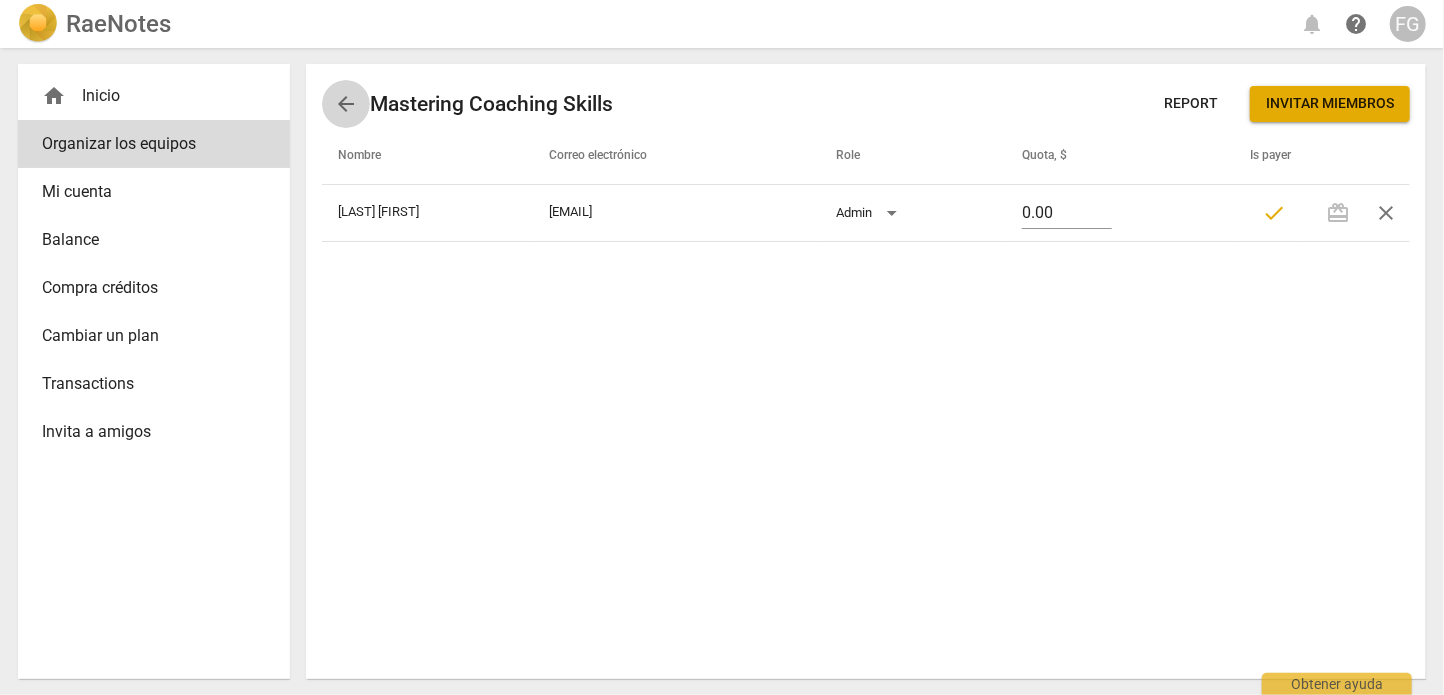 click on "arrow_back" at bounding box center (346, 104) 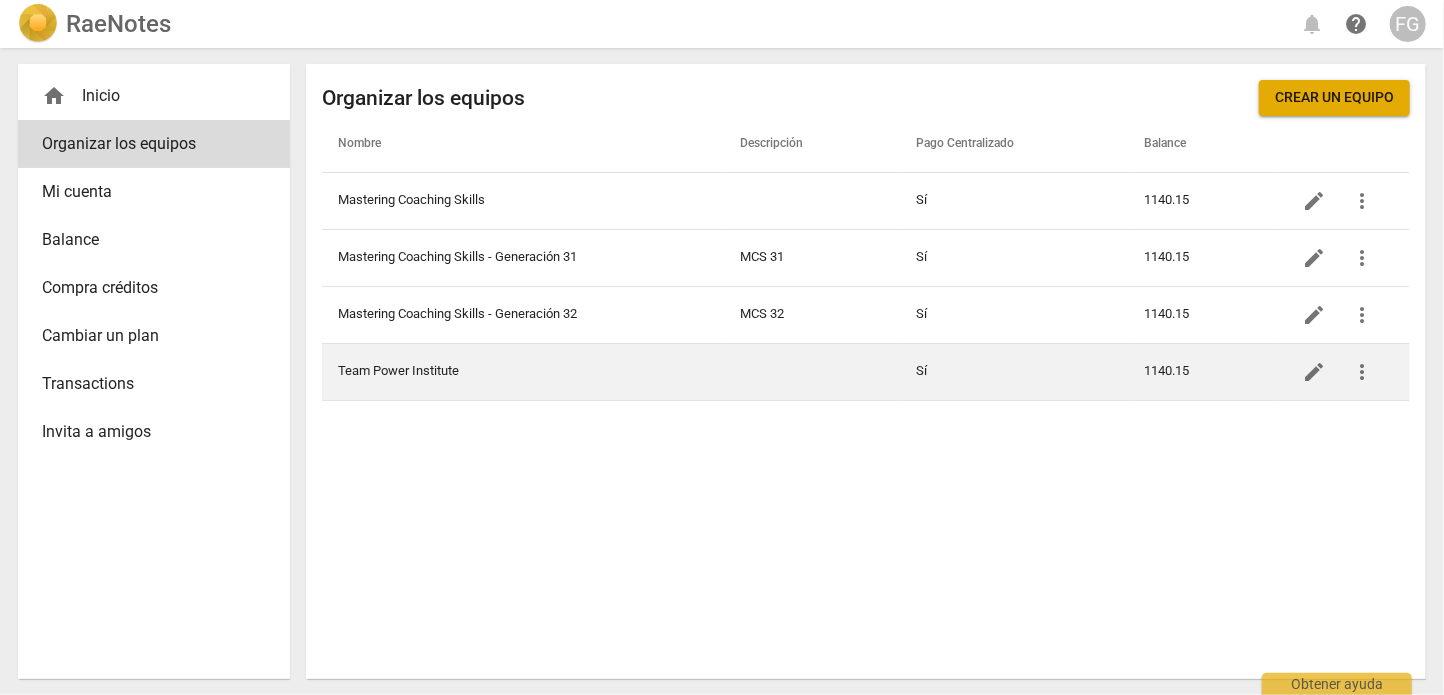 click at bounding box center [812, 371] 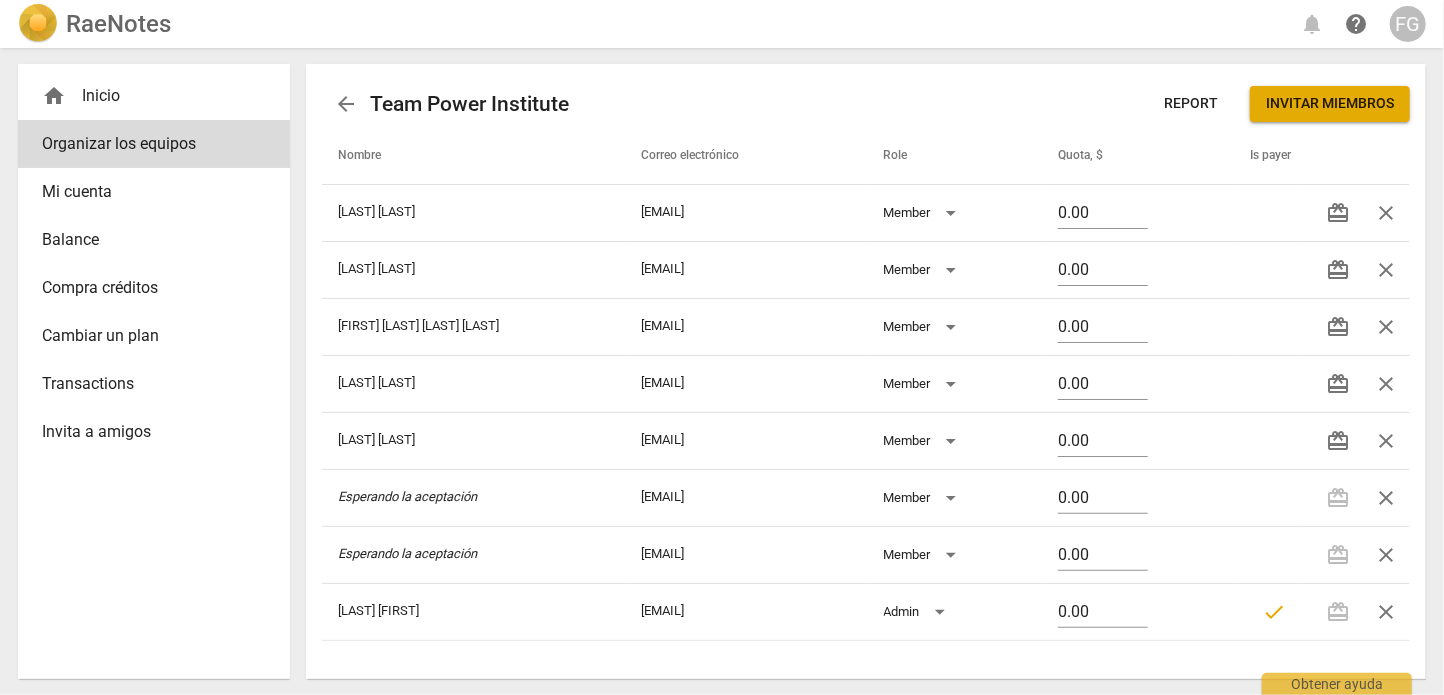 click on "arrow_back" at bounding box center [346, 104] 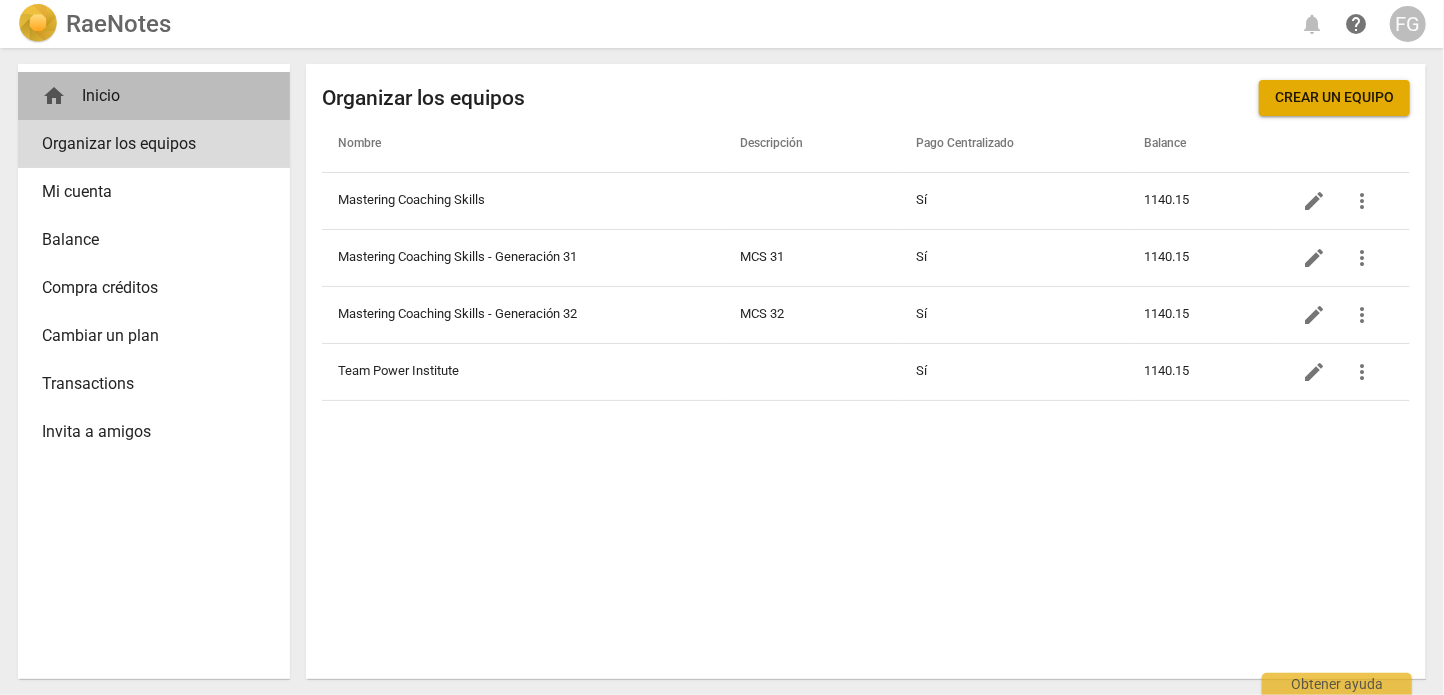 click on "home Inicio" at bounding box center (146, 96) 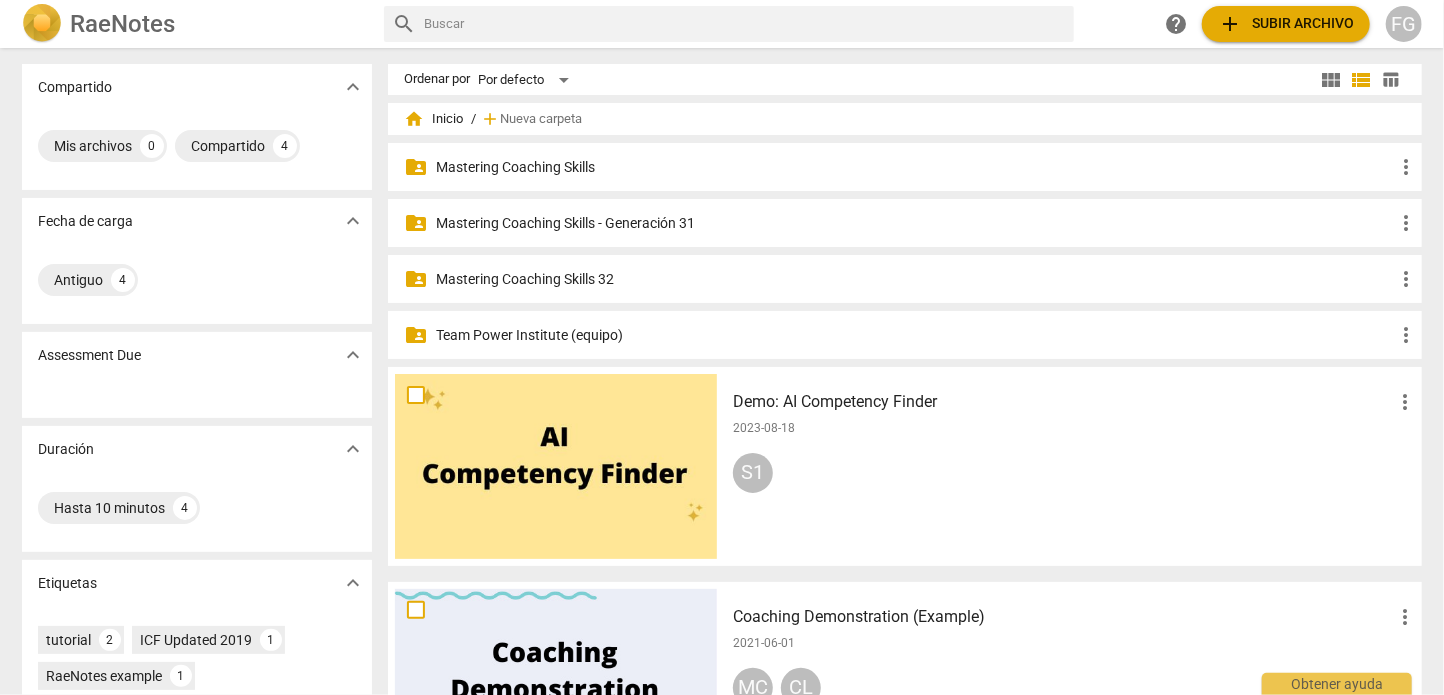 click on "more_vert" at bounding box center [1406, 279] 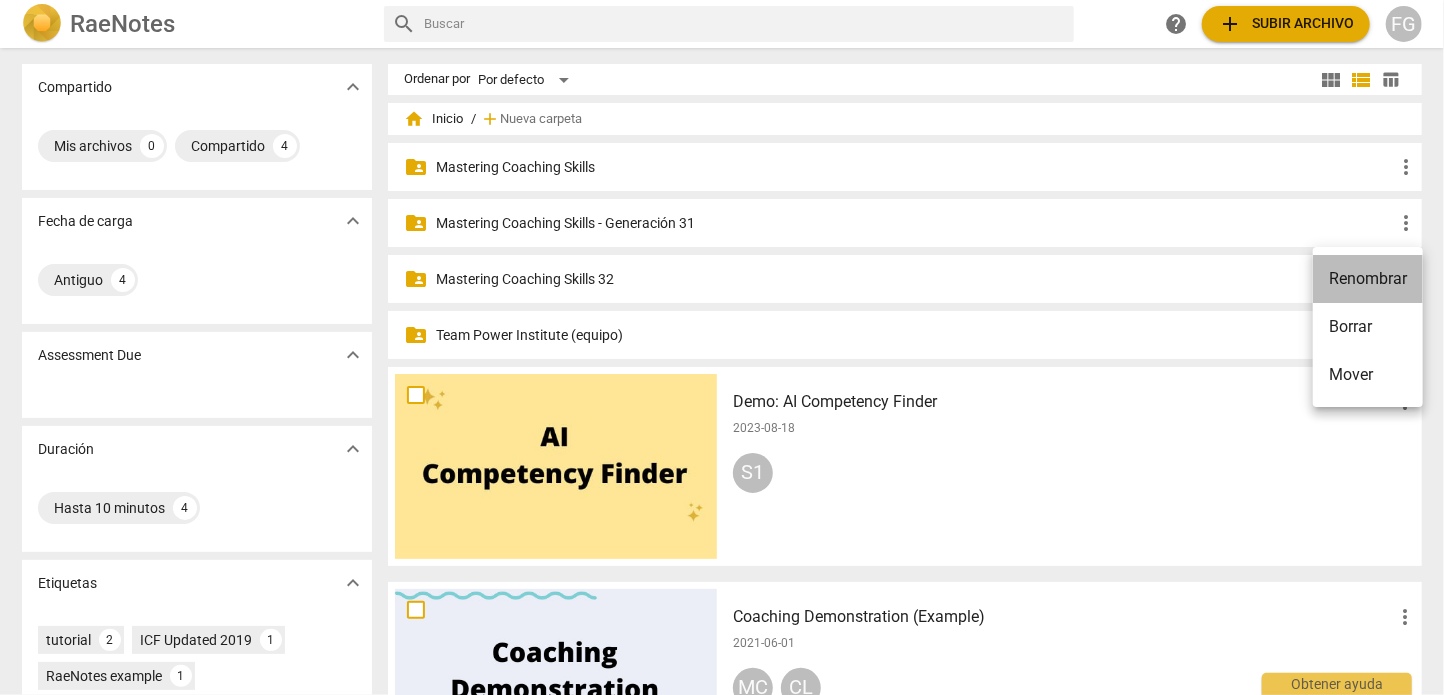 click on "Renombrar" at bounding box center [1368, 279] 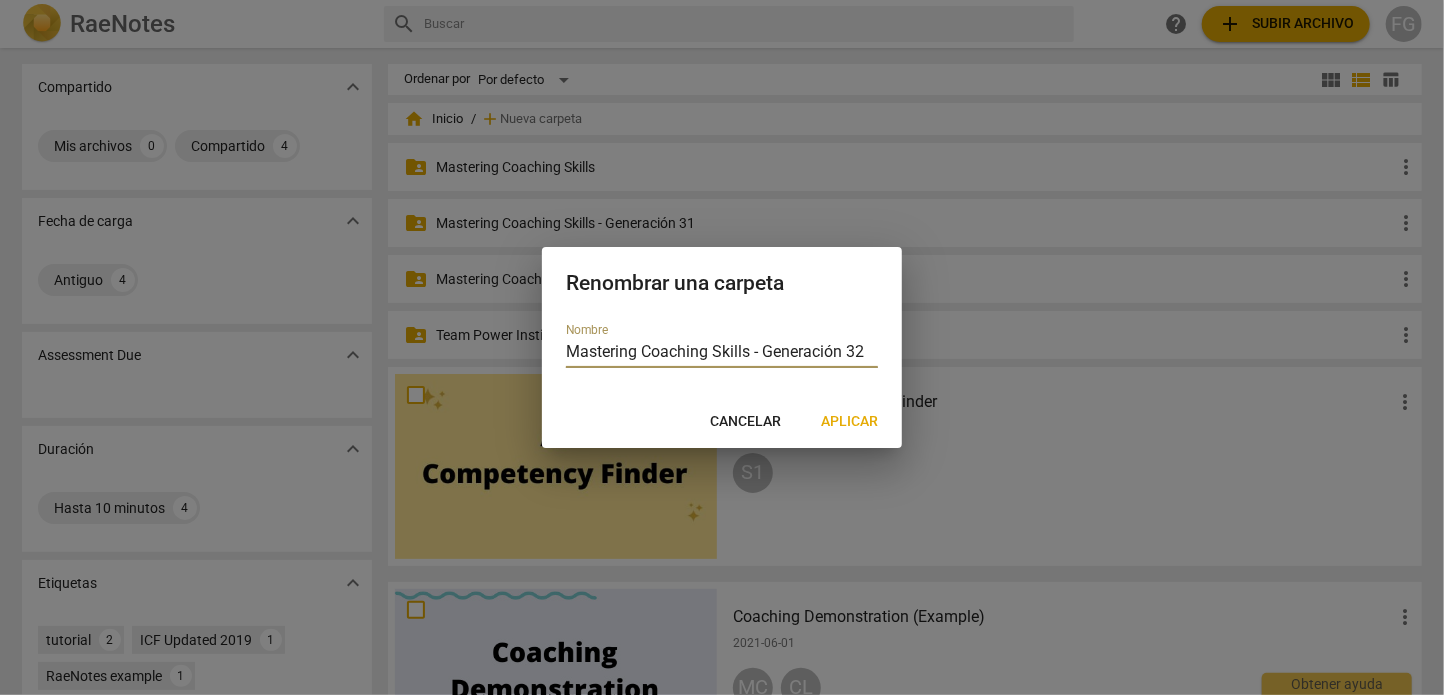 type on "Mastering Coaching Skills - Generación 32" 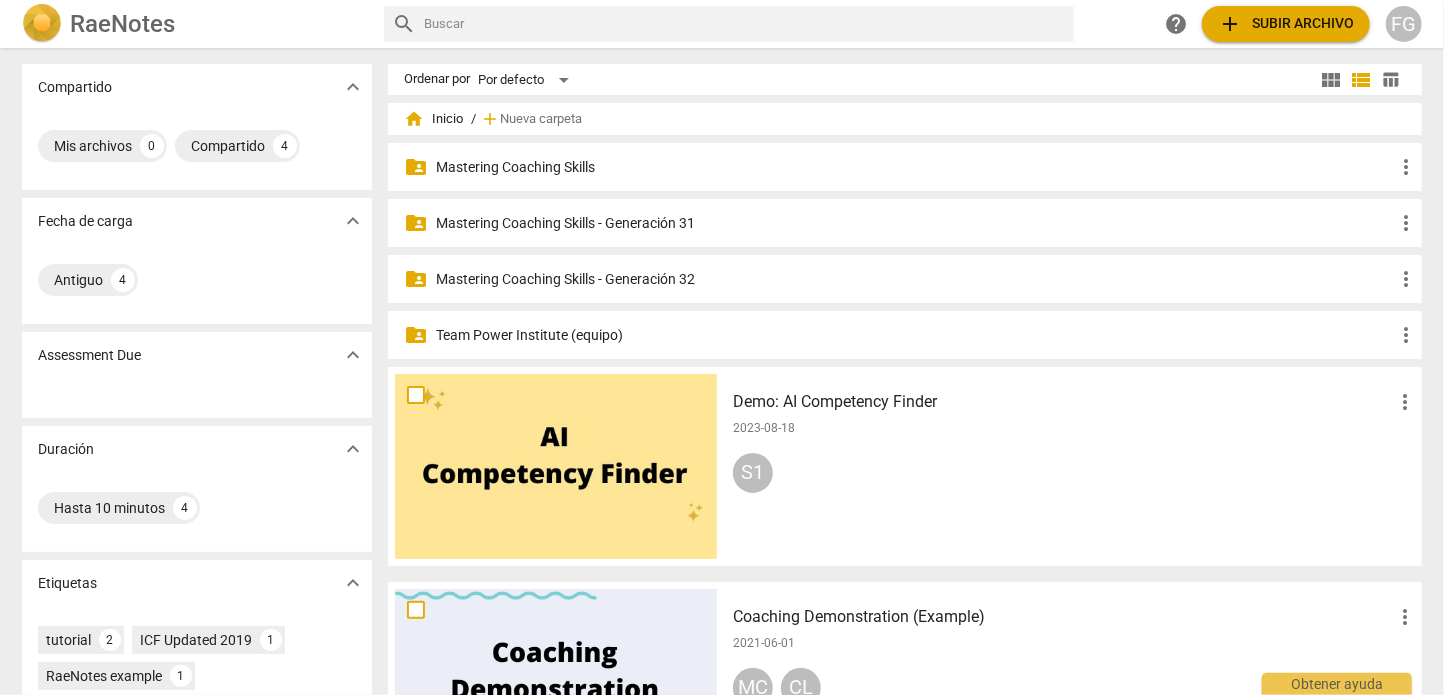 click on "Mastering Coaching Skills - Generación 32" at bounding box center [915, 279] 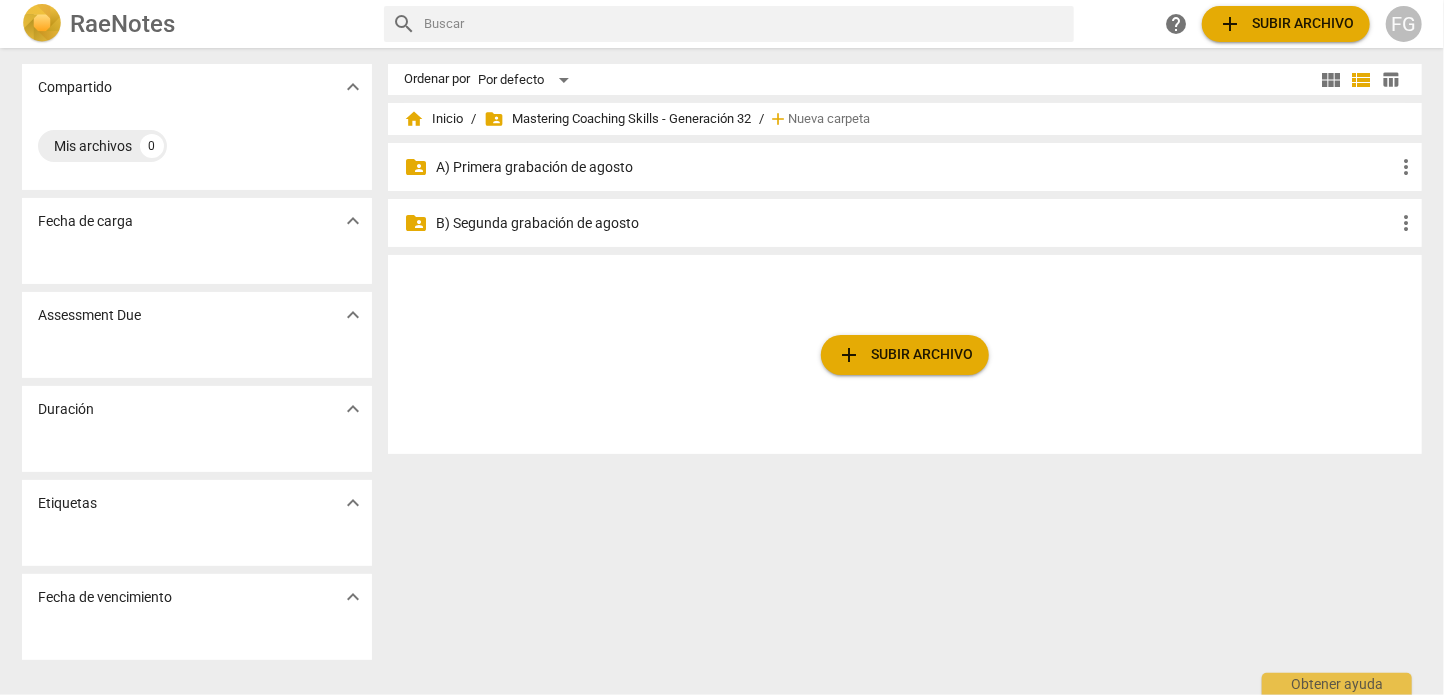 click on "A) Primera grabación de agosto" at bounding box center (915, 167) 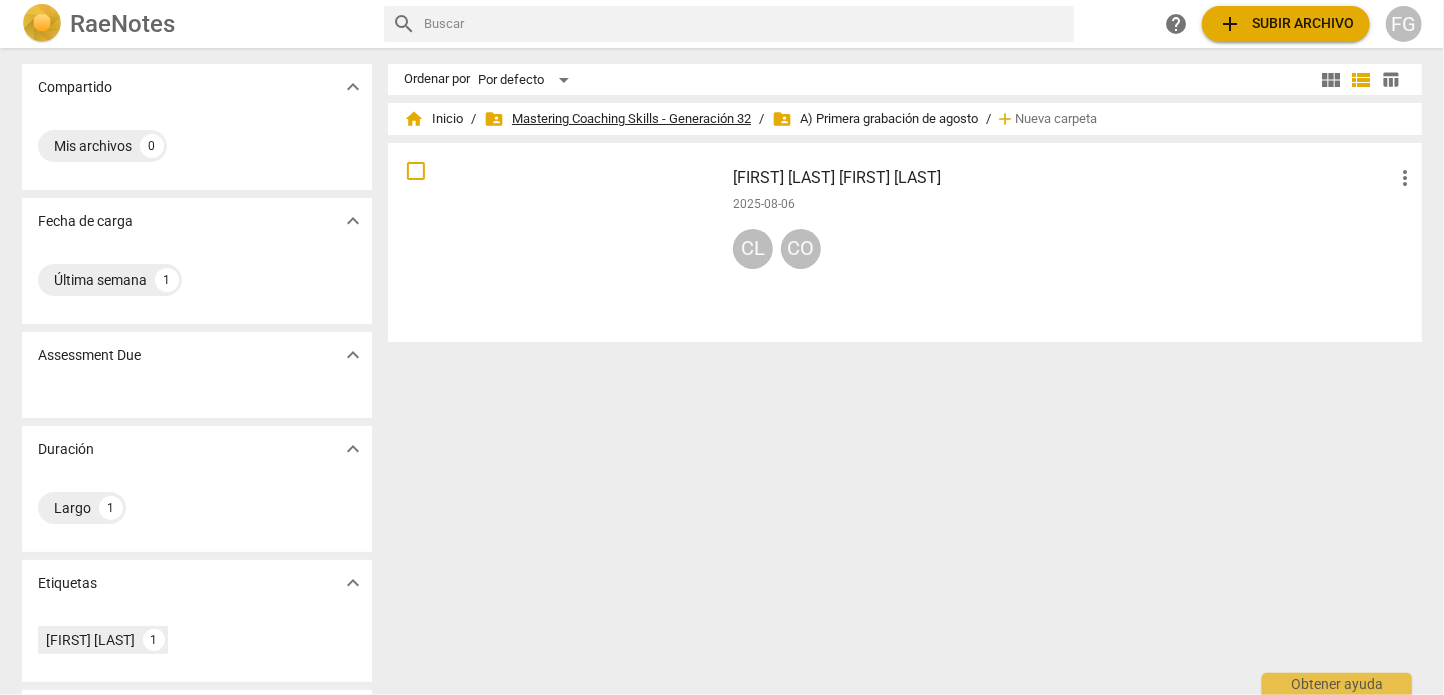 click on "folder_shared Mastering Coaching Skills - Generación 32" at bounding box center [617, 119] 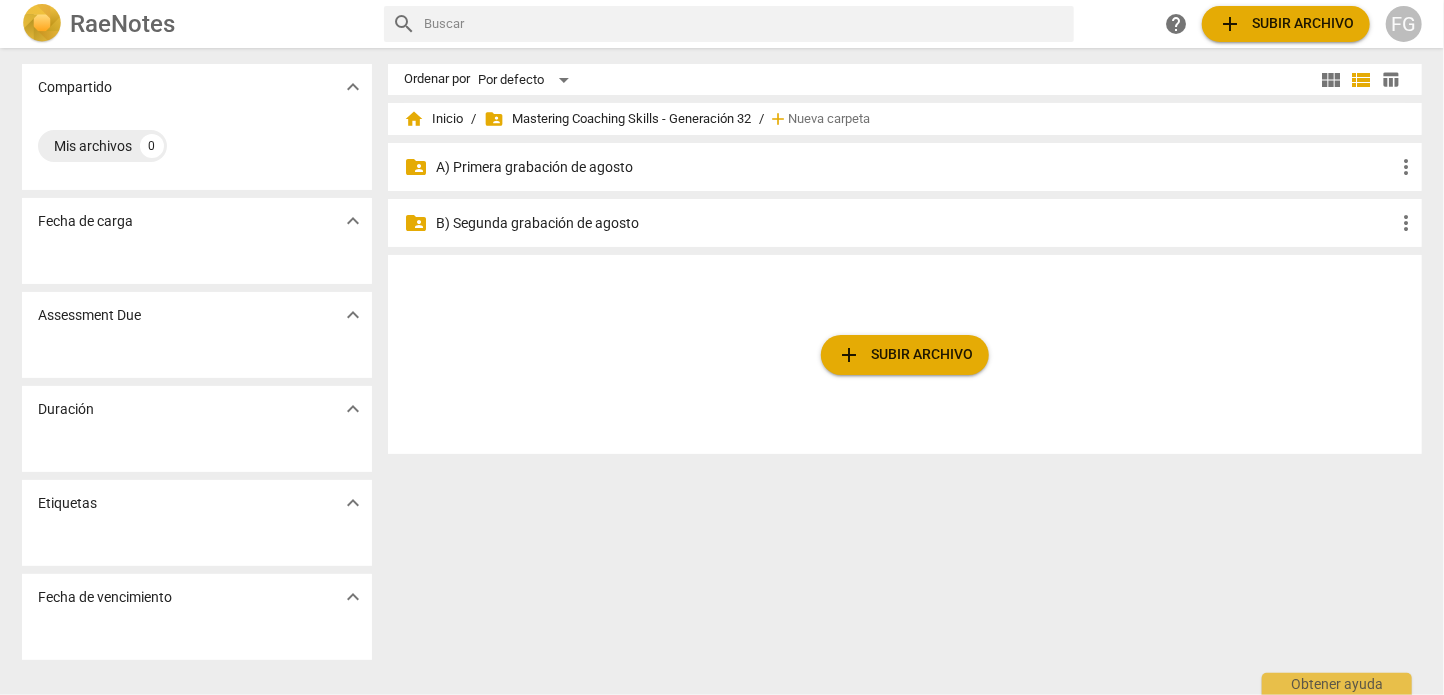 click on "FG" at bounding box center (1404, 24) 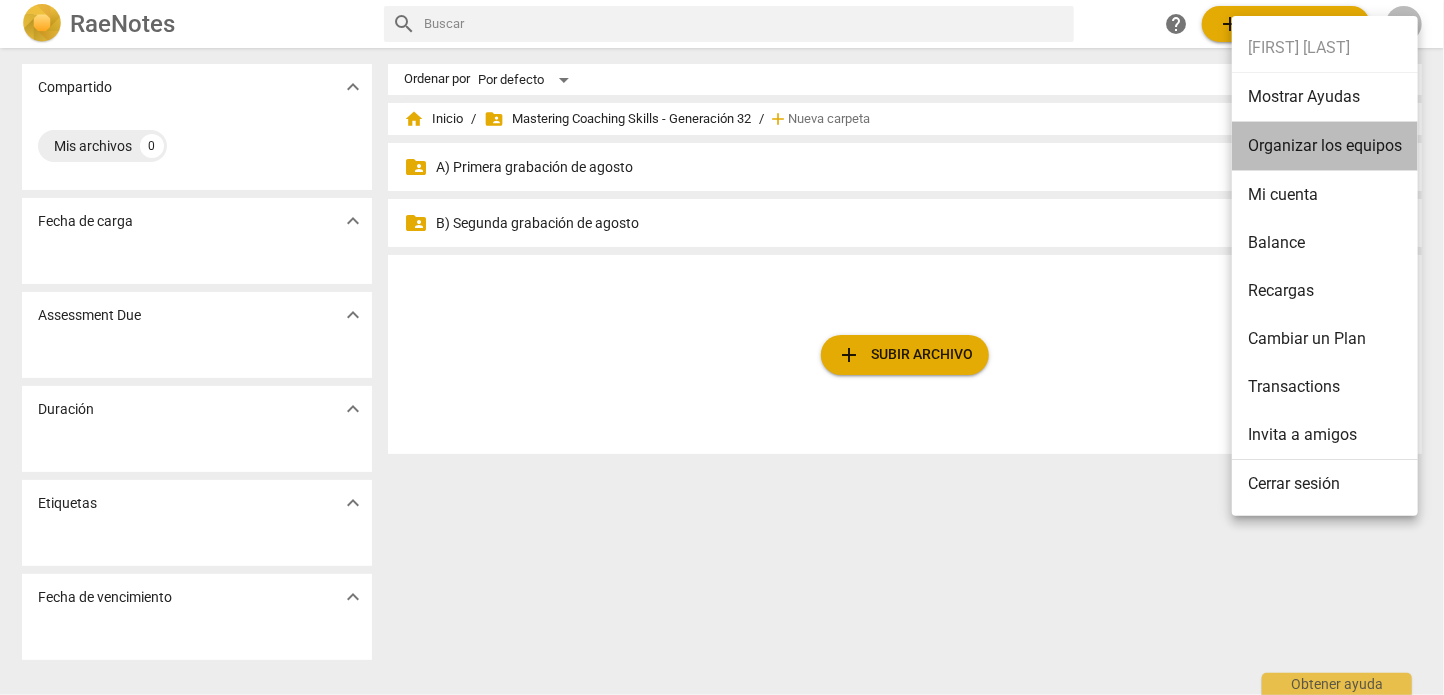 click on "Organizar los equipos" at bounding box center [1325, 146] 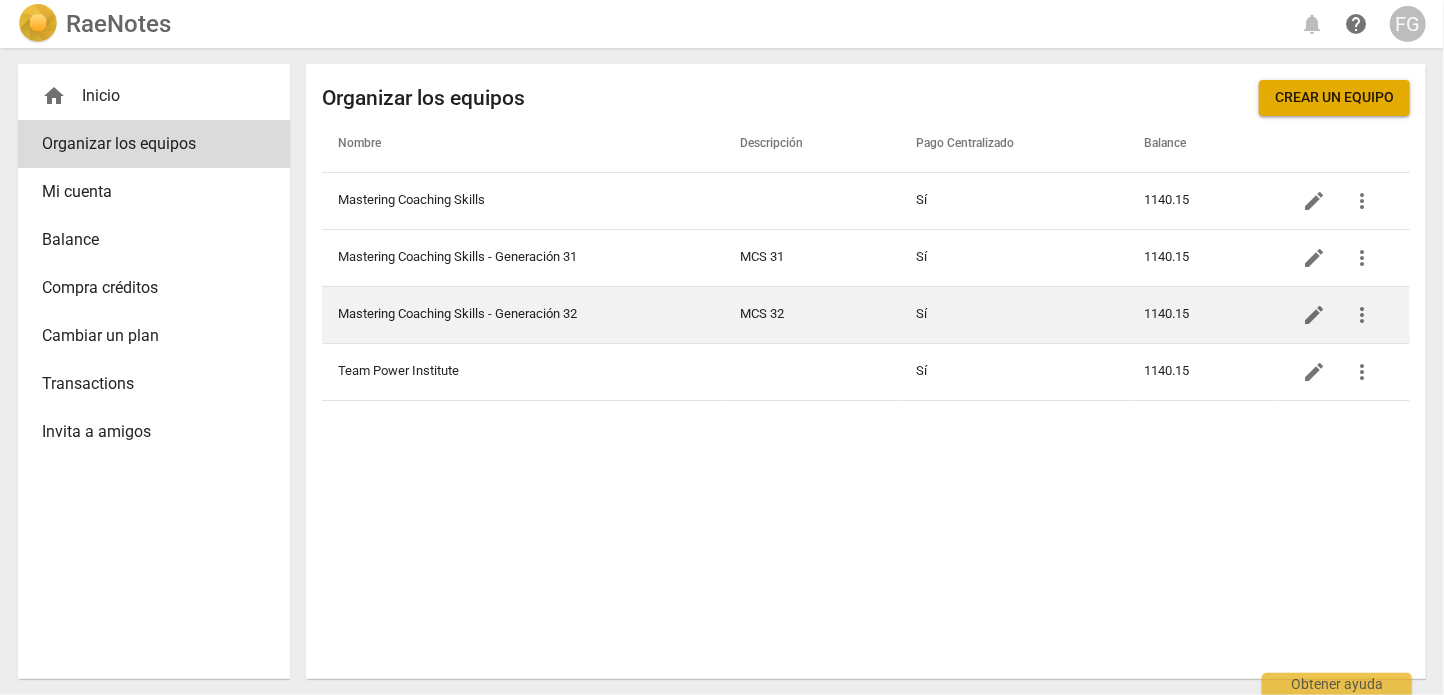 click on "Mastering Coaching Skills - Generación 32" at bounding box center (523, 314) 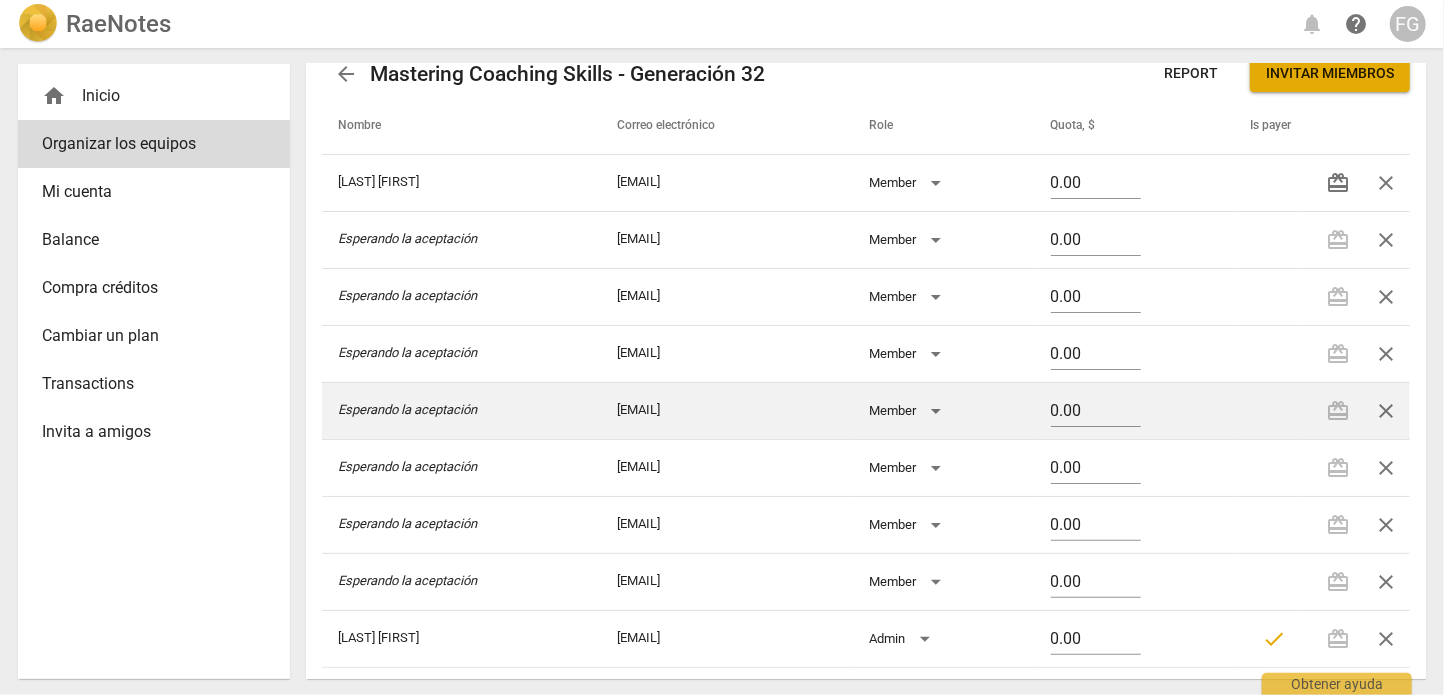 scroll, scrollTop: 0, scrollLeft: 0, axis: both 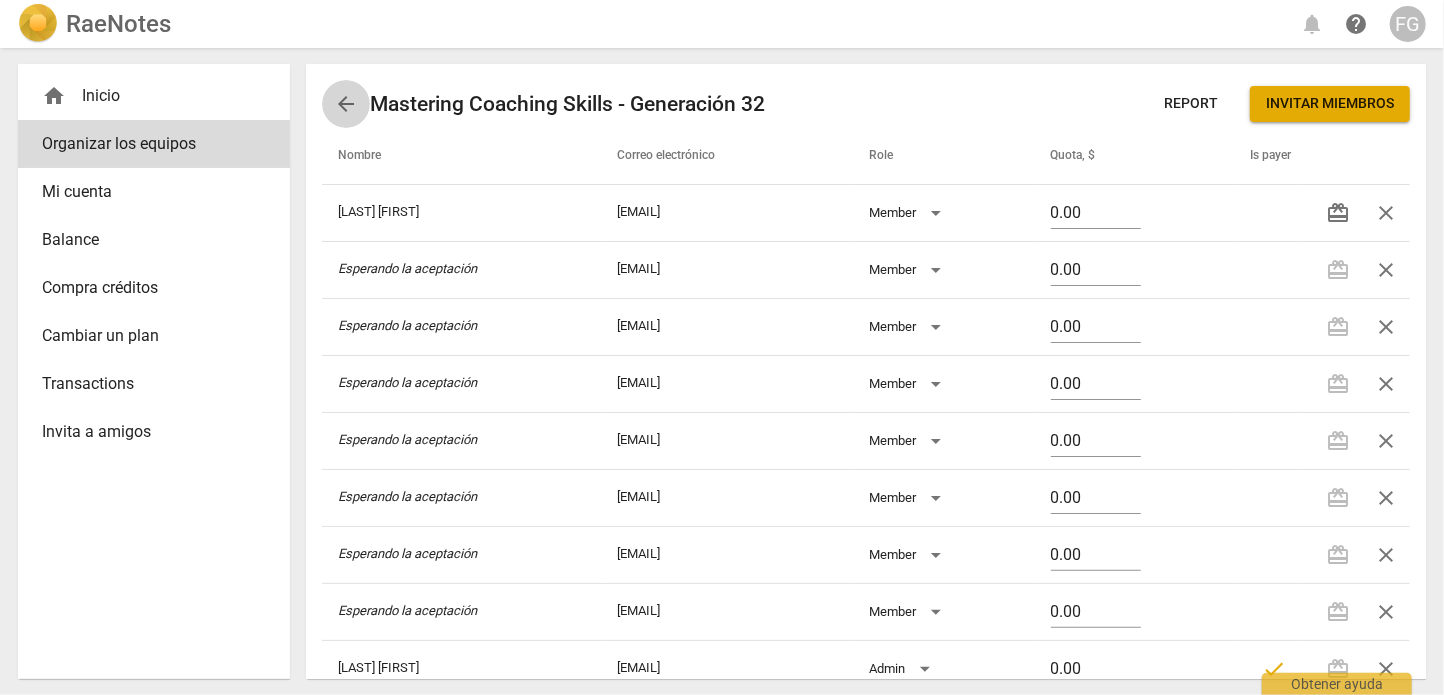 click on "arrow_back" at bounding box center (346, 104) 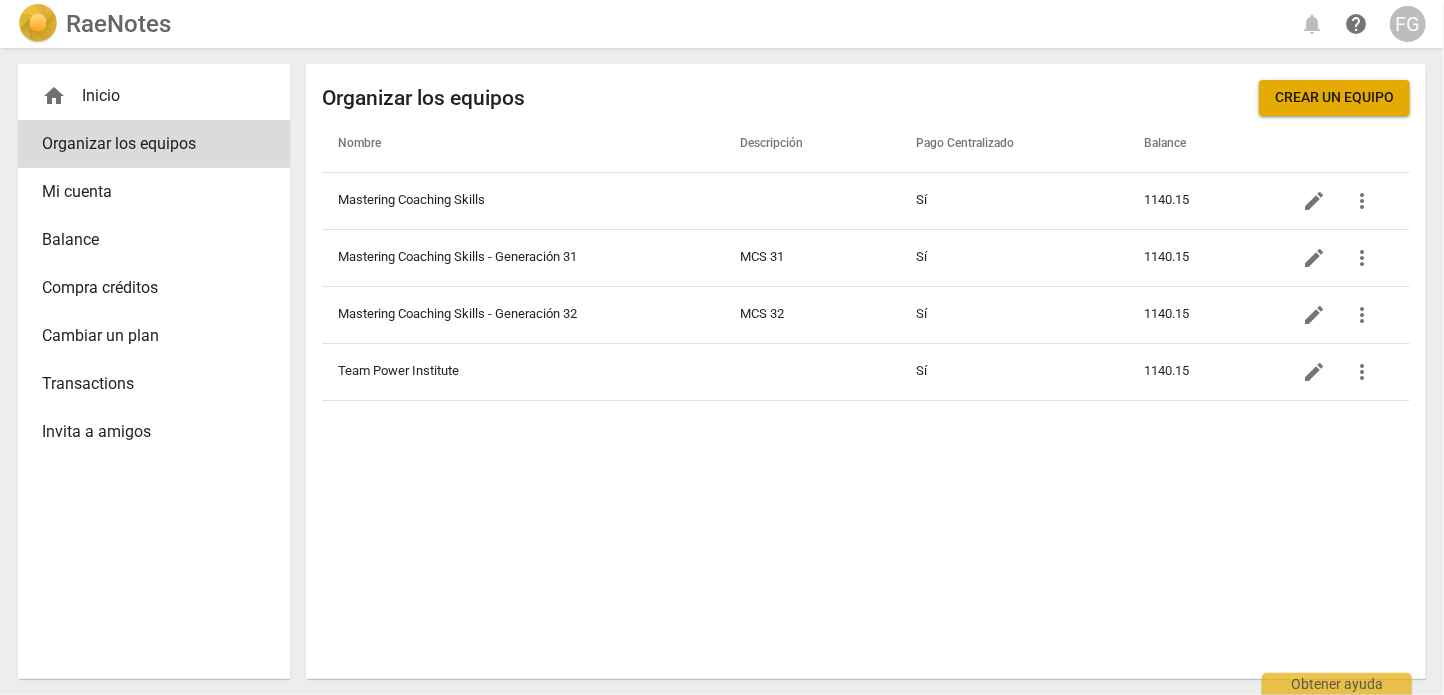 click on "RaeNotes" at bounding box center (118, 24) 